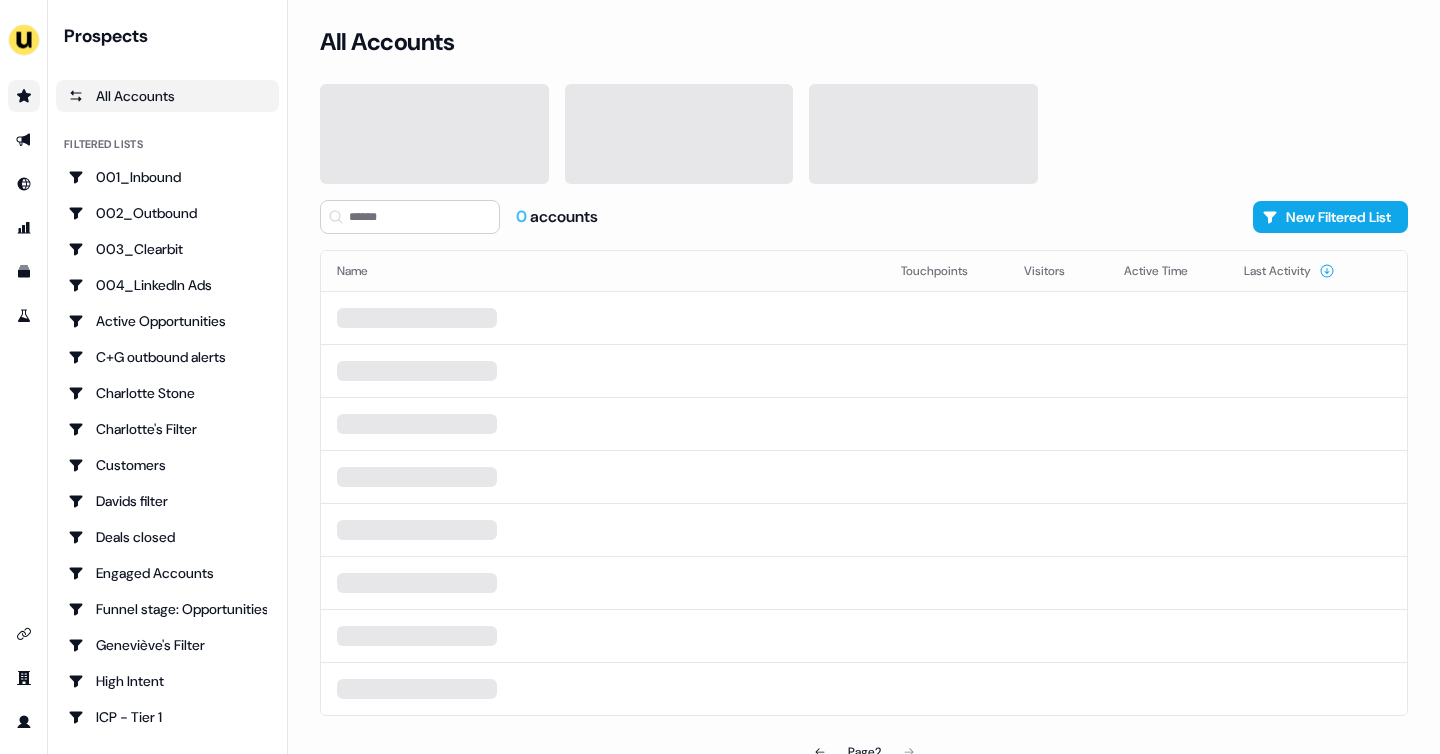 scroll, scrollTop: 0, scrollLeft: 0, axis: both 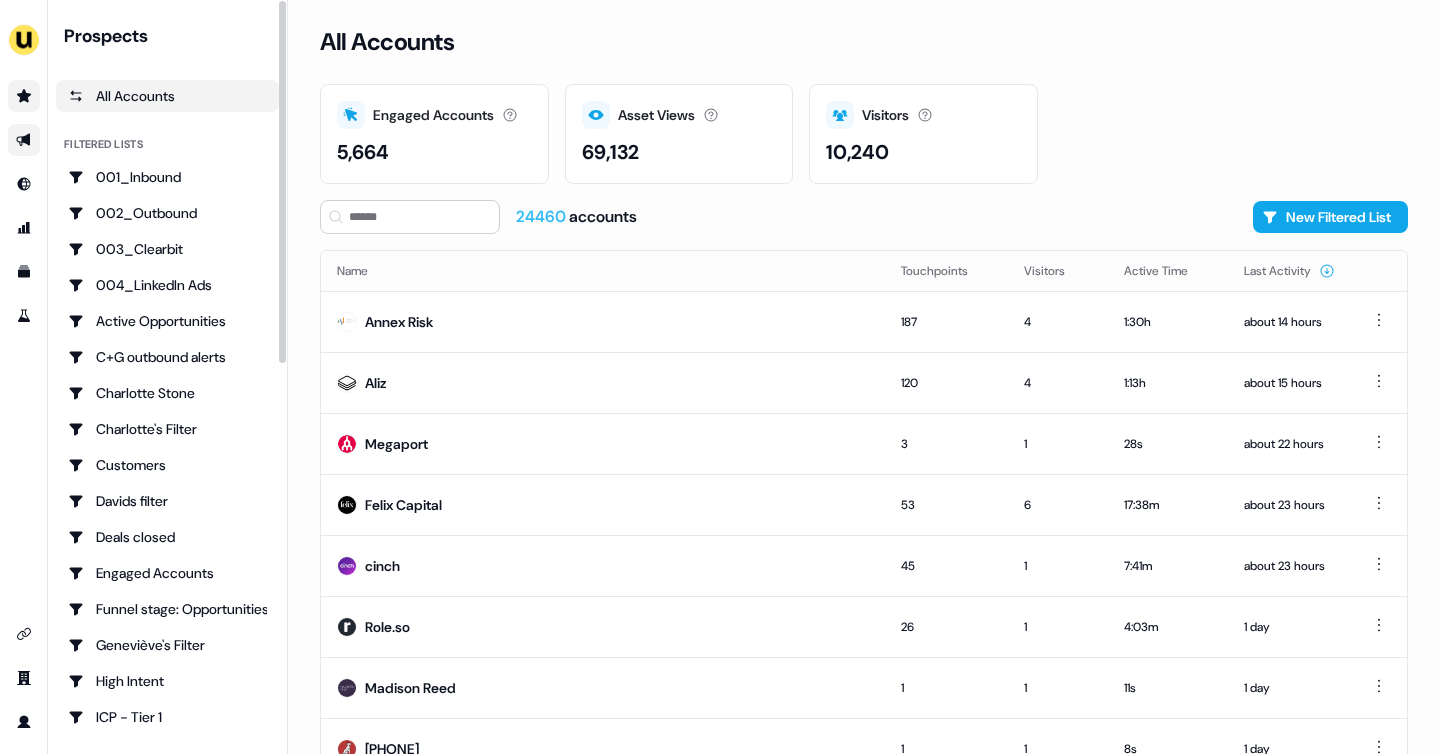 click at bounding box center (24, 140) 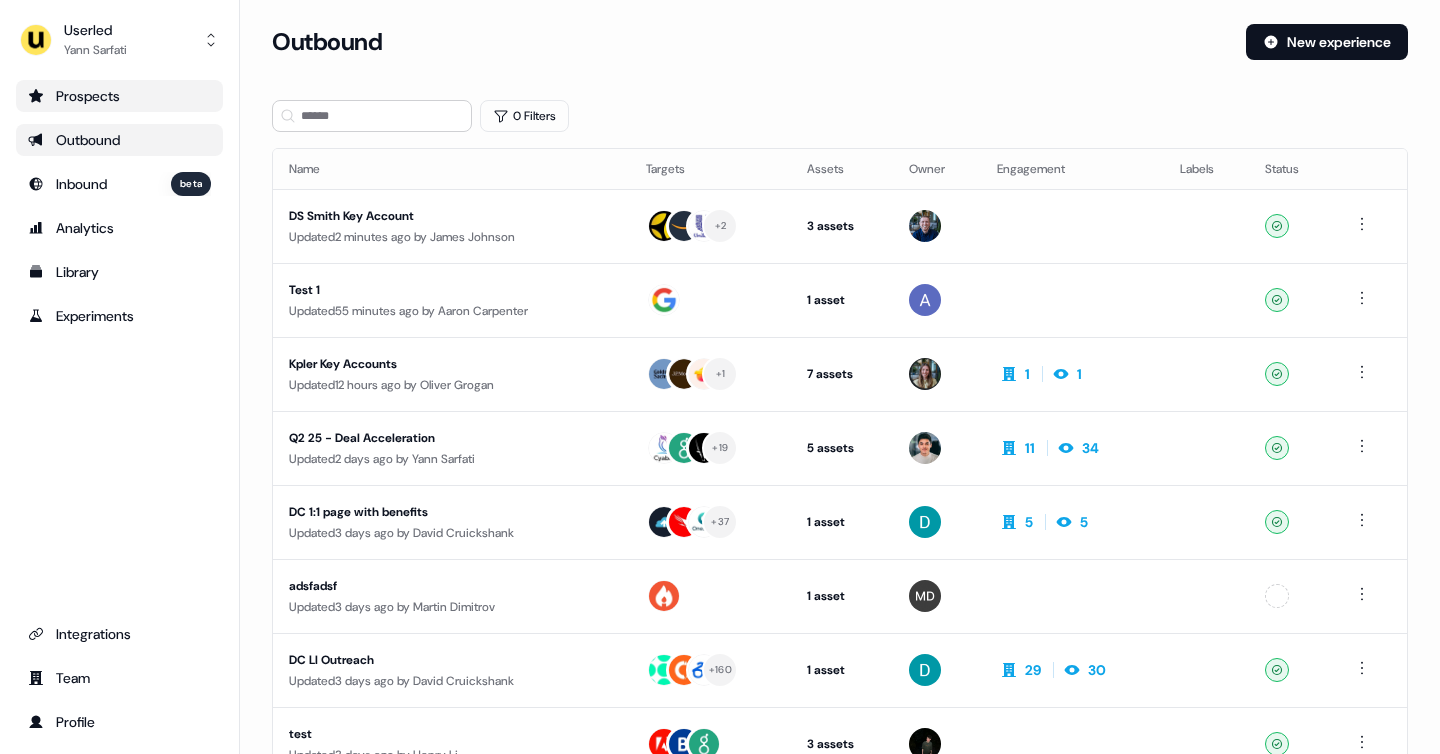 click on "Prospects" at bounding box center (119, 96) 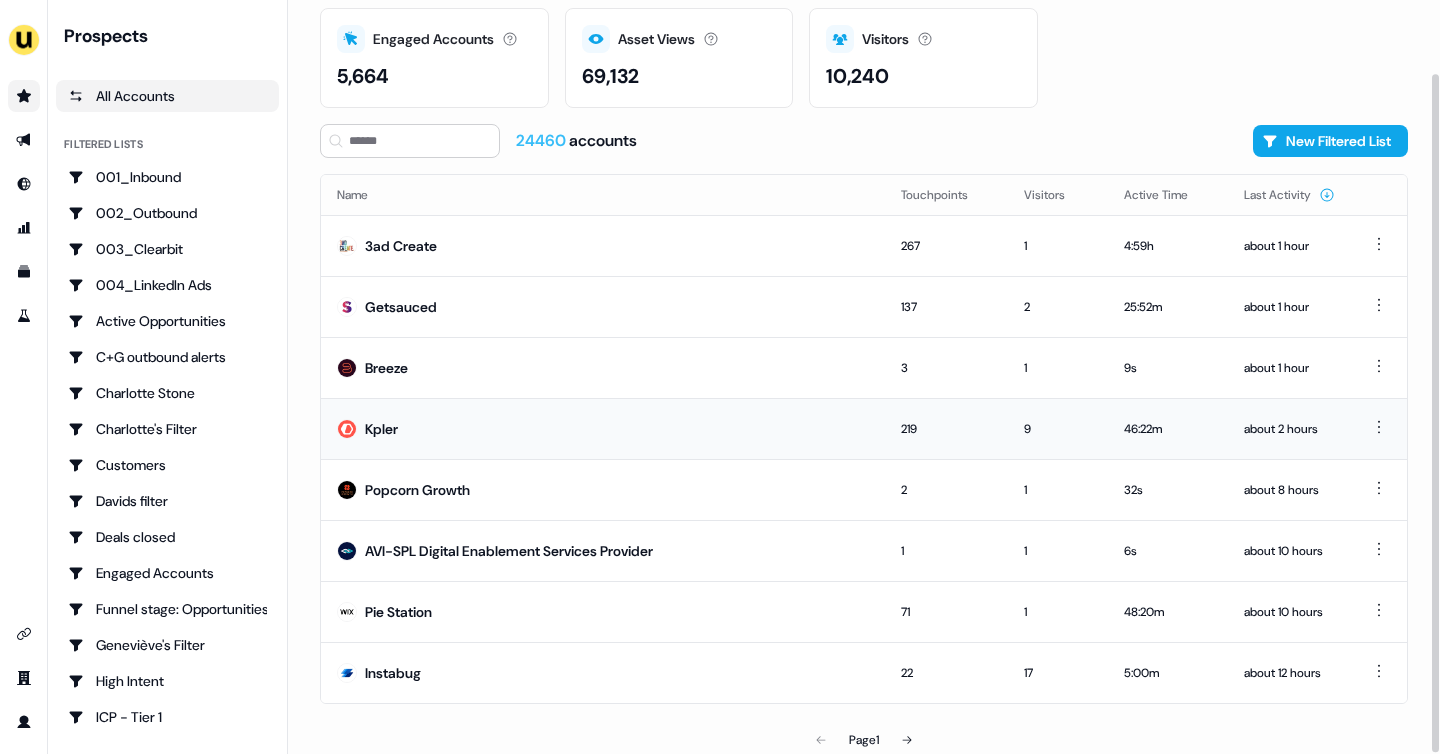 scroll, scrollTop: 81, scrollLeft: 0, axis: vertical 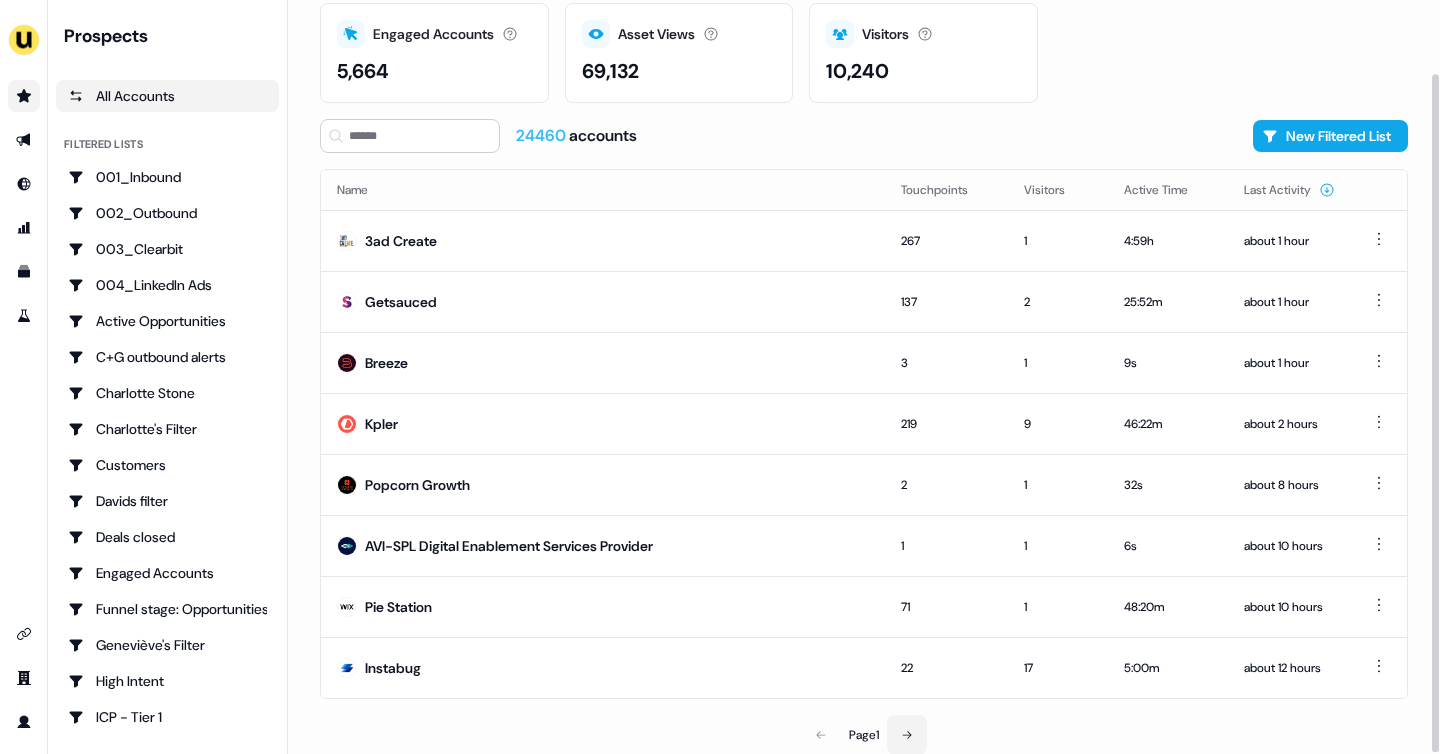 click 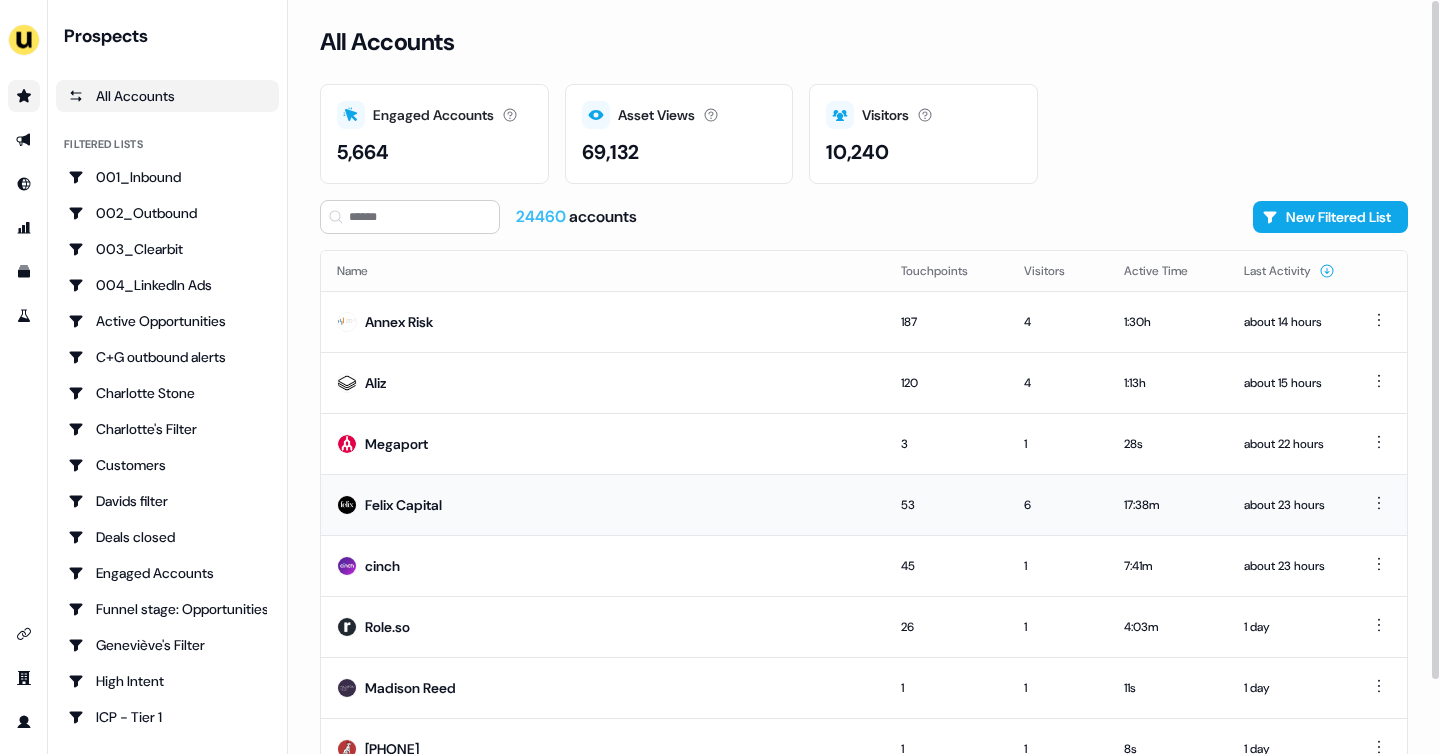 scroll, scrollTop: 81, scrollLeft: 0, axis: vertical 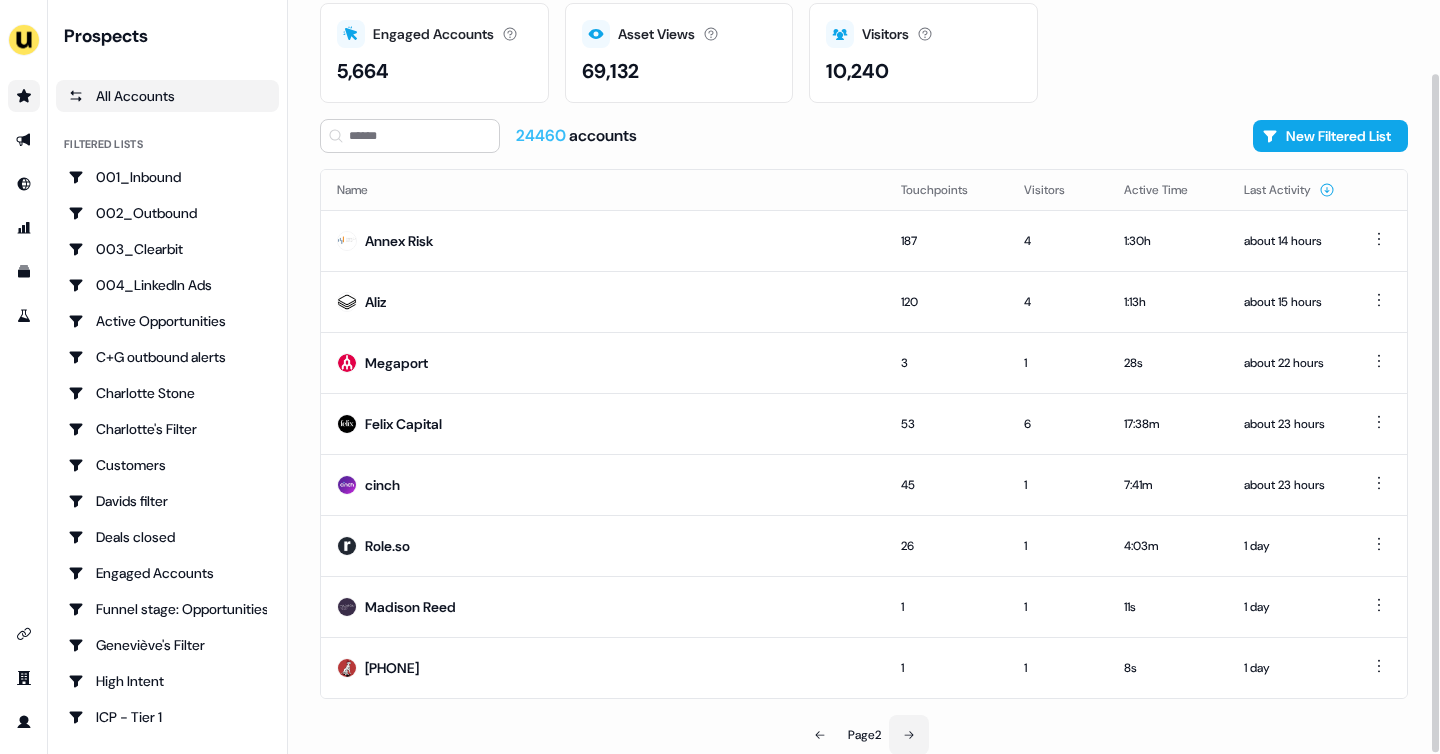 click 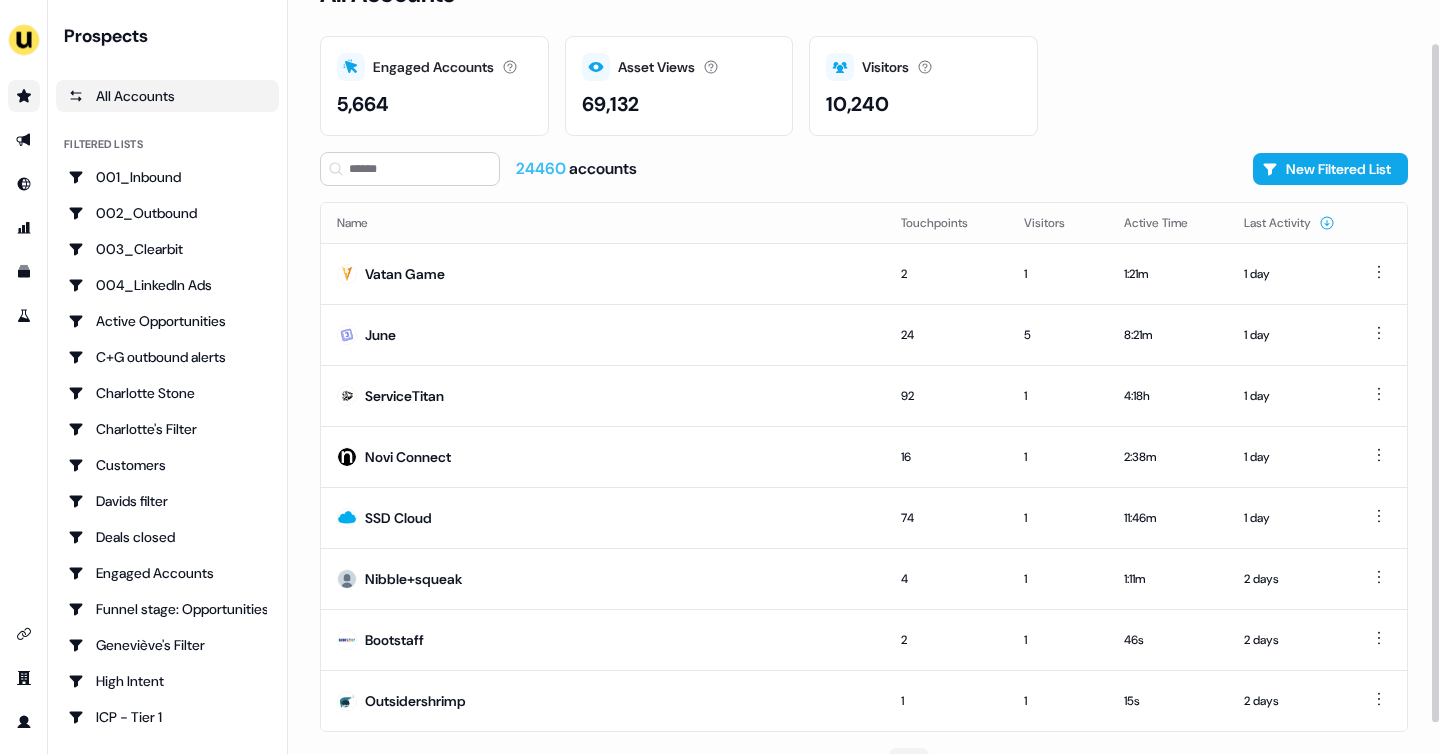 scroll, scrollTop: 81, scrollLeft: 0, axis: vertical 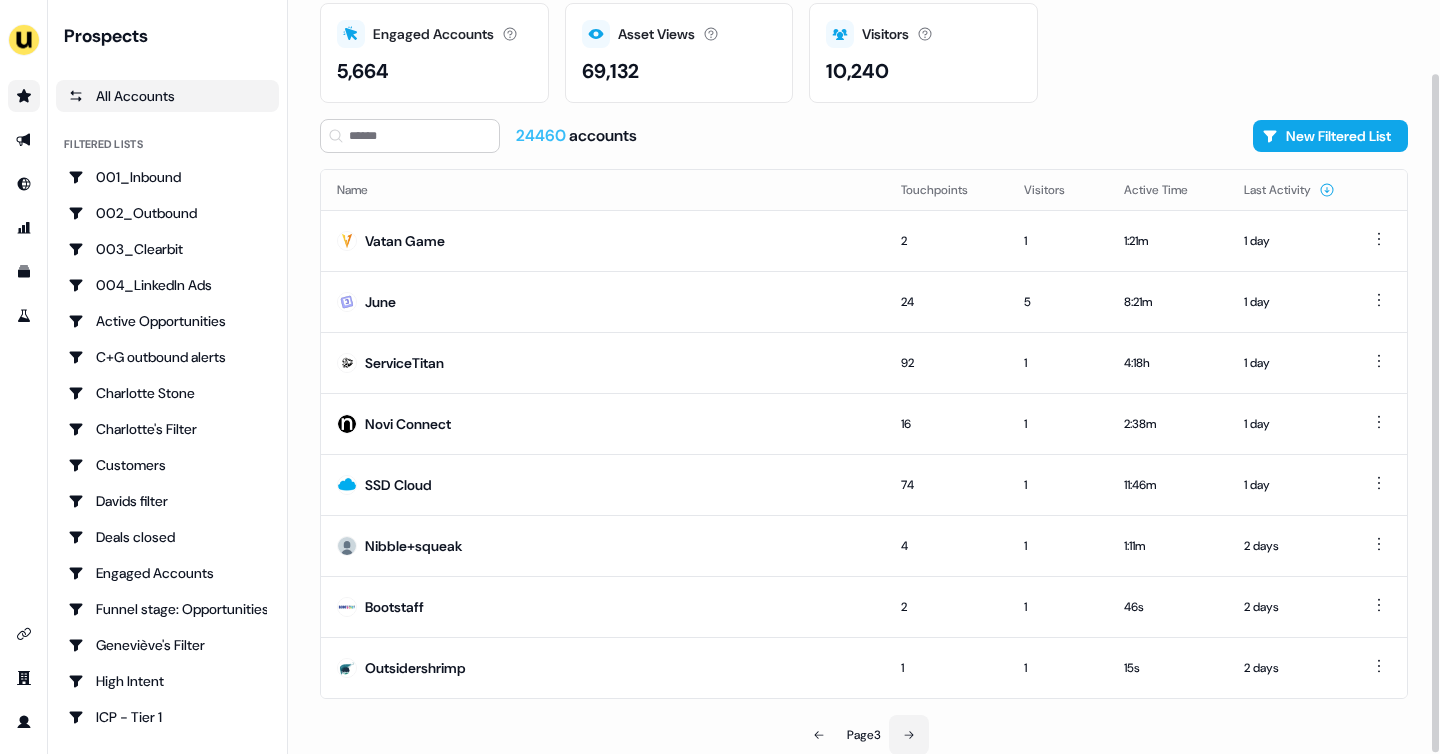 click at bounding box center (909, 735) 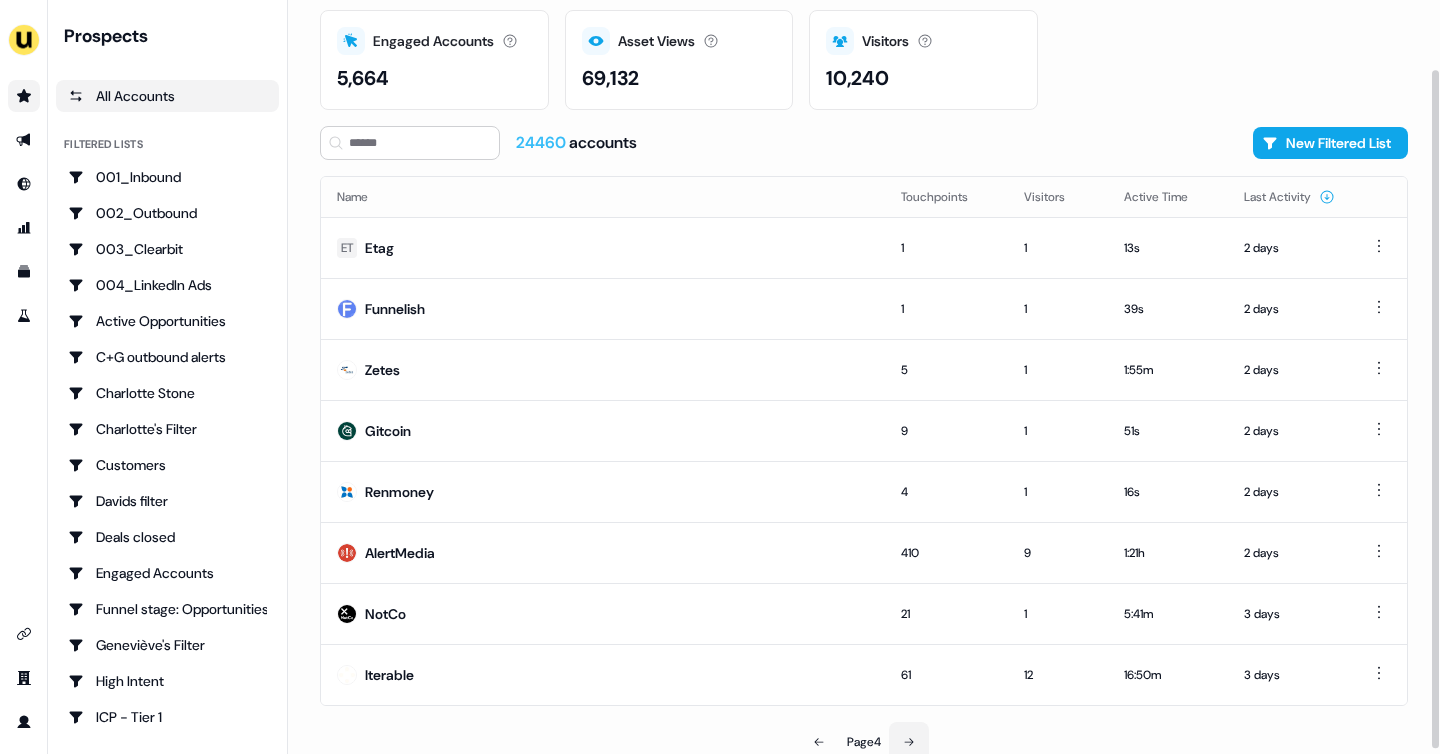 scroll, scrollTop: 81, scrollLeft: 0, axis: vertical 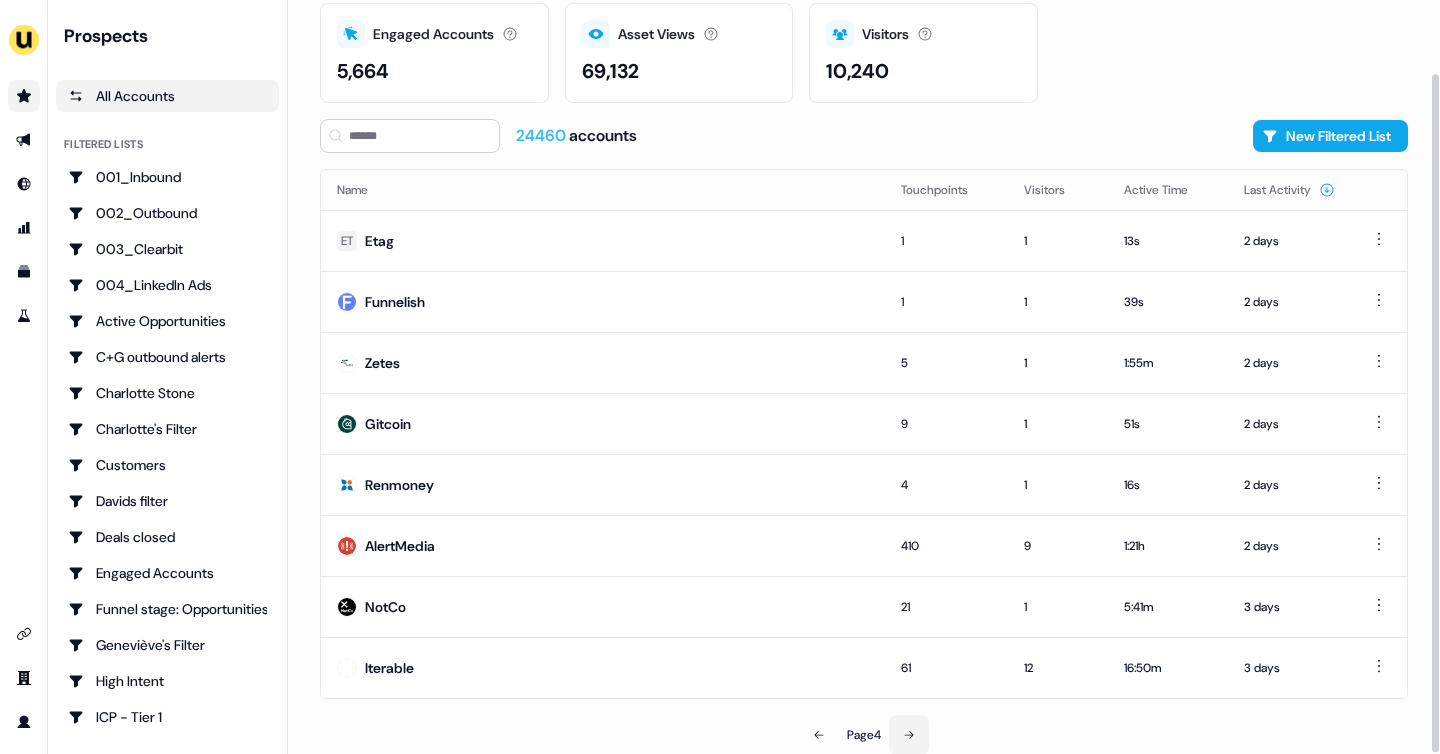 click at bounding box center [909, 735] 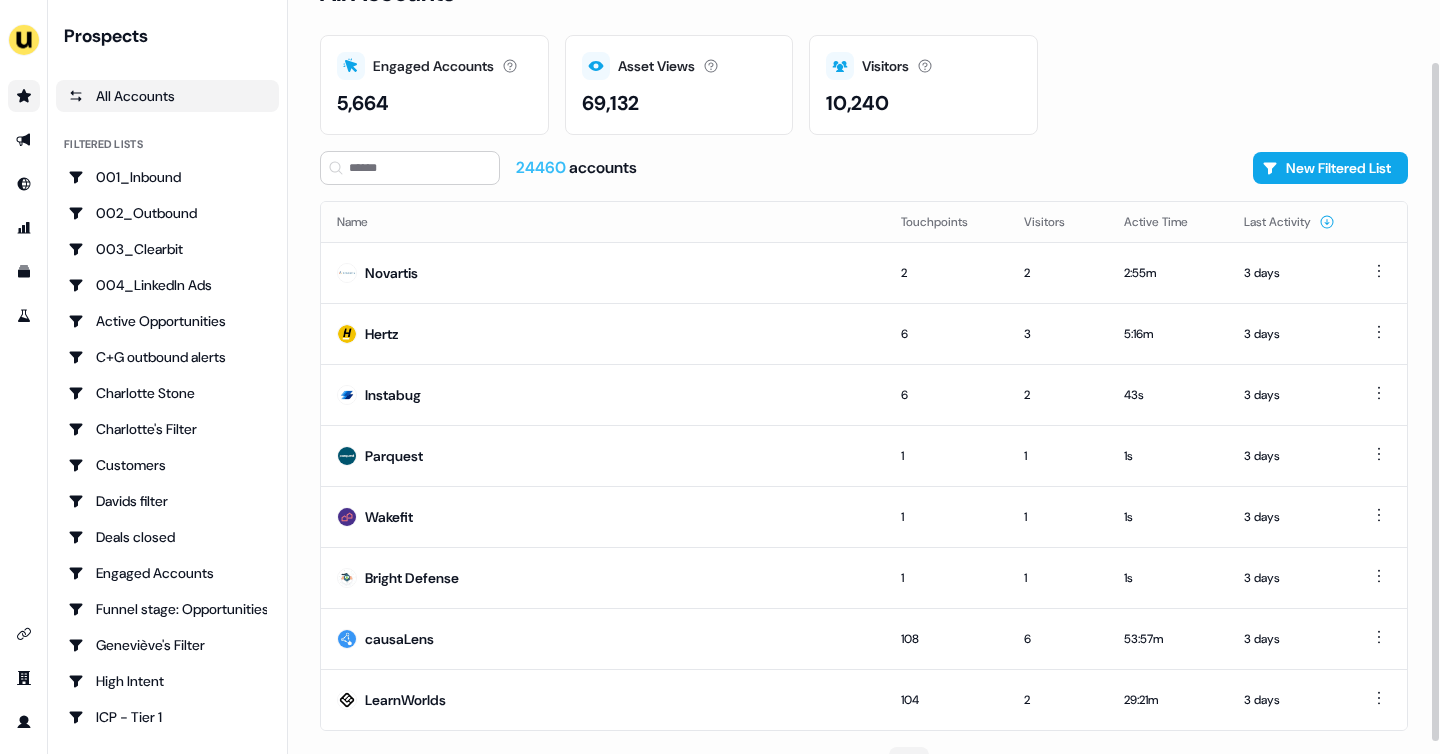 scroll, scrollTop: 81, scrollLeft: 0, axis: vertical 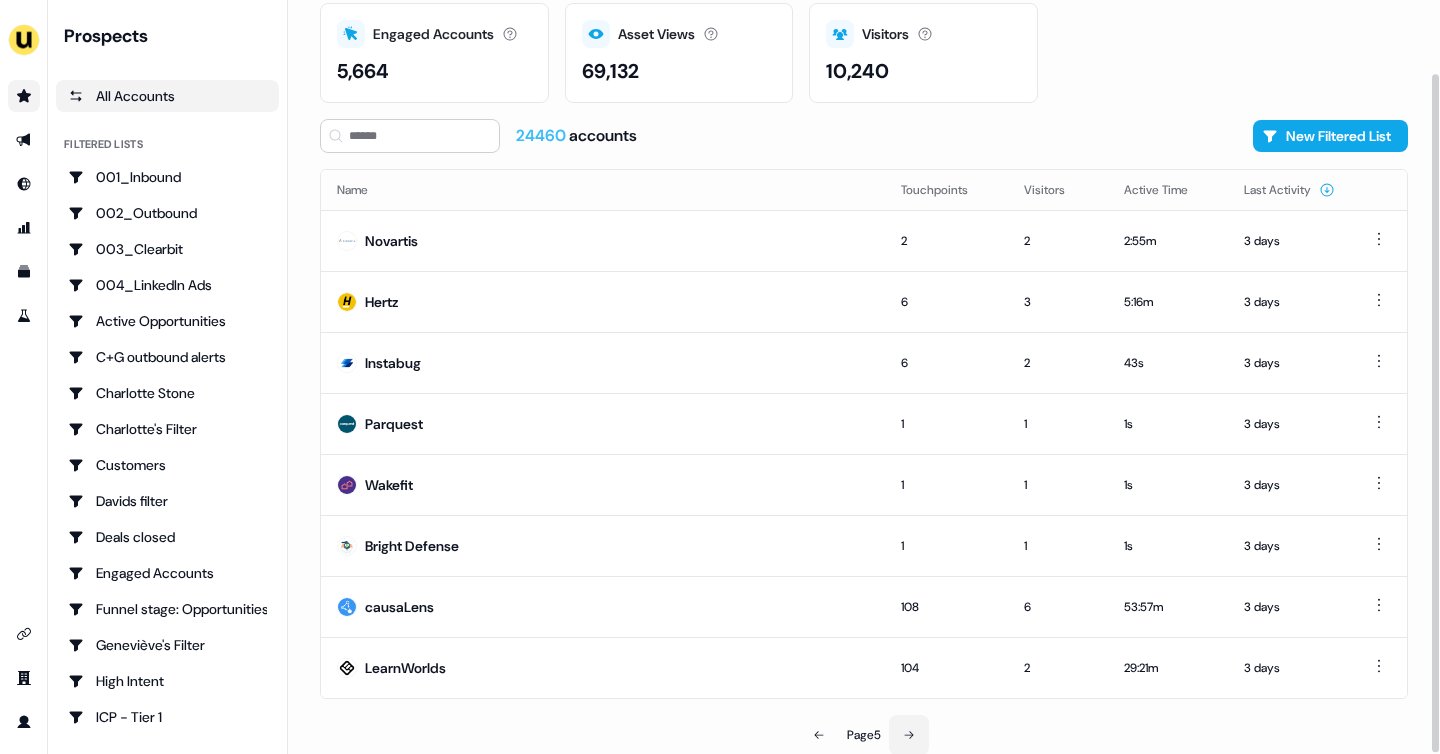 click at bounding box center [909, 735] 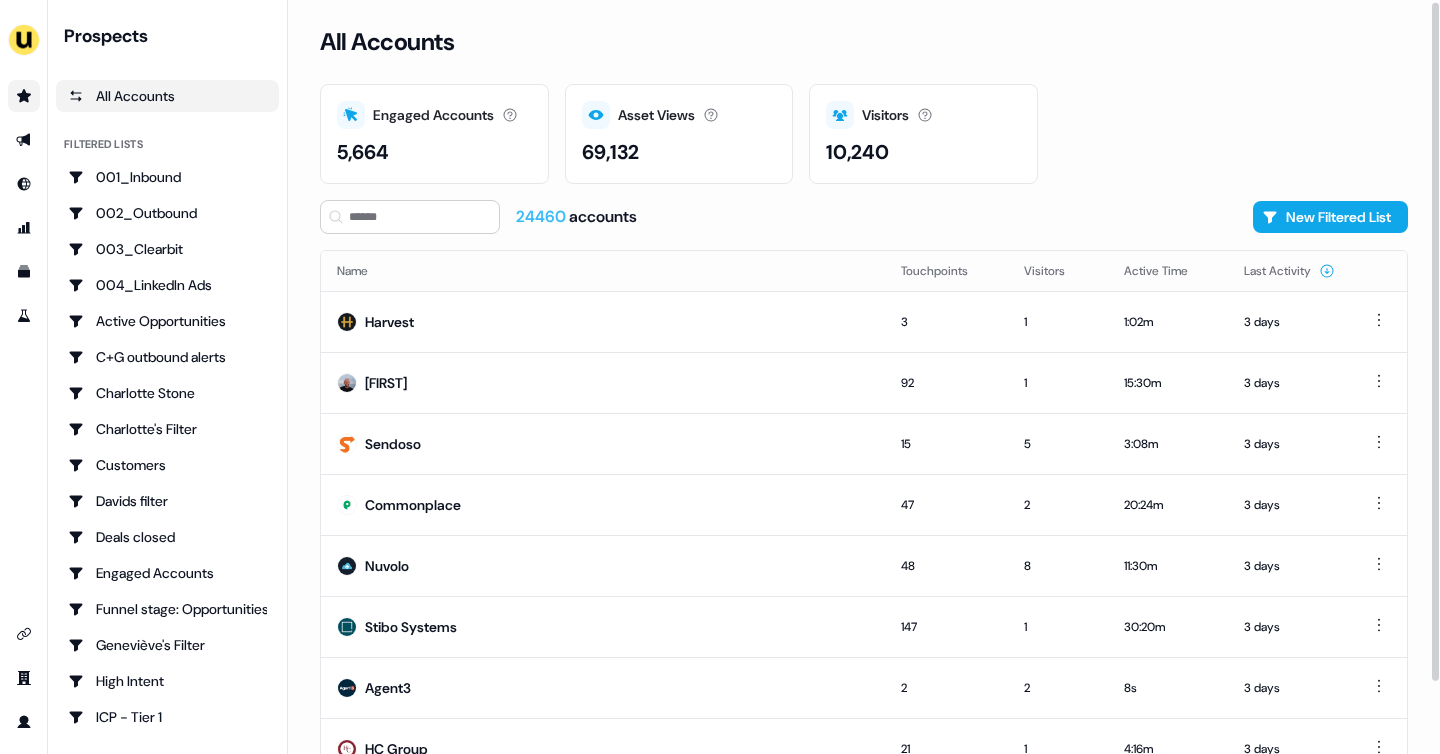 scroll, scrollTop: 81, scrollLeft: 0, axis: vertical 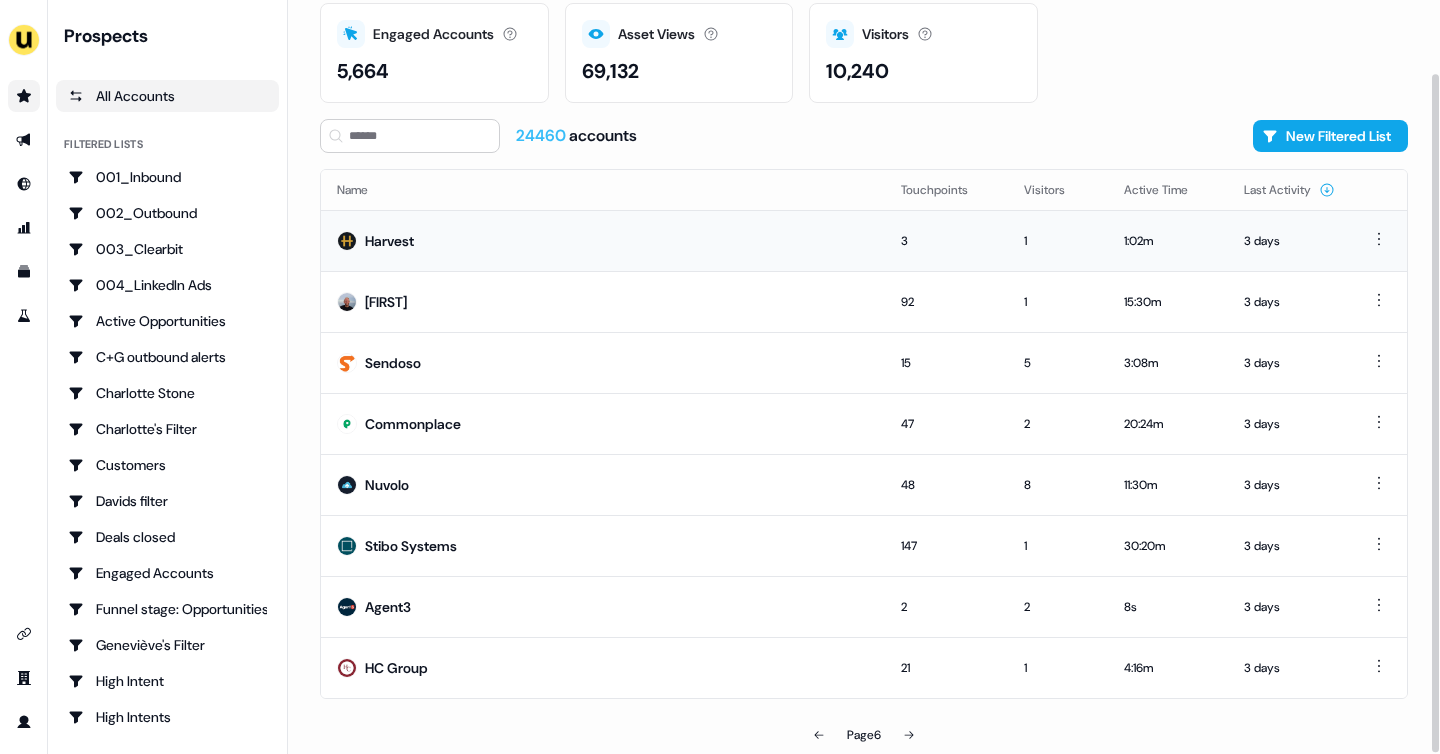 click on "Harvest" at bounding box center (603, 240) 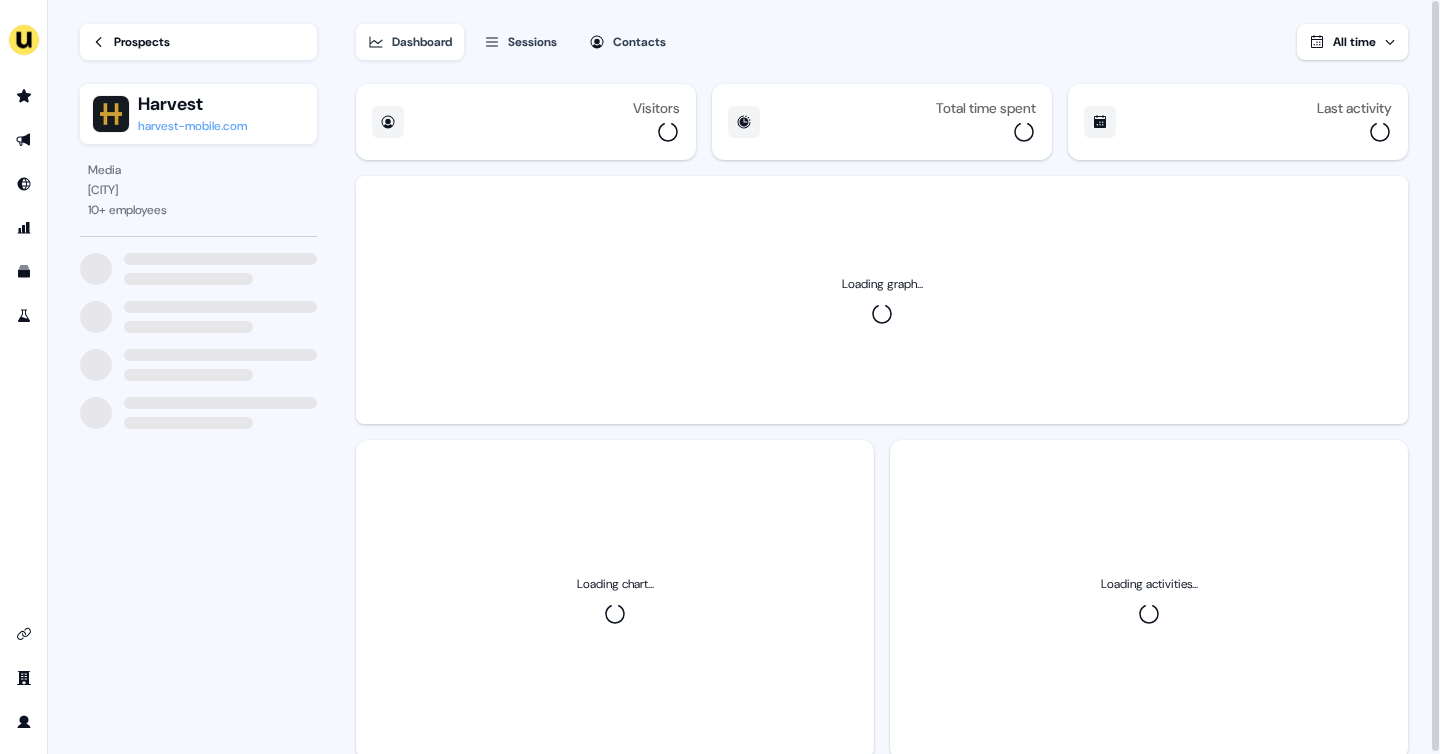 scroll, scrollTop: 0, scrollLeft: 0, axis: both 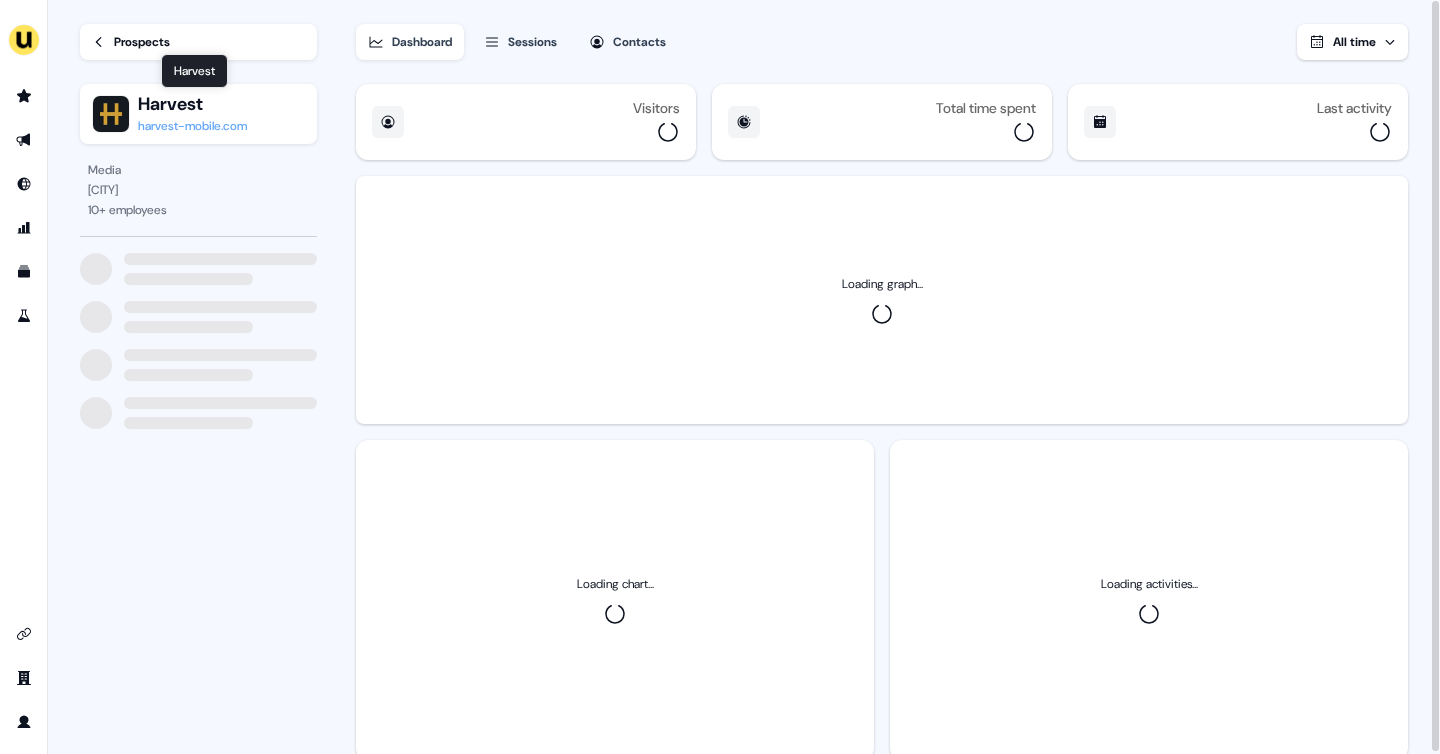 click on "Prospects" at bounding box center (142, 42) 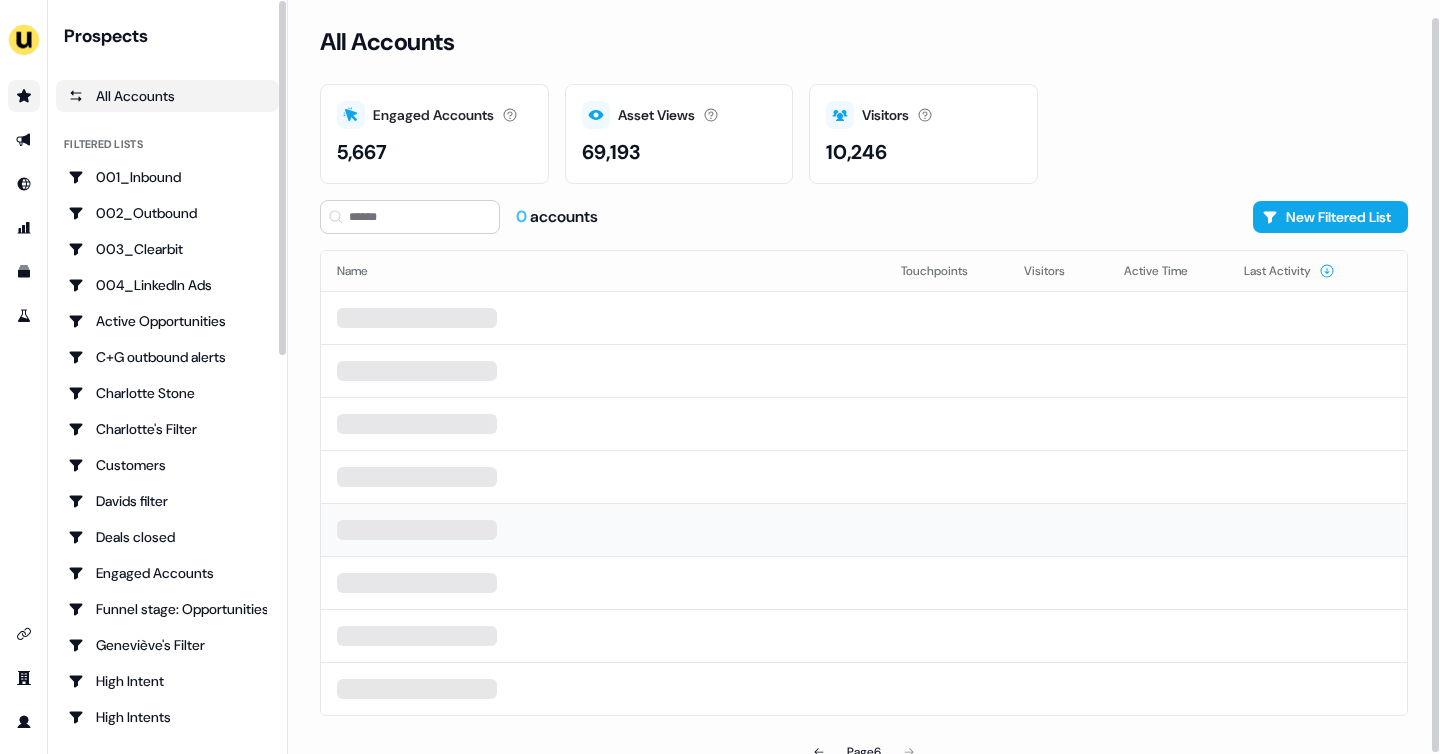 scroll, scrollTop: 17, scrollLeft: 0, axis: vertical 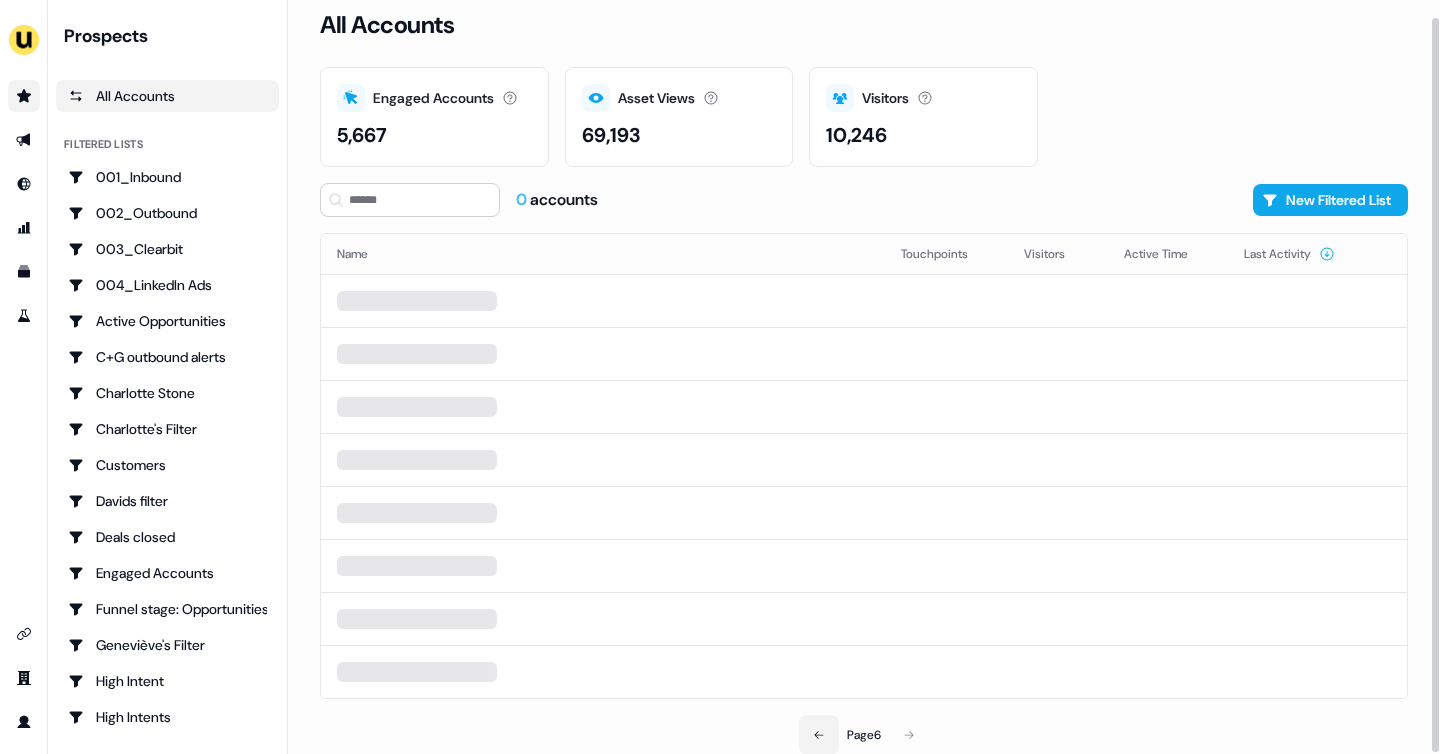 click at bounding box center (819, 735) 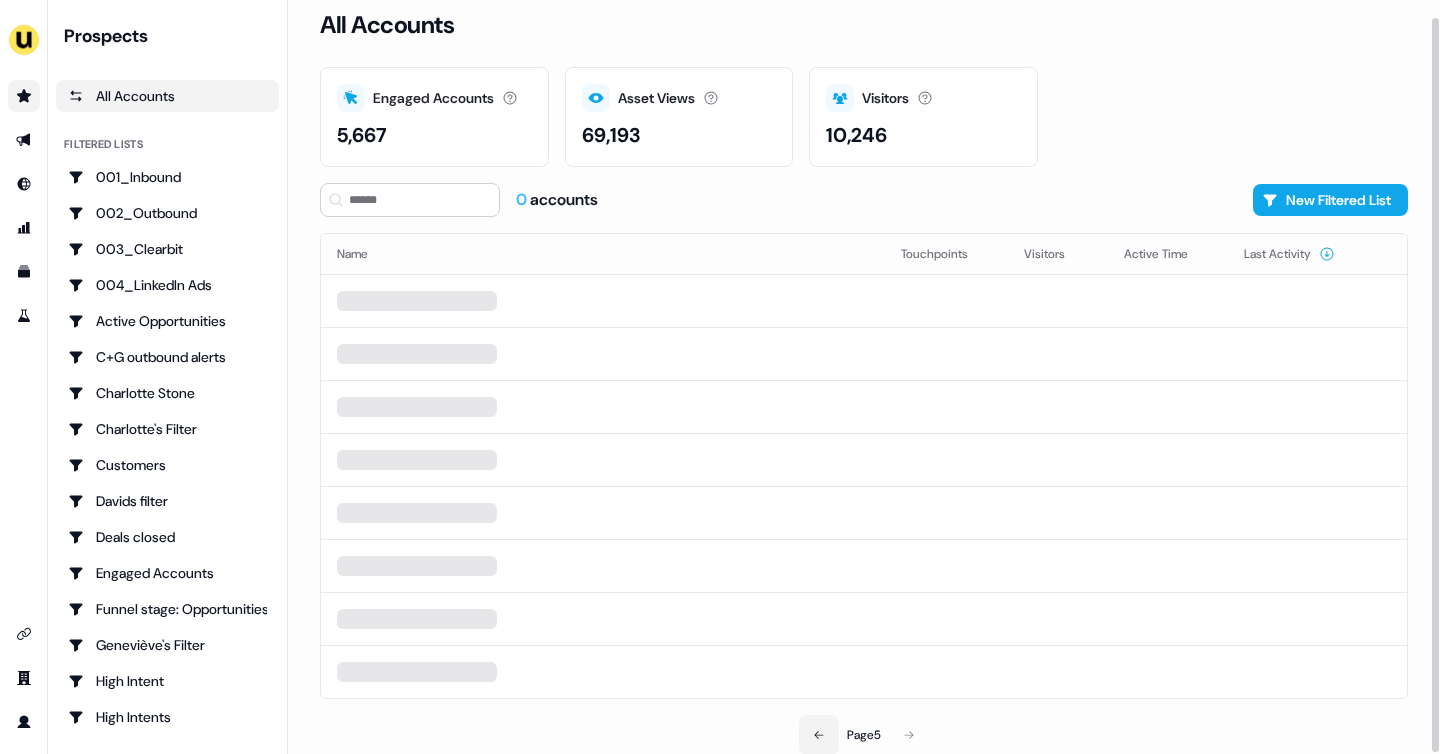 click 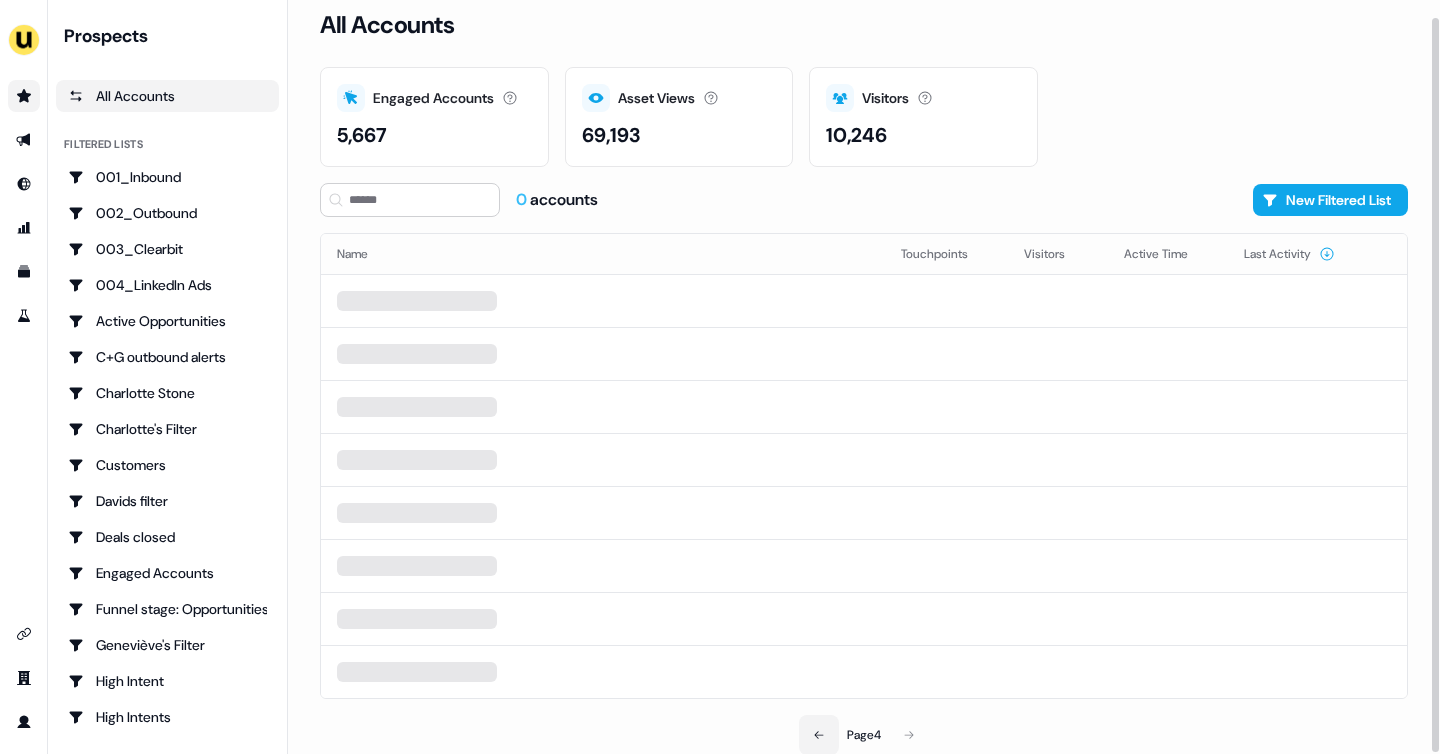 click 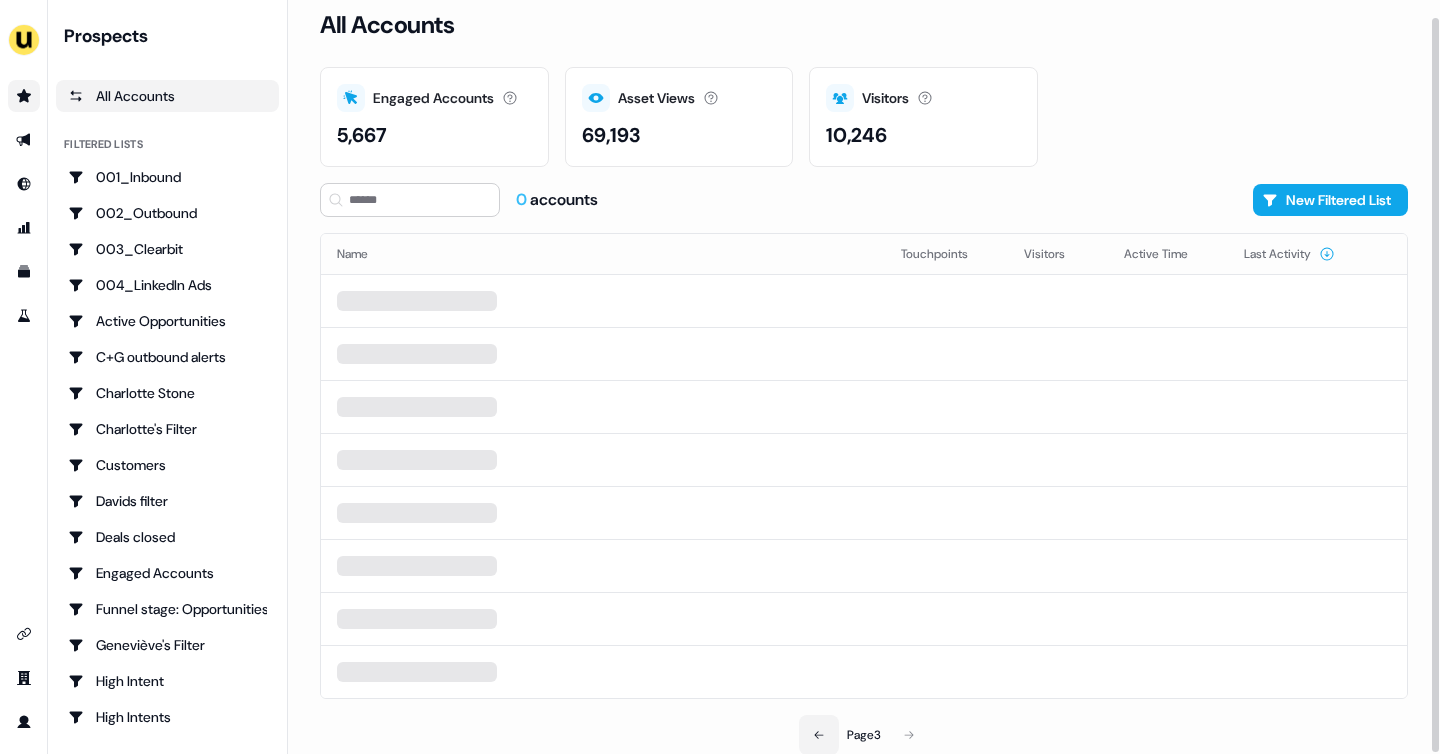 click 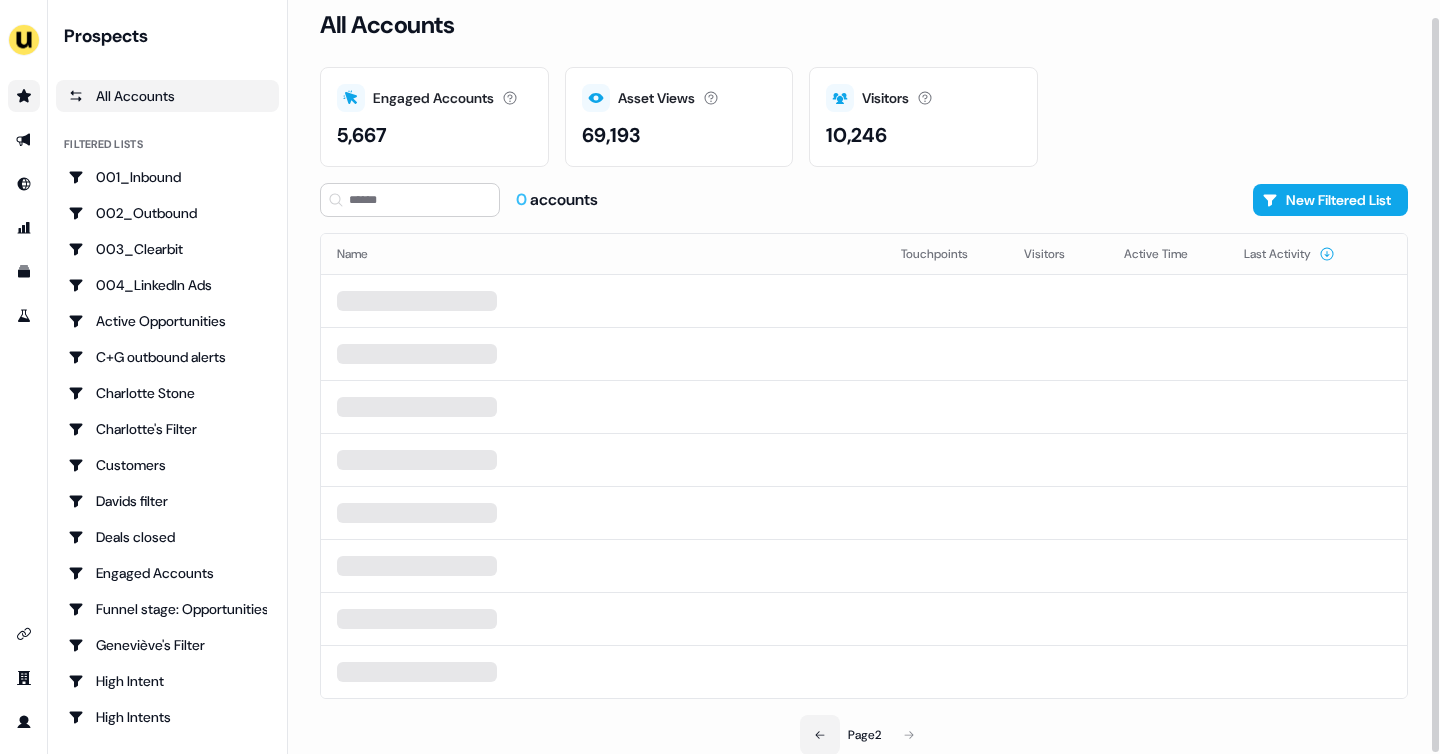 click 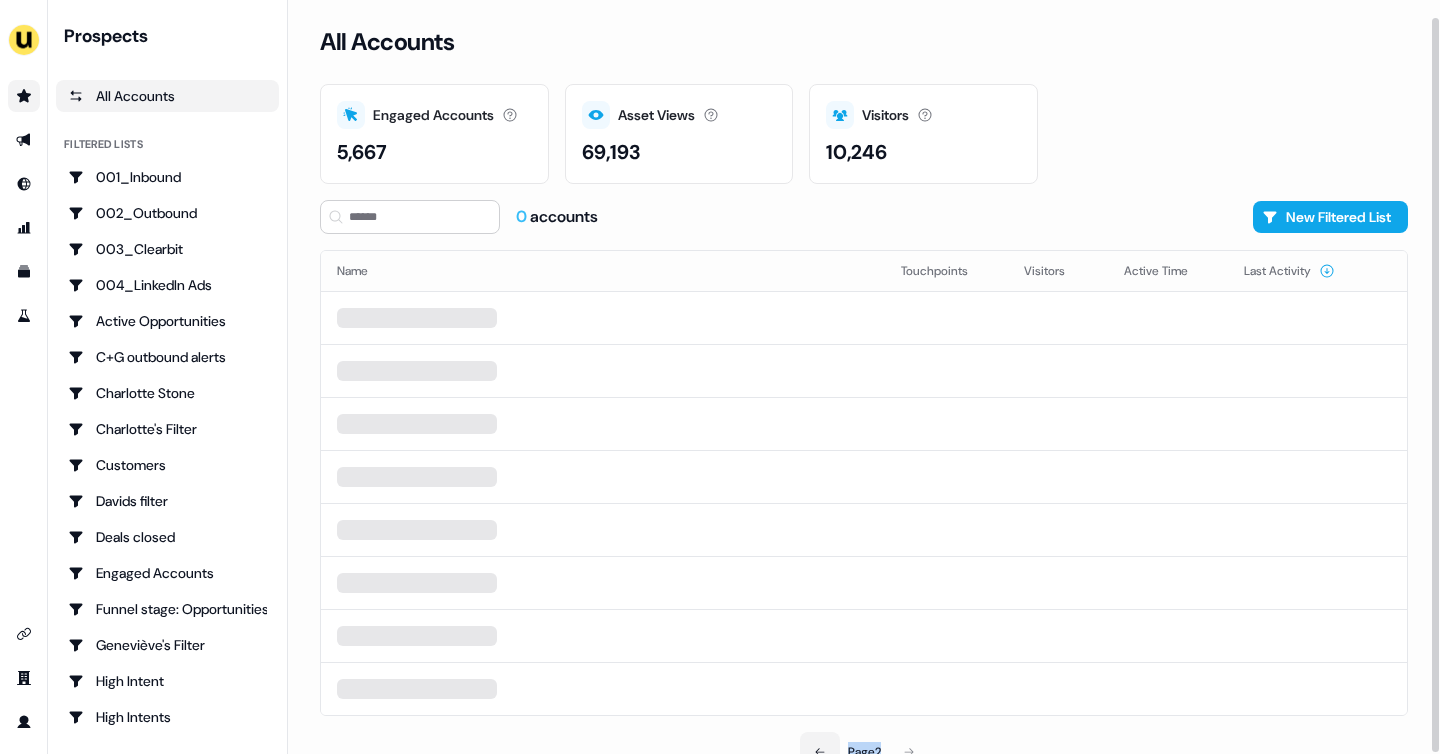 click on "Name Touchpoints Visitors Active Time Last Activity Page  2" at bounding box center (864, 511) 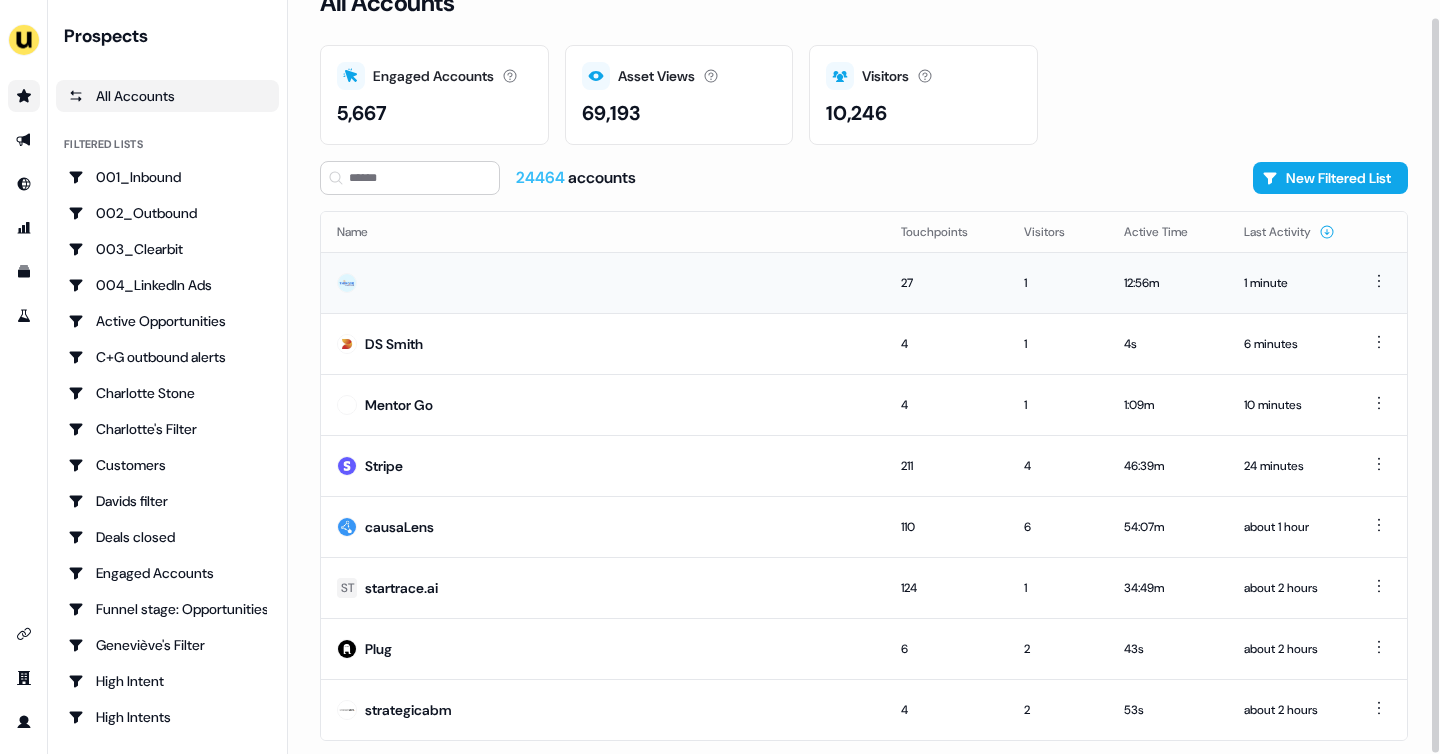 scroll, scrollTop: 42, scrollLeft: 0, axis: vertical 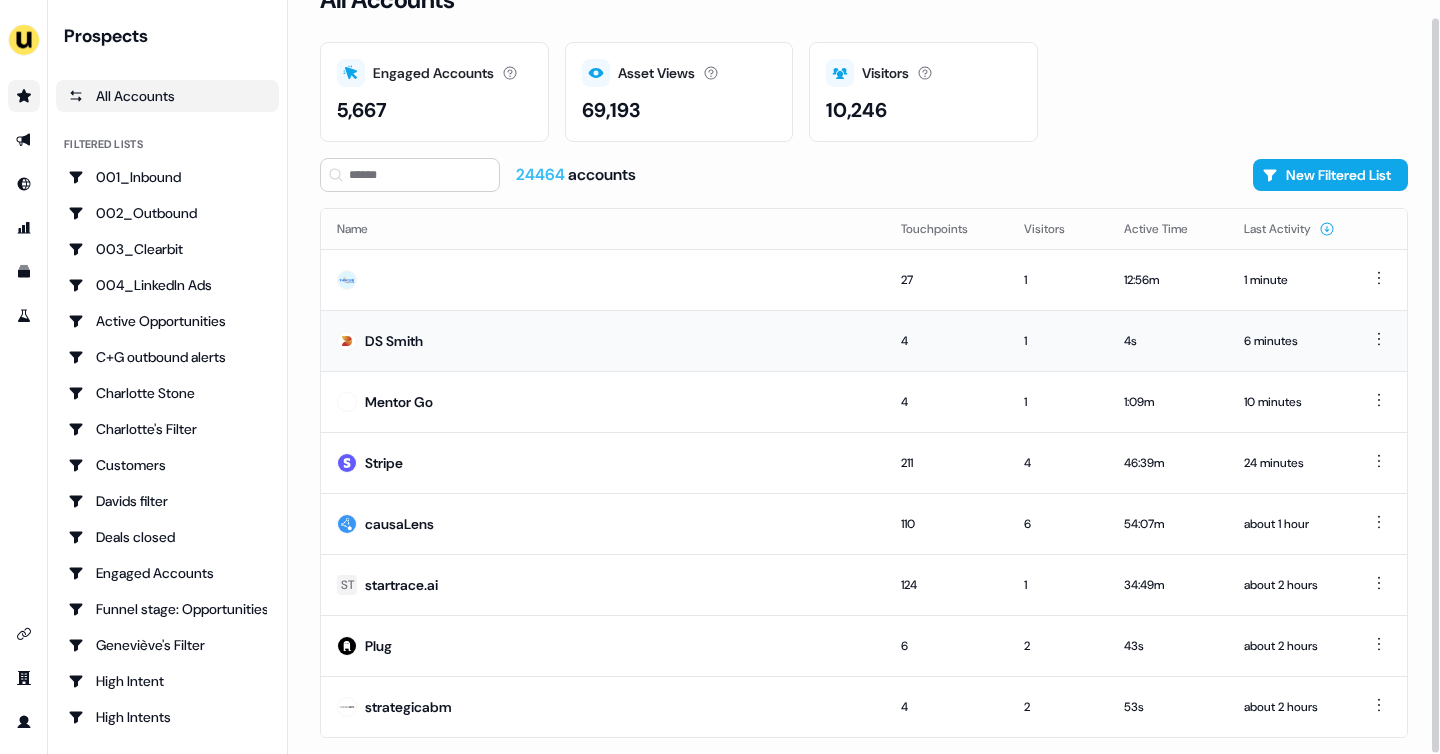 click on "DS Smith" at bounding box center [603, 340] 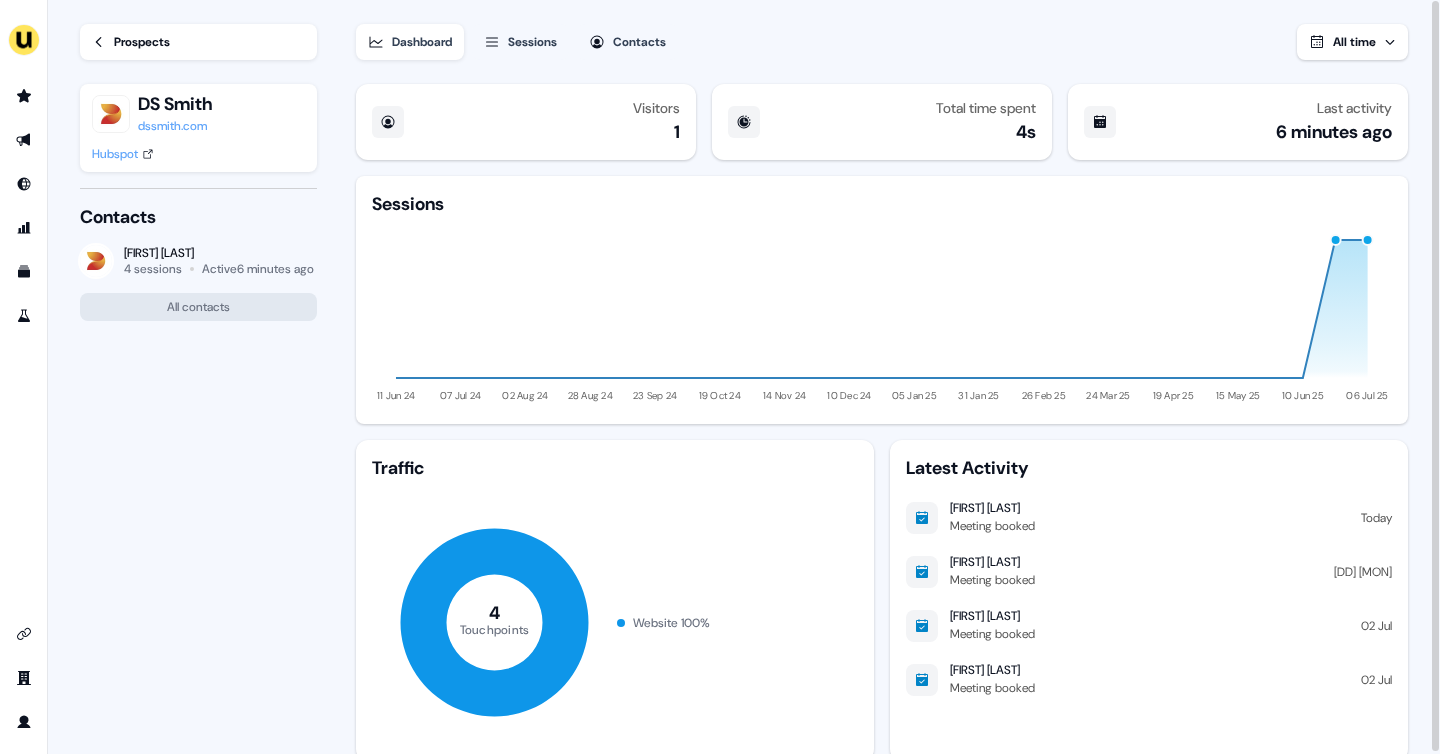 click on "Prospects" at bounding box center [142, 42] 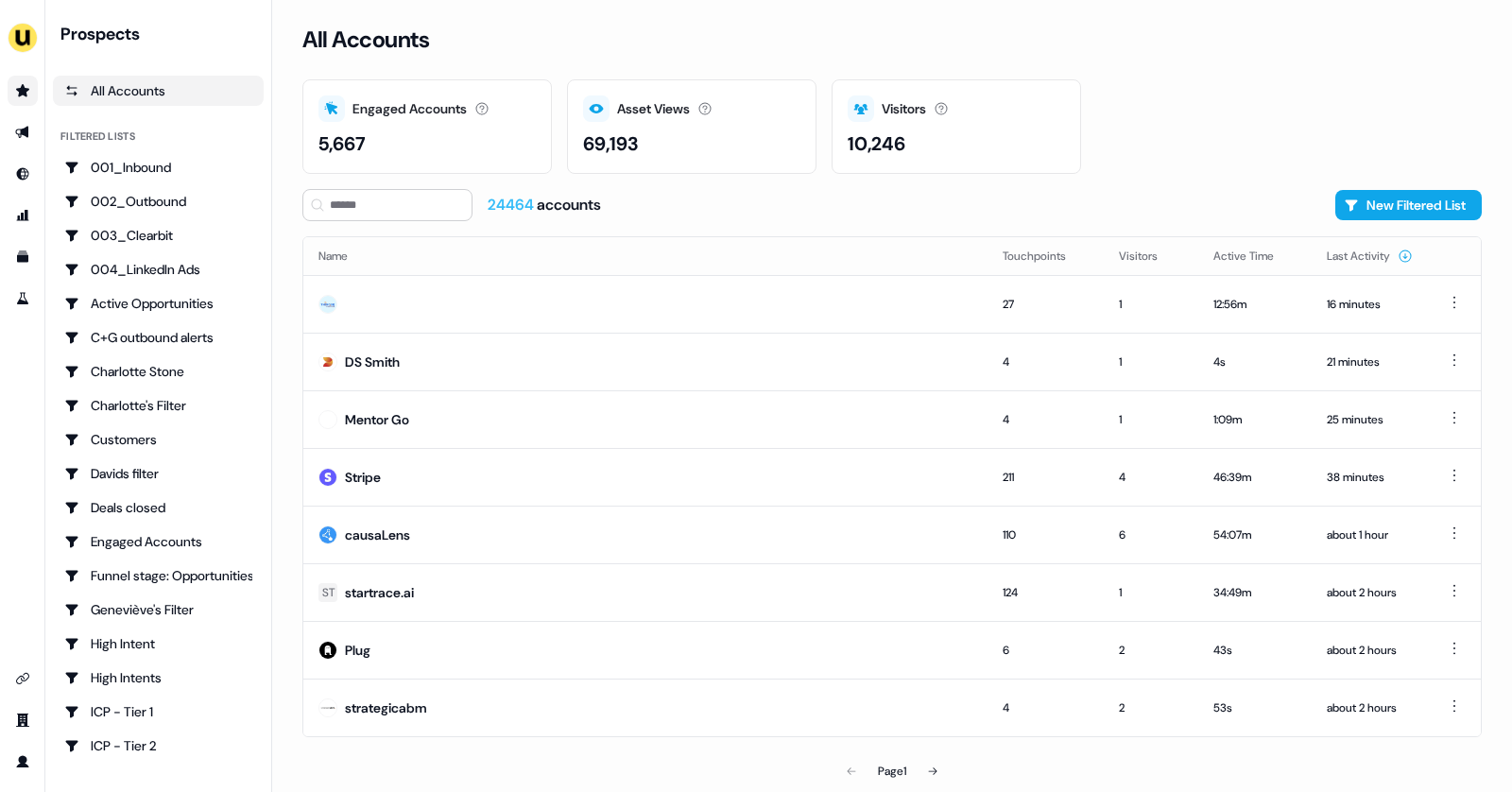 scroll, scrollTop: 0, scrollLeft: 0, axis: both 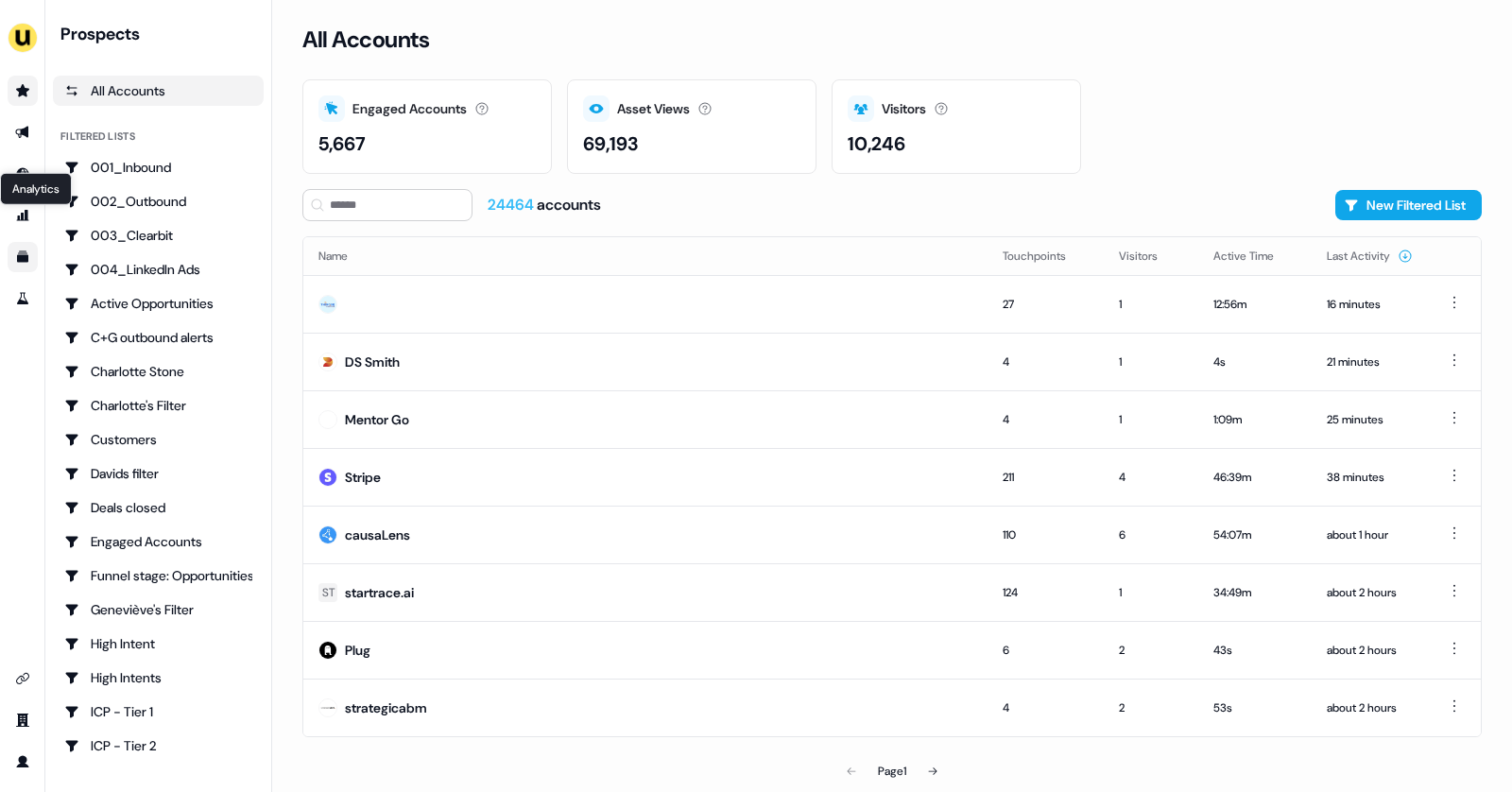 click 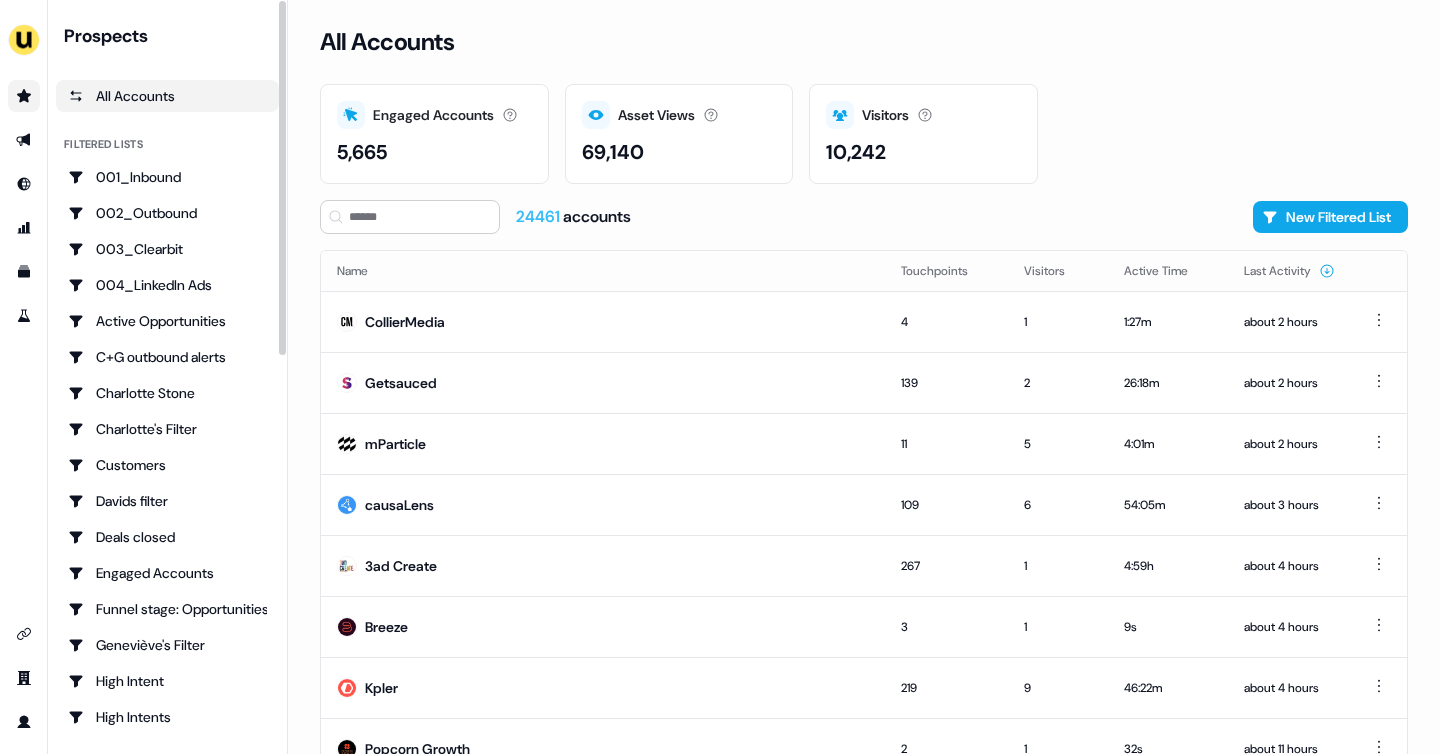 scroll, scrollTop: 0, scrollLeft: 0, axis: both 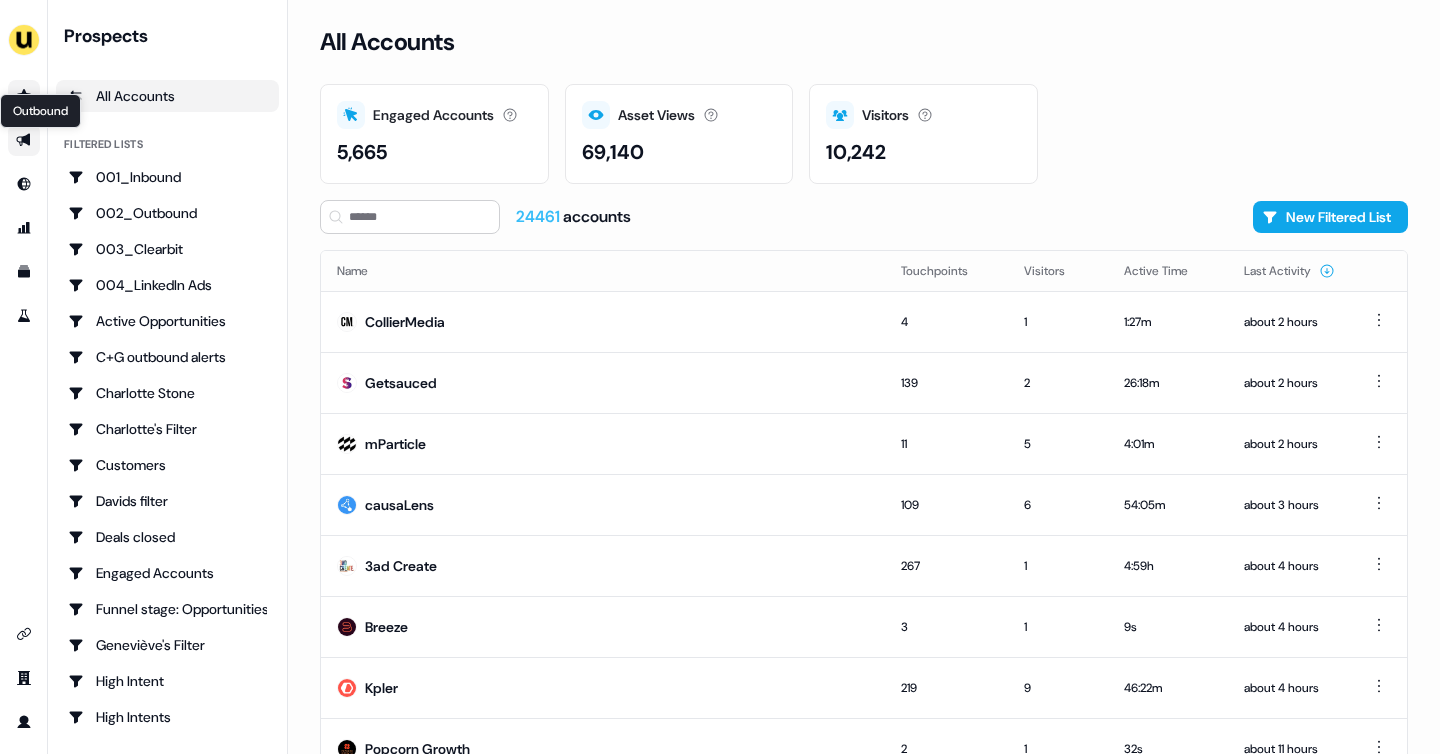 click 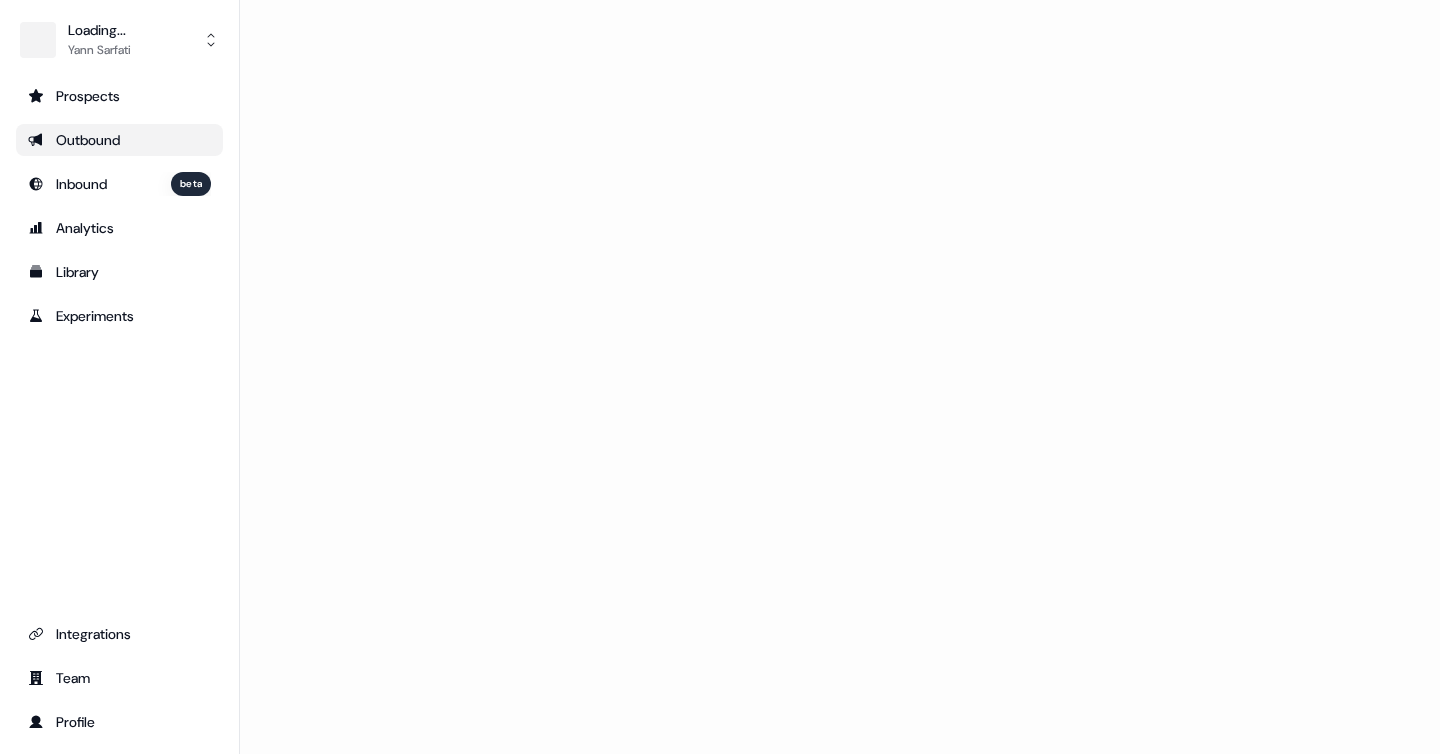 scroll, scrollTop: 0, scrollLeft: 0, axis: both 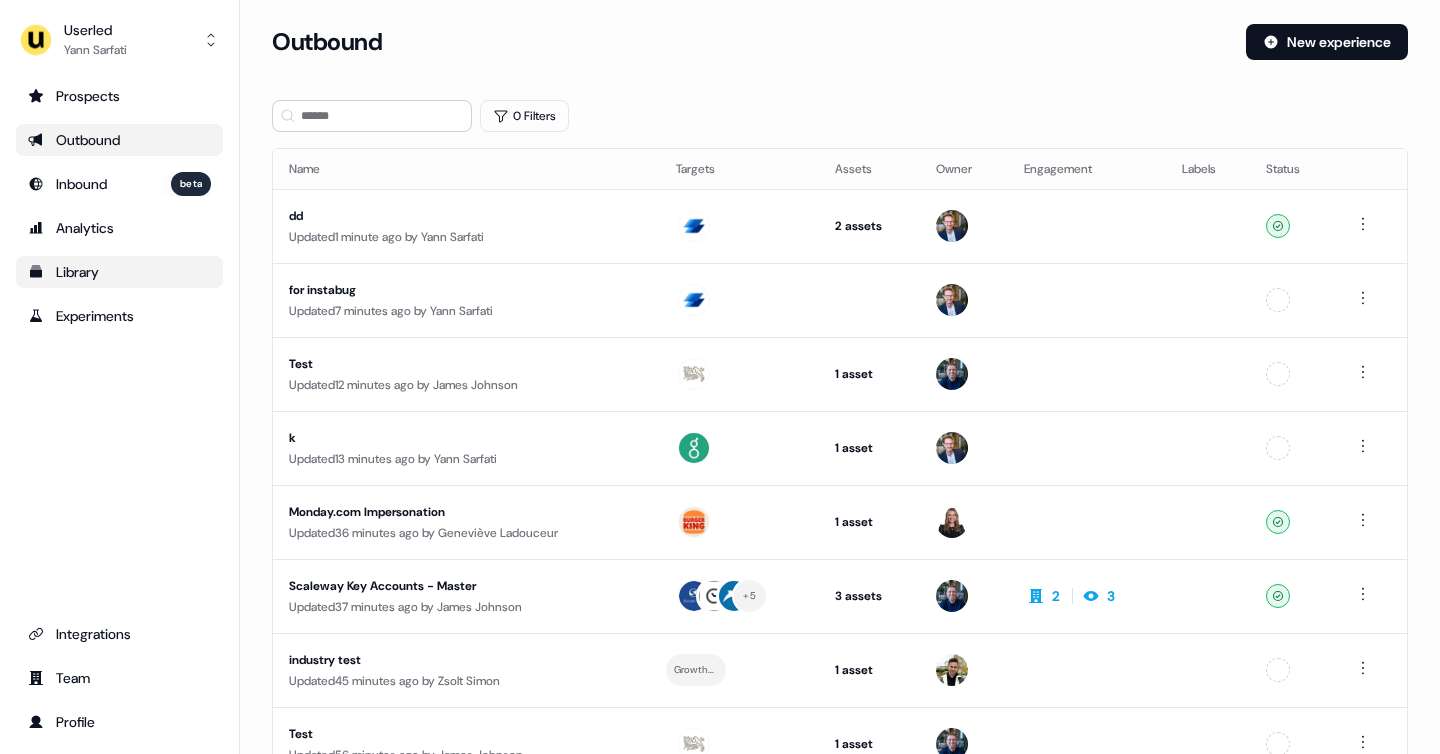 click on "Library" at bounding box center [119, 272] 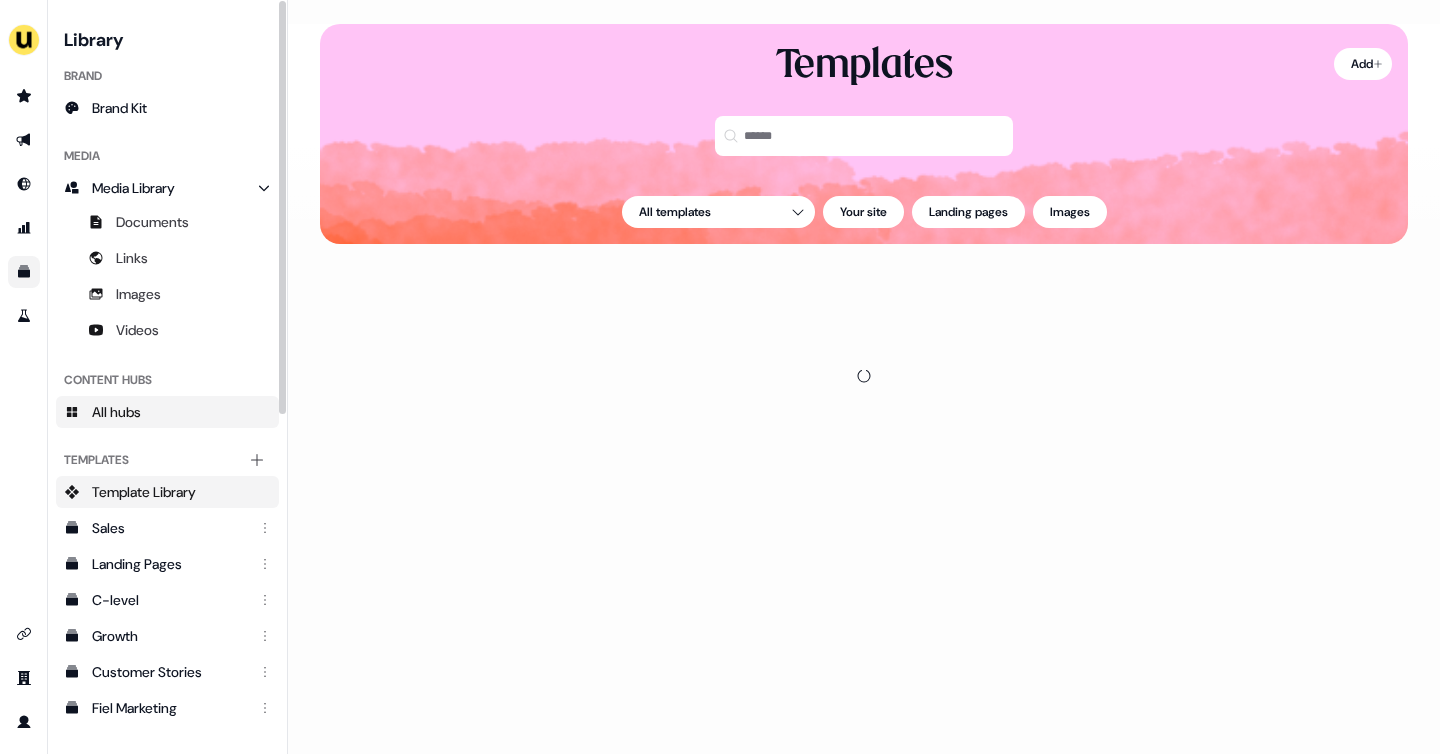 click on "All hubs" at bounding box center [116, 412] 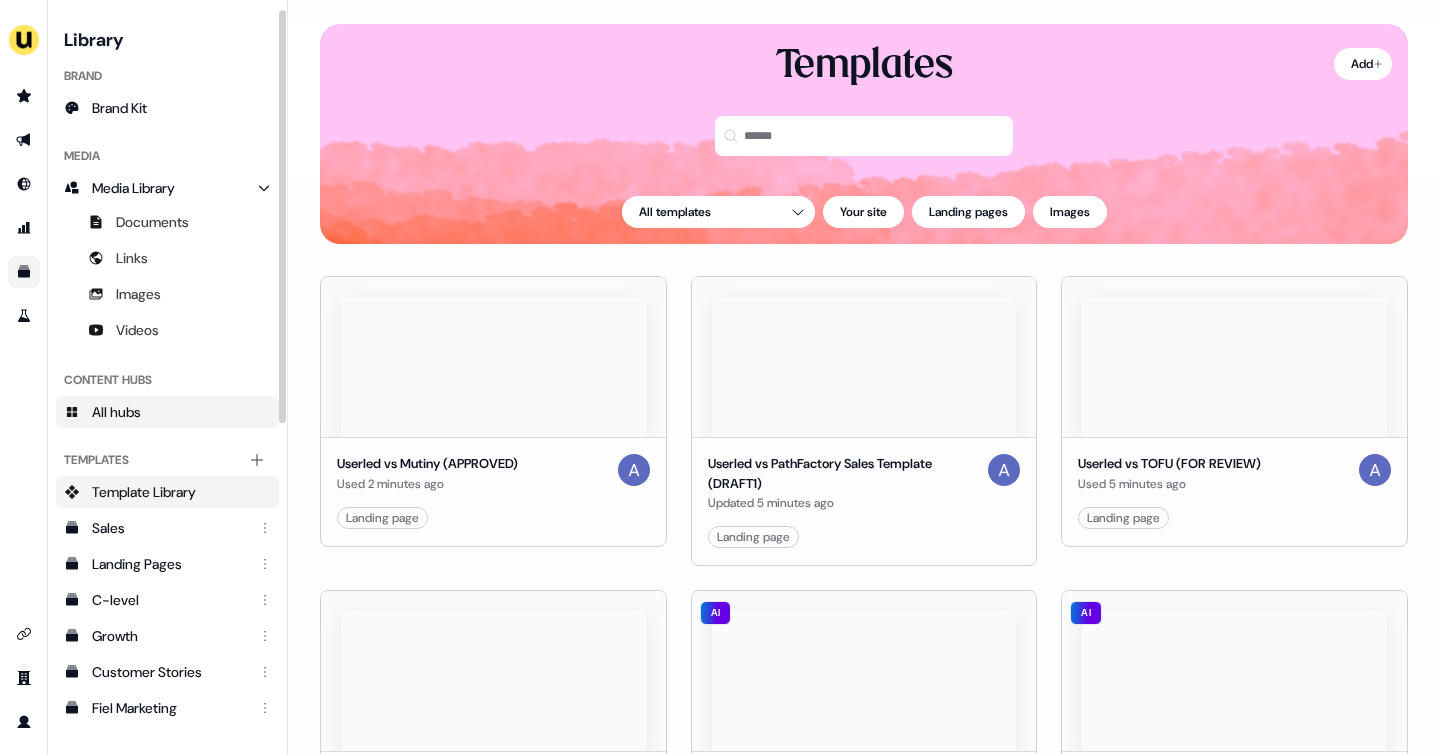 scroll, scrollTop: 16, scrollLeft: 0, axis: vertical 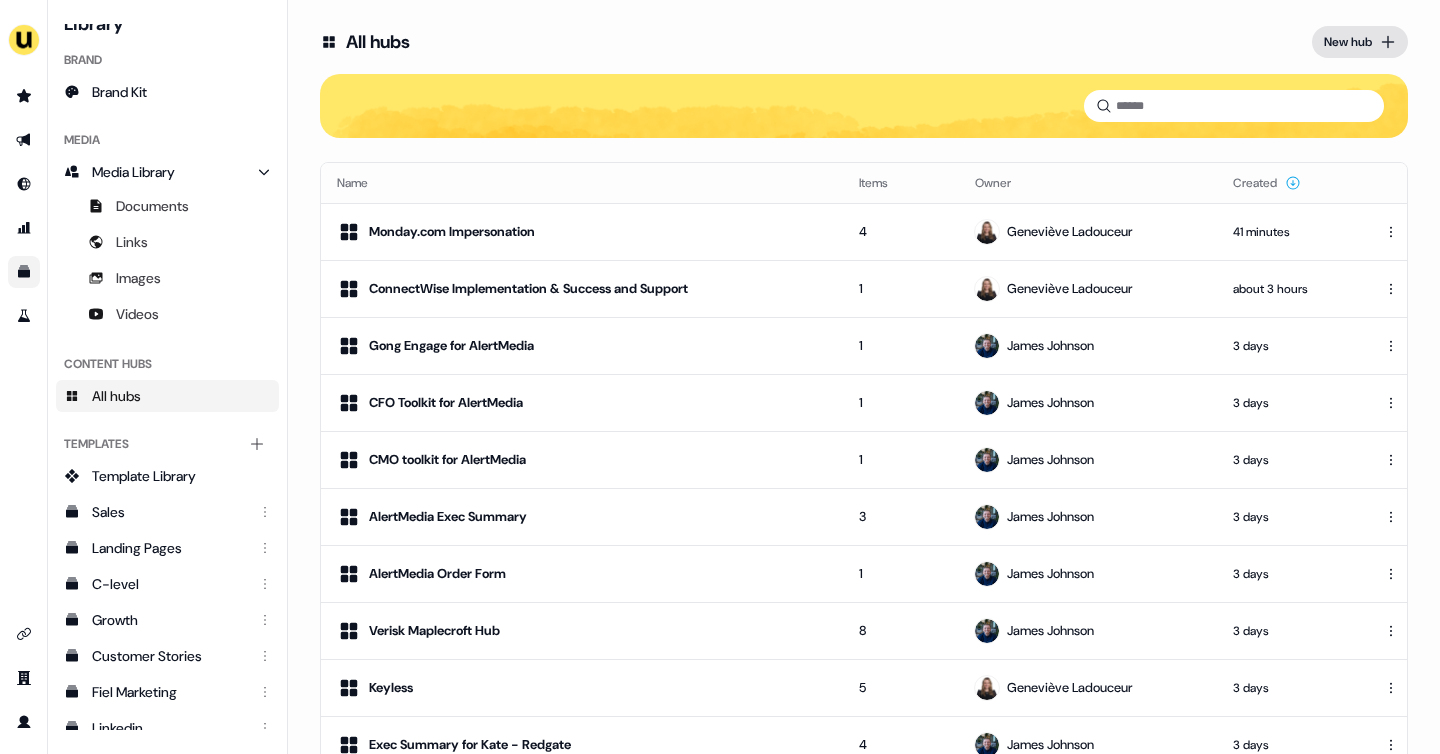 click on "New hub" at bounding box center [1348, 42] 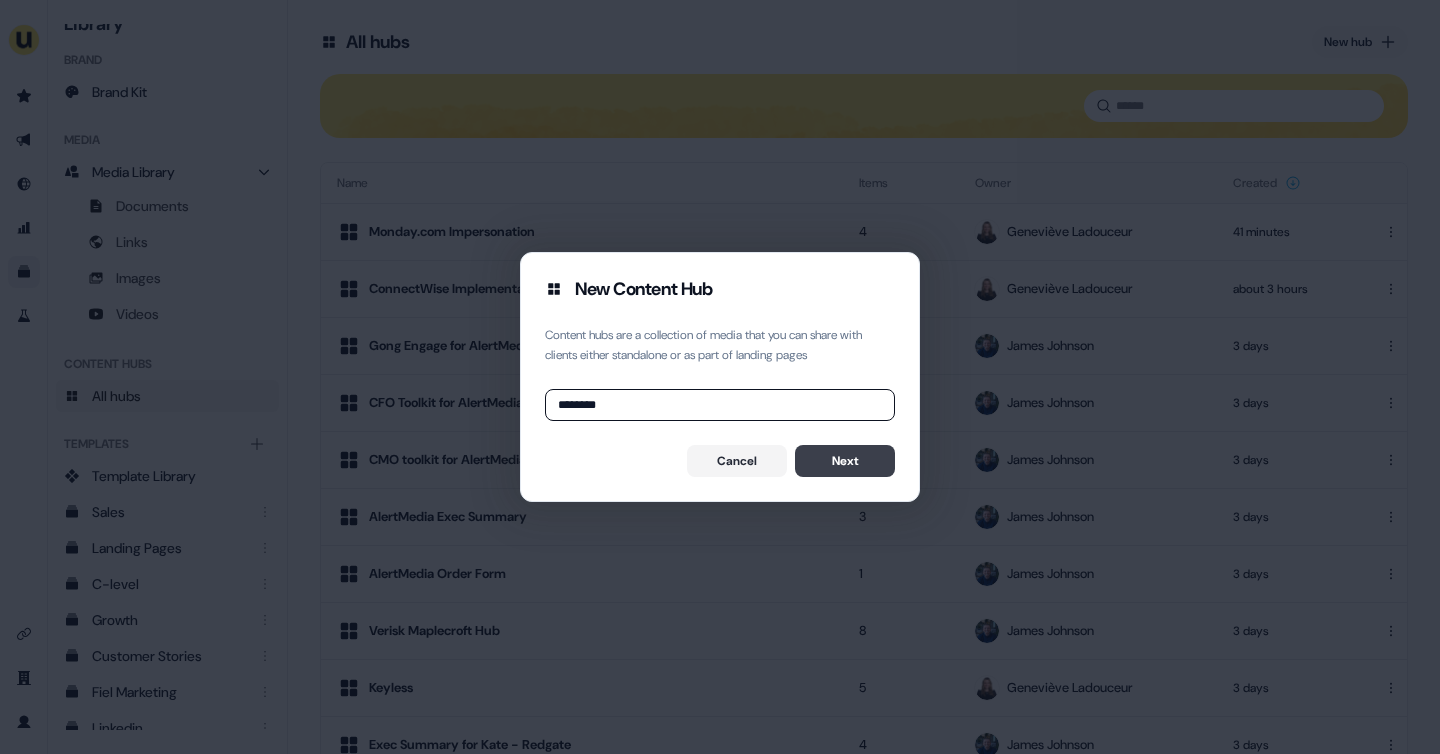 type on "********" 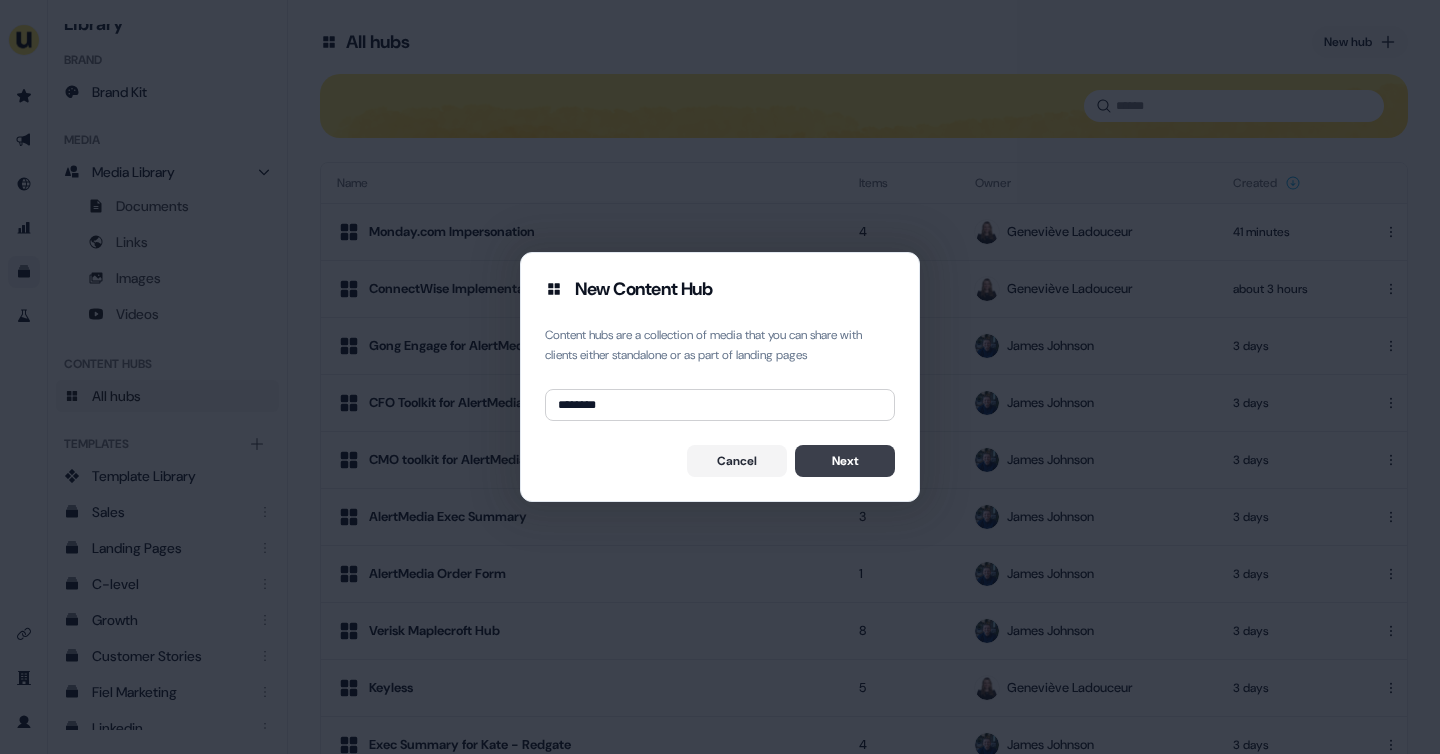 click on "Next" at bounding box center (845, 461) 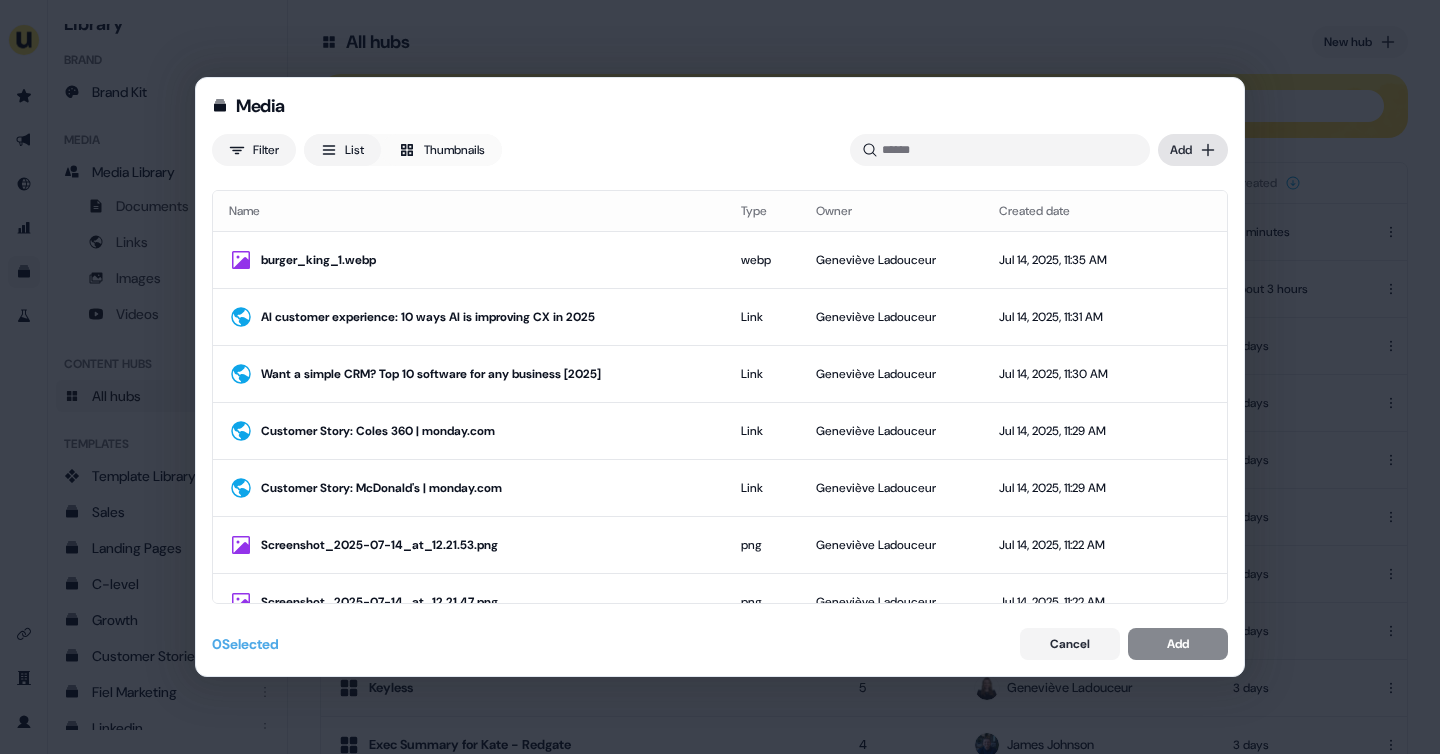 click on "Media Filter List Thumbnails Uploaded Add Name Type Owner Created date burger_king_1.webp webp [FIRST] [LAST] [DATE], [TIME] AI customer experience: 10 ways AI is improving CX in 2025 Link [FIRST] [LAST] [DATE], [TIME] Want a simple CRM? Top 10 software for any business [2025] Link [FIRST] [LAST] [DATE], [TIME] Customer Story: Coles 360  | monday.com Link [FIRST] [LAST] [DATE], [TIME] Customer Story: McDonald's  | monday.com Link [FIRST] [LAST] [DATE], [TIME] Screenshot_2025-07-14_at_12.21.53.png png [FIRST] [LAST] [DATE], [TIME] Screenshot_2025-07-14_at_12.21.47.png png [FIRST] [LAST] [DATE], [TIME] Screenshot_2025-07-14_at_12.21.41.png png [FIRST] [LAST] [DATE], [TIME] Folloze_templates.PNG png [FIRST] [LAST] [DATE], [TIME] PathFactory_Templates.PNG png [FIRST] [LAST] [DATE], [TIME] Screenshot_2025-07-14_at_10.43.01.png png [FIRST] [LAST] [DATE], [TIME] TOFU_AI.PNG png png" at bounding box center (720, 377) 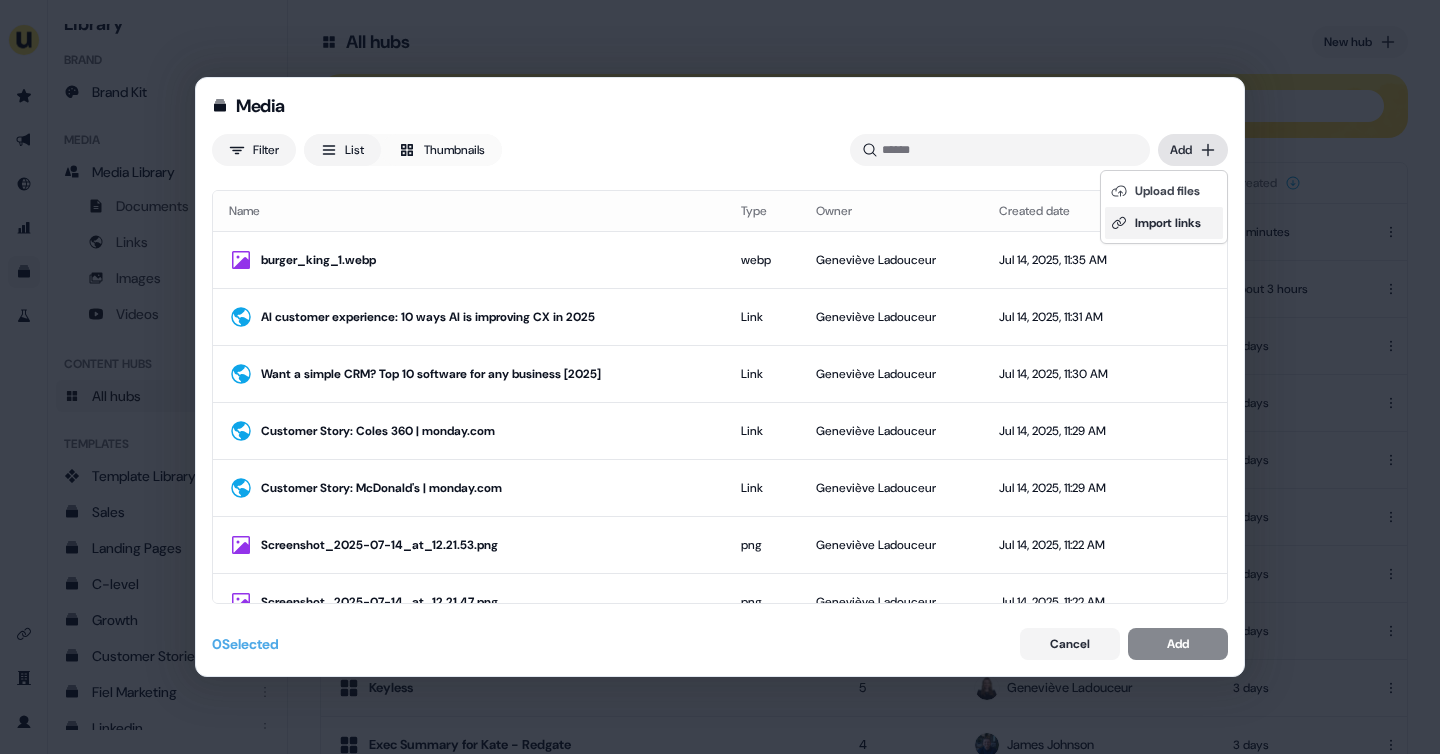 click on "Import links" at bounding box center (1164, 223) 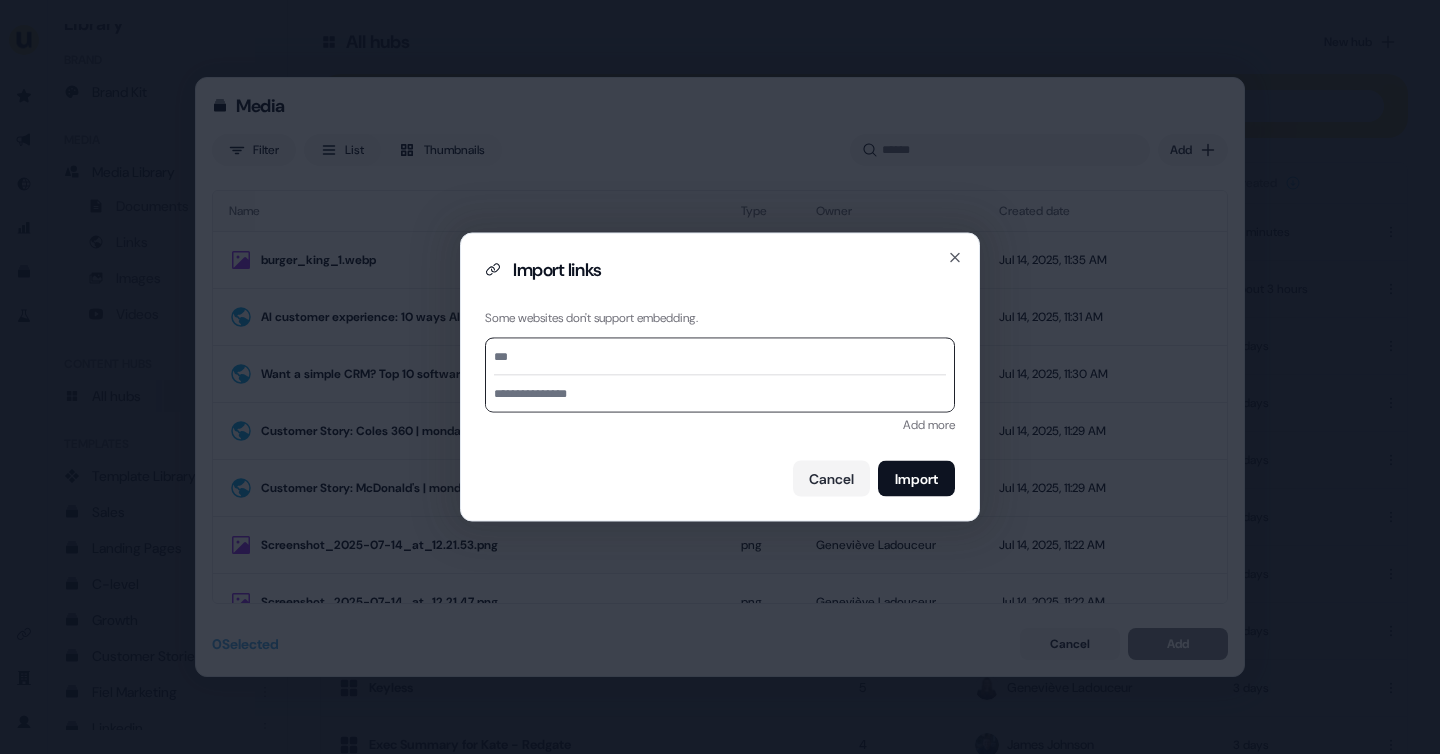 paste on "**********" 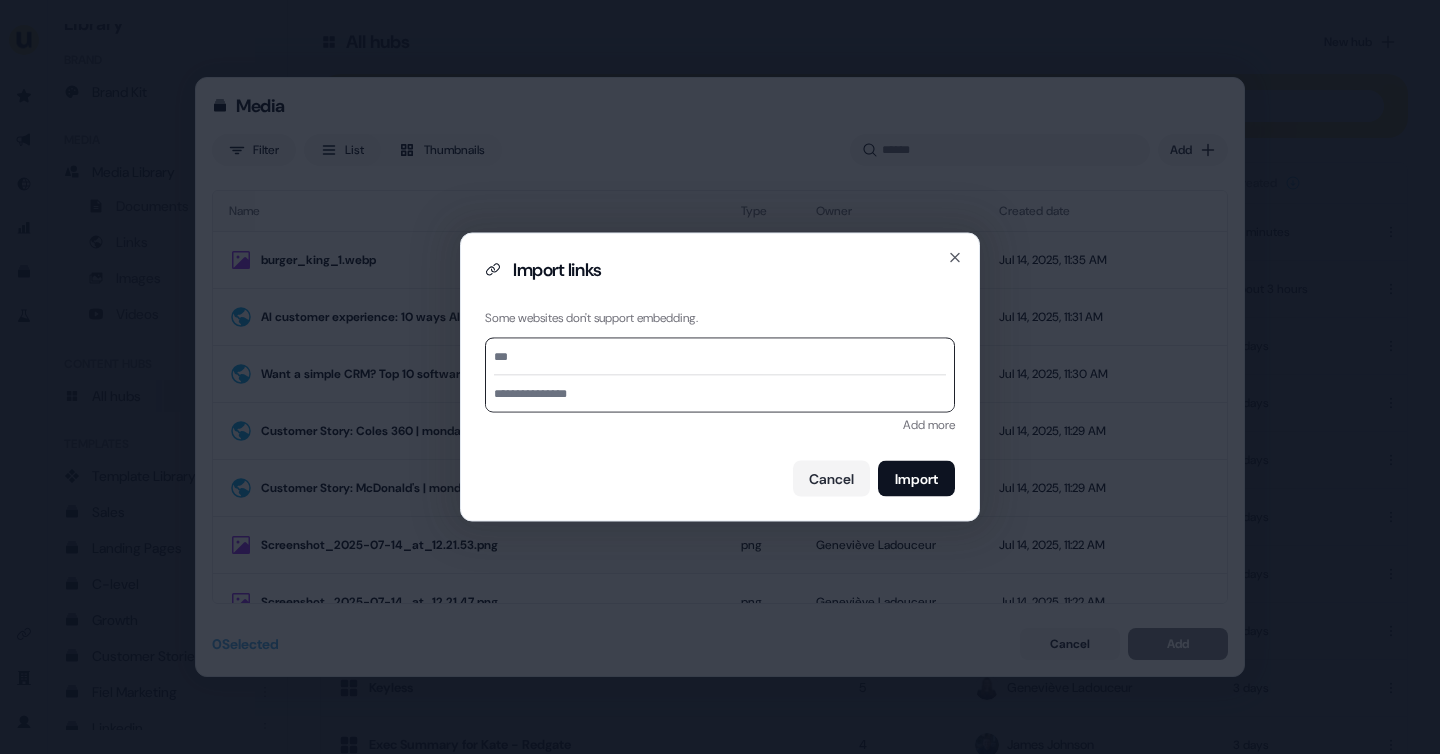 type on "**********" 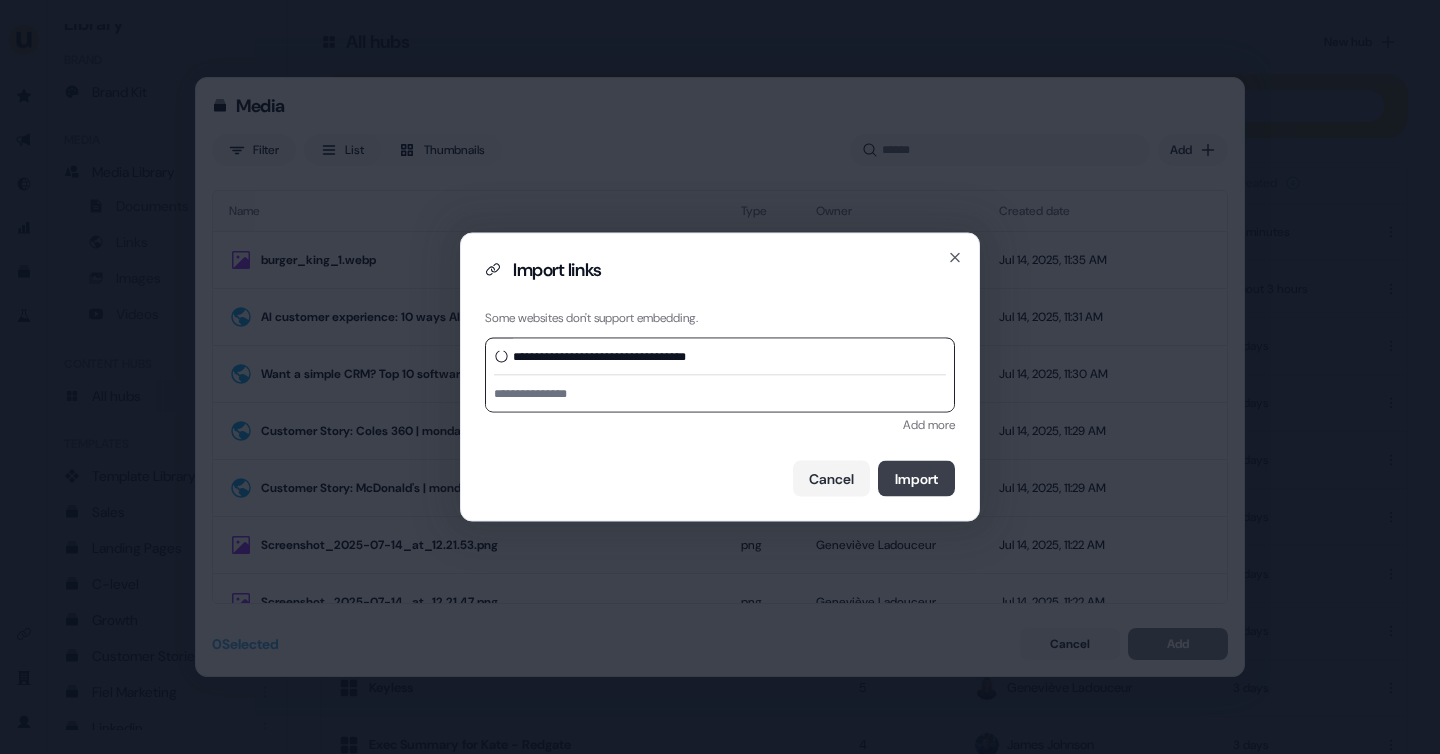 type on "**********" 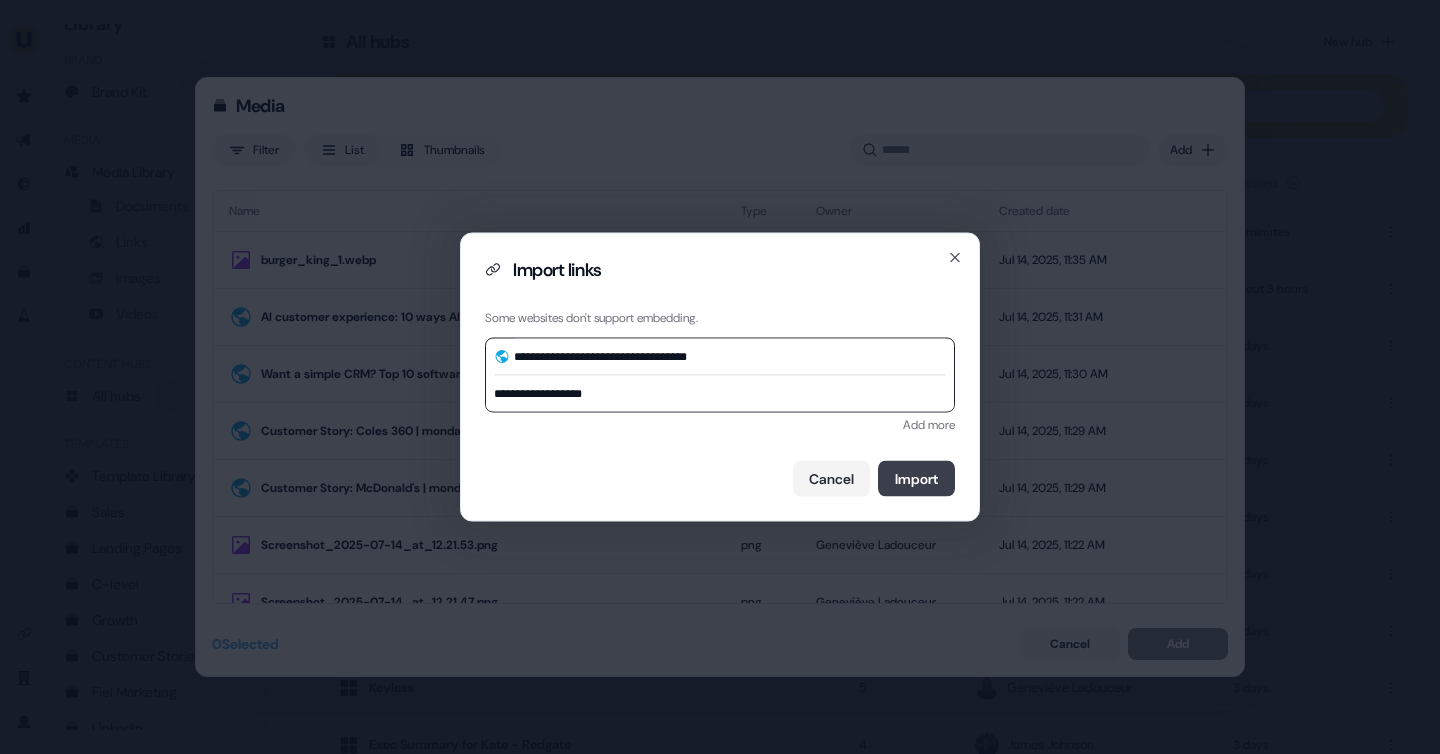 type on "**********" 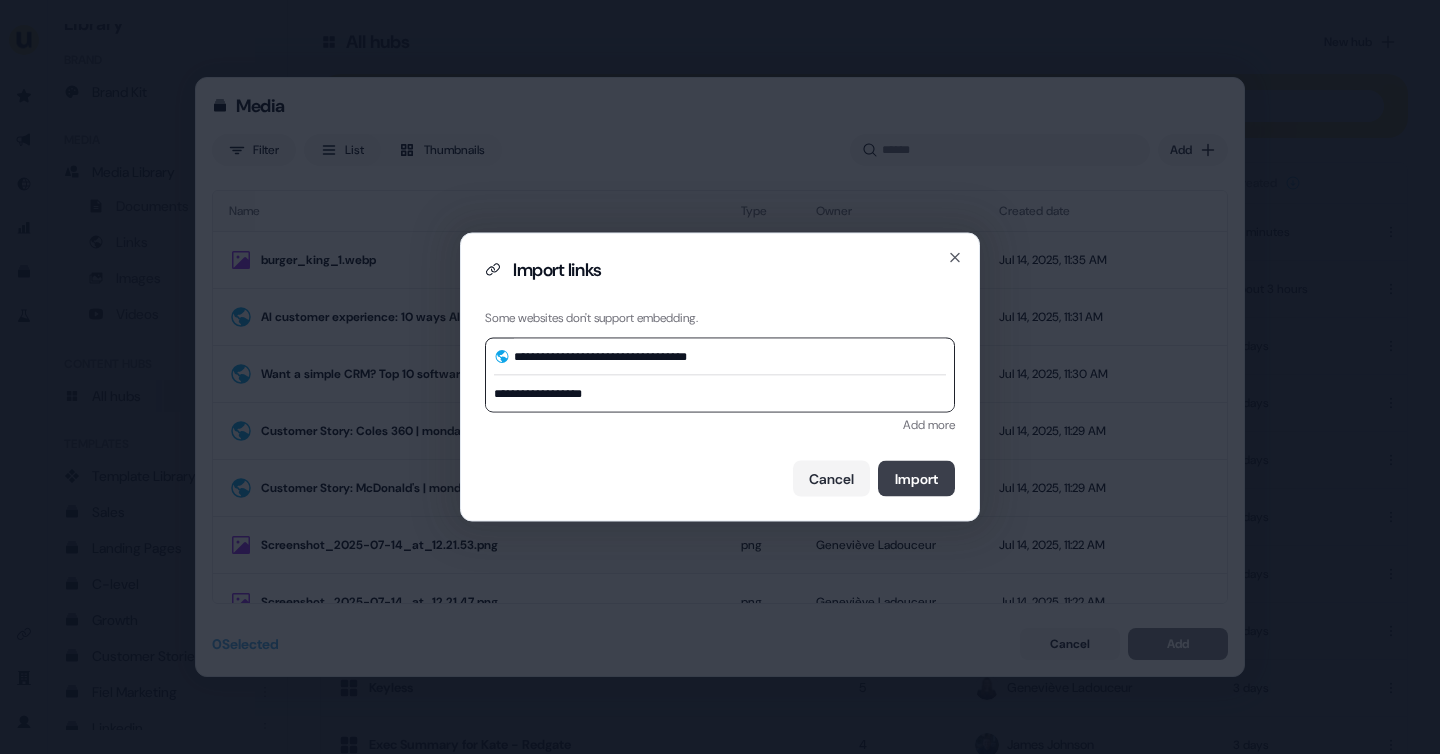 click on "Import" at bounding box center [916, 479] 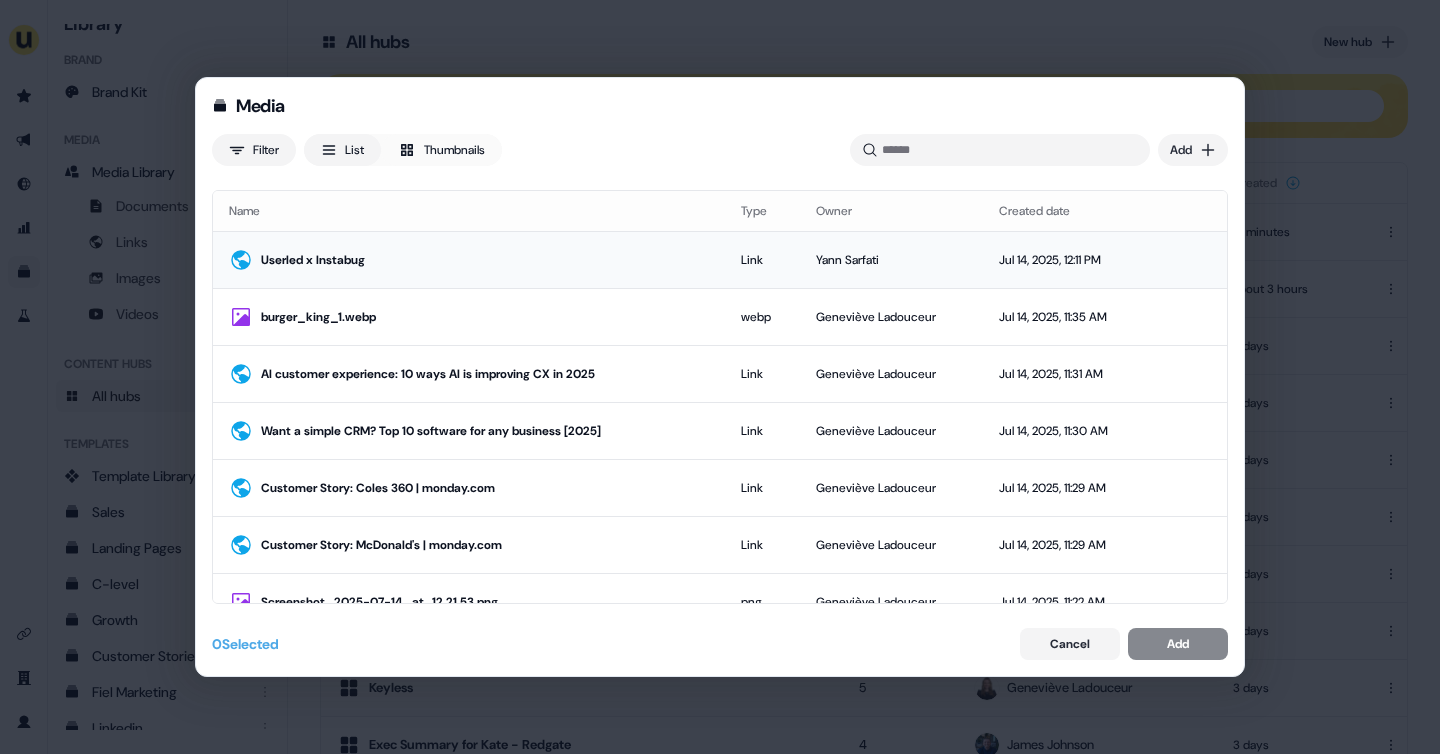 click on "Userled x Instabug" at bounding box center [469, 259] 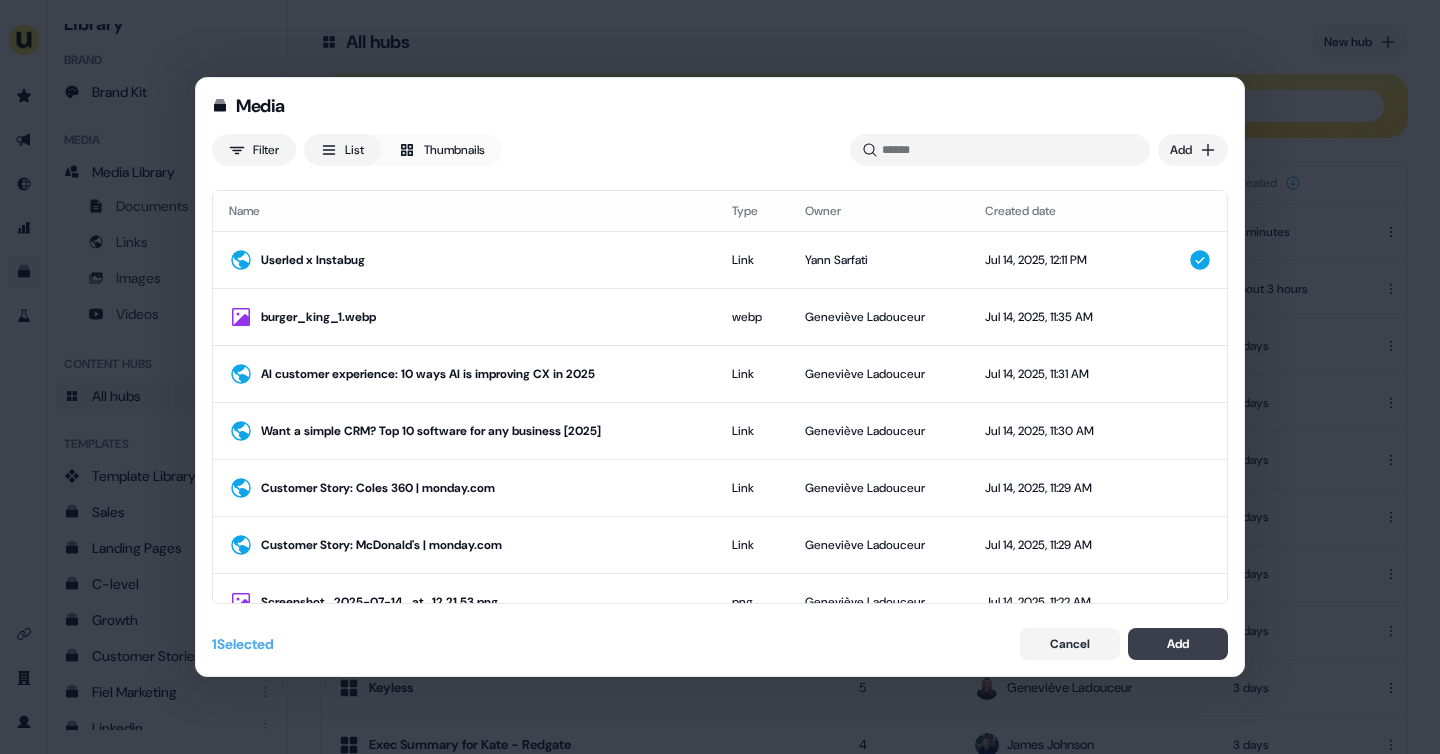 click on "Add" at bounding box center (1178, 644) 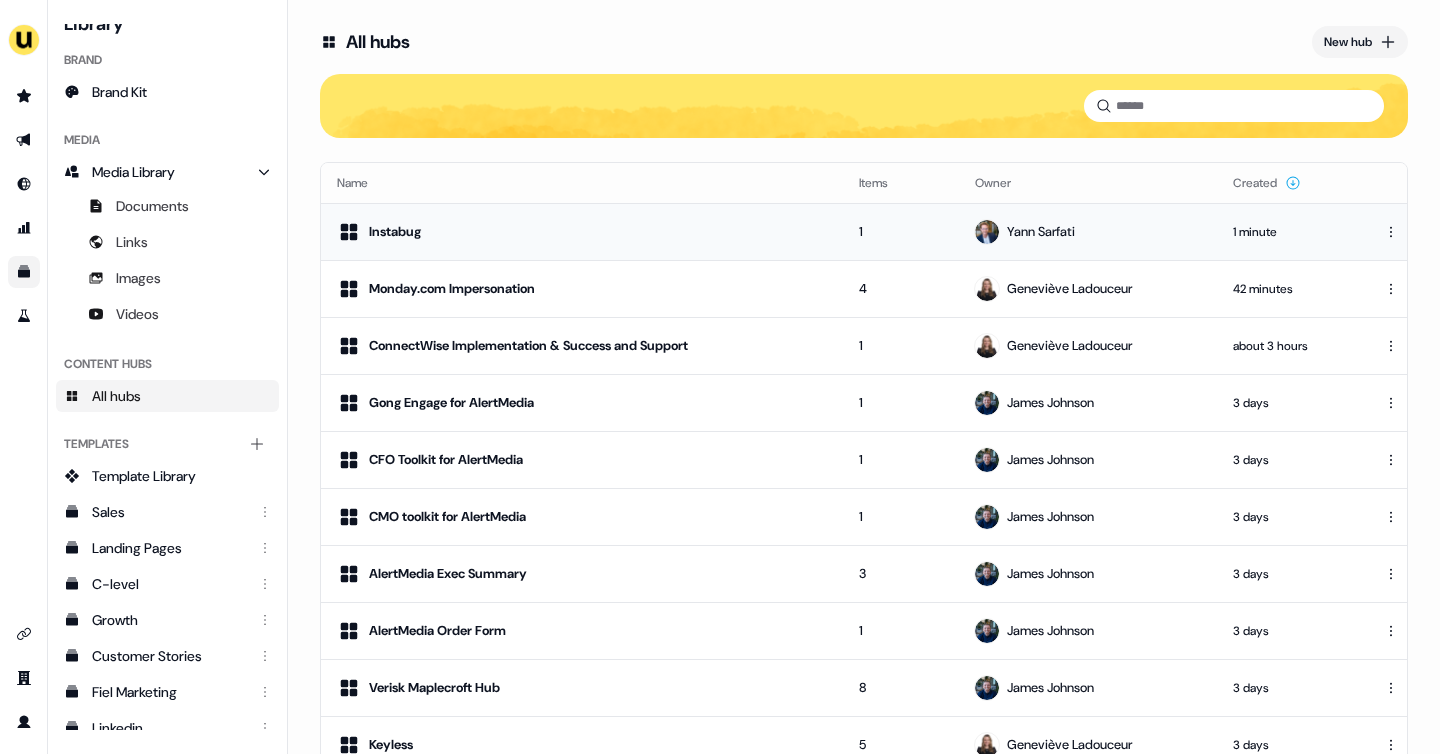 click on "Yann Sarfati" at bounding box center [1088, 232] 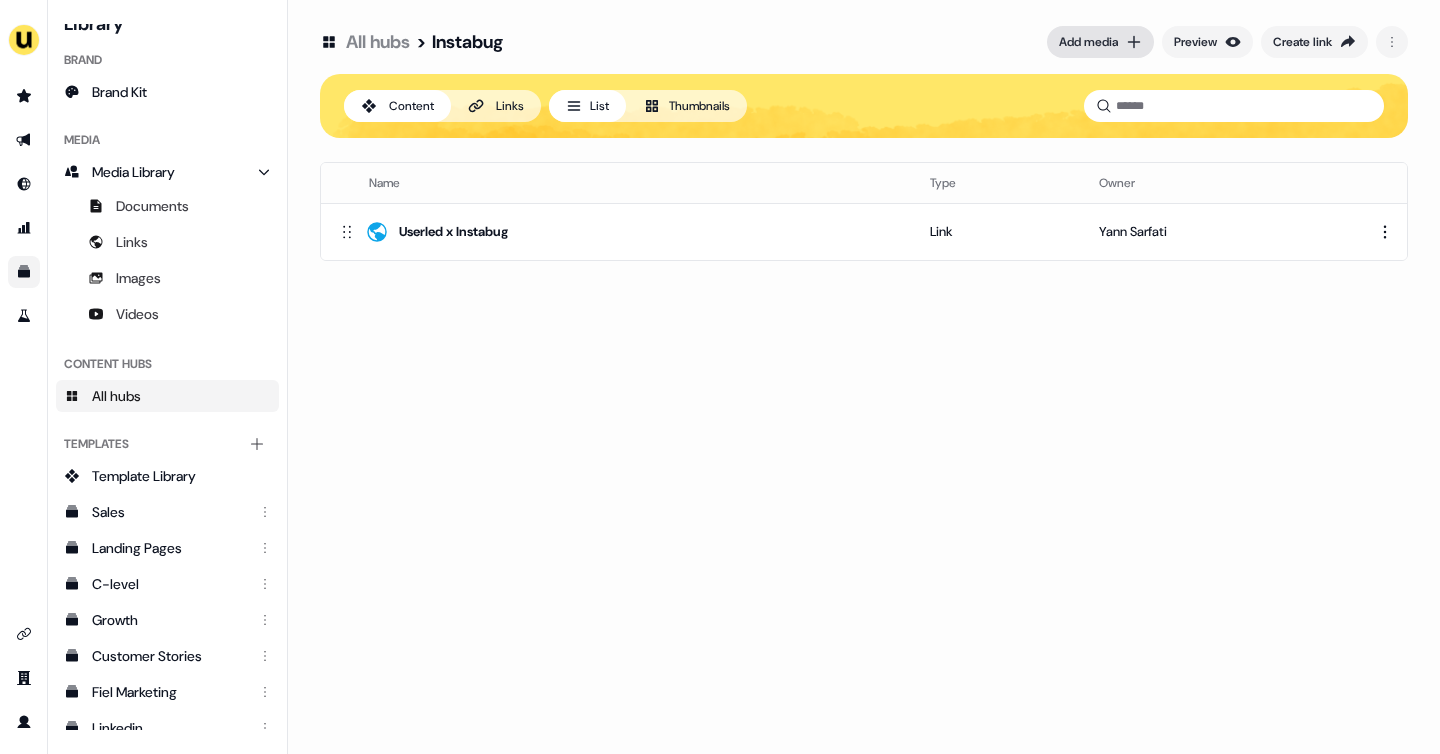 click on "Add media" at bounding box center [1088, 42] 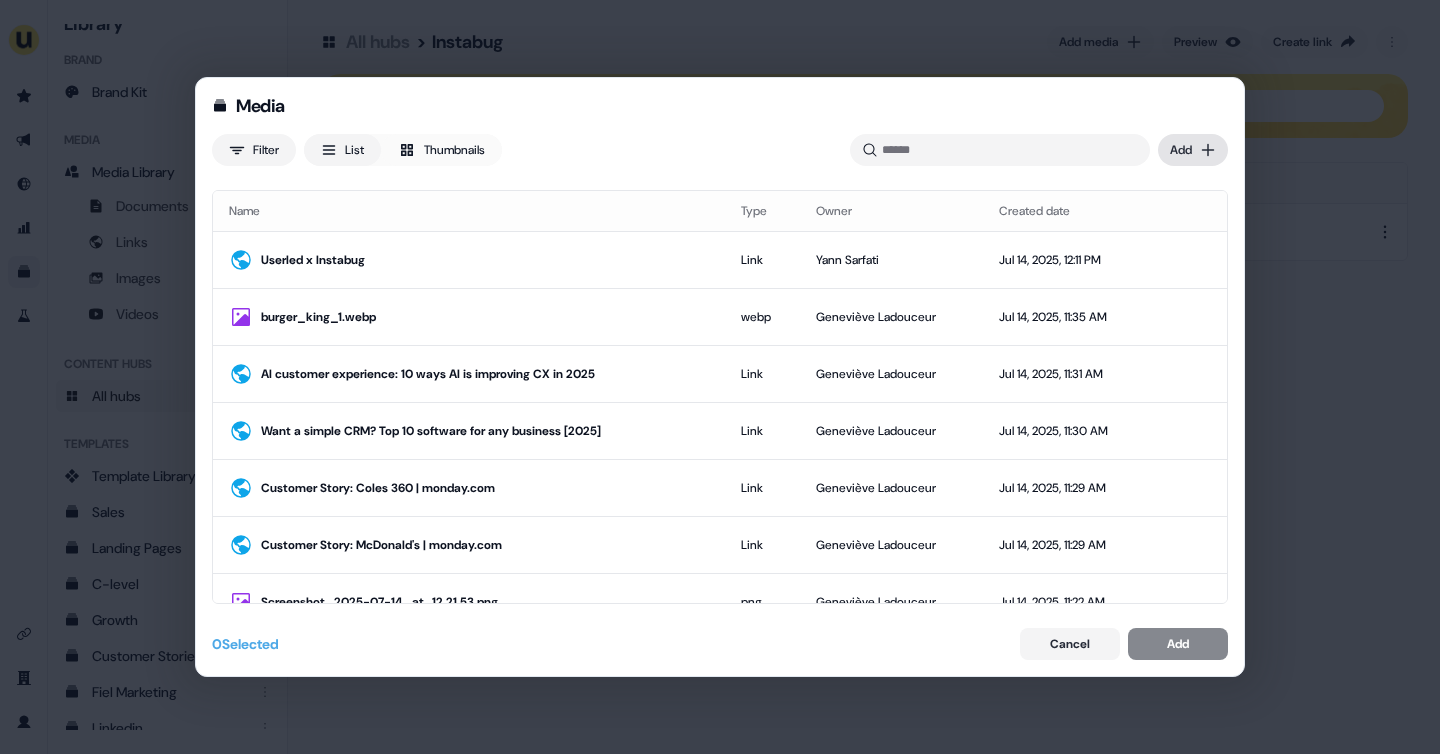 click on "Media Filter List Thumbnails Uploaded Add Name Type Owner Created date Userled x Instabug Link [FIRST] [LAST] [DATE], [TIME] burger_king_1.webp webp [FIRST] [LAST] [DATE], [TIME] AI customer experience: 10 ways AI is improving CX in 2025 Link [FIRST] [LAST] [DATE], [TIME] Want a simple CRM? Top 10 software for any business [2025] Link [FIRST] [LAST] [DATE], [TIME] Customer Story: Coles 360  | monday.com Link [FIRST] [LAST] [DATE], [TIME] Customer Story: McDonald's  | monday.com Link [FIRST] [LAST] [DATE], [TIME] Screenshot_2025-07-14_at_12.21.53.png png [FIRST] [LAST] [DATE], [TIME] Screenshot_2025-07-14_at_12.21.47.png png [FIRST] [LAST] [DATE], [TIME] Screenshot_2025-07-14_at_12.21.41.png png [FIRST] [LAST] [DATE], [TIME] Folloze_templates.PNG png [FIRST] [LAST] [DATE], [TIME] PathFactory_Templates.PNG png [FIRST] [LAST] [DATE], [TIME] Screenshot_2025-07-14_at_10.43.01.png" at bounding box center [720, 377] 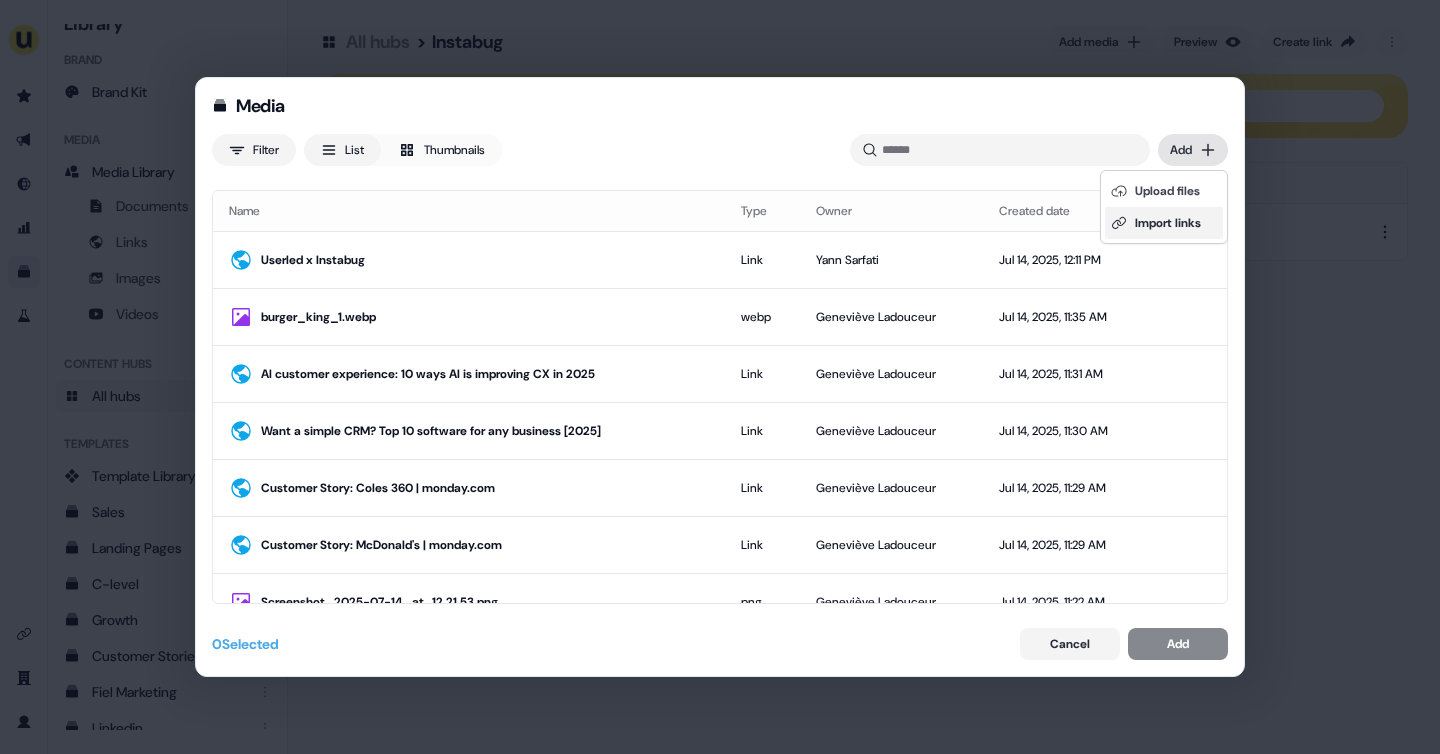 click on "Import links" at bounding box center (1164, 223) 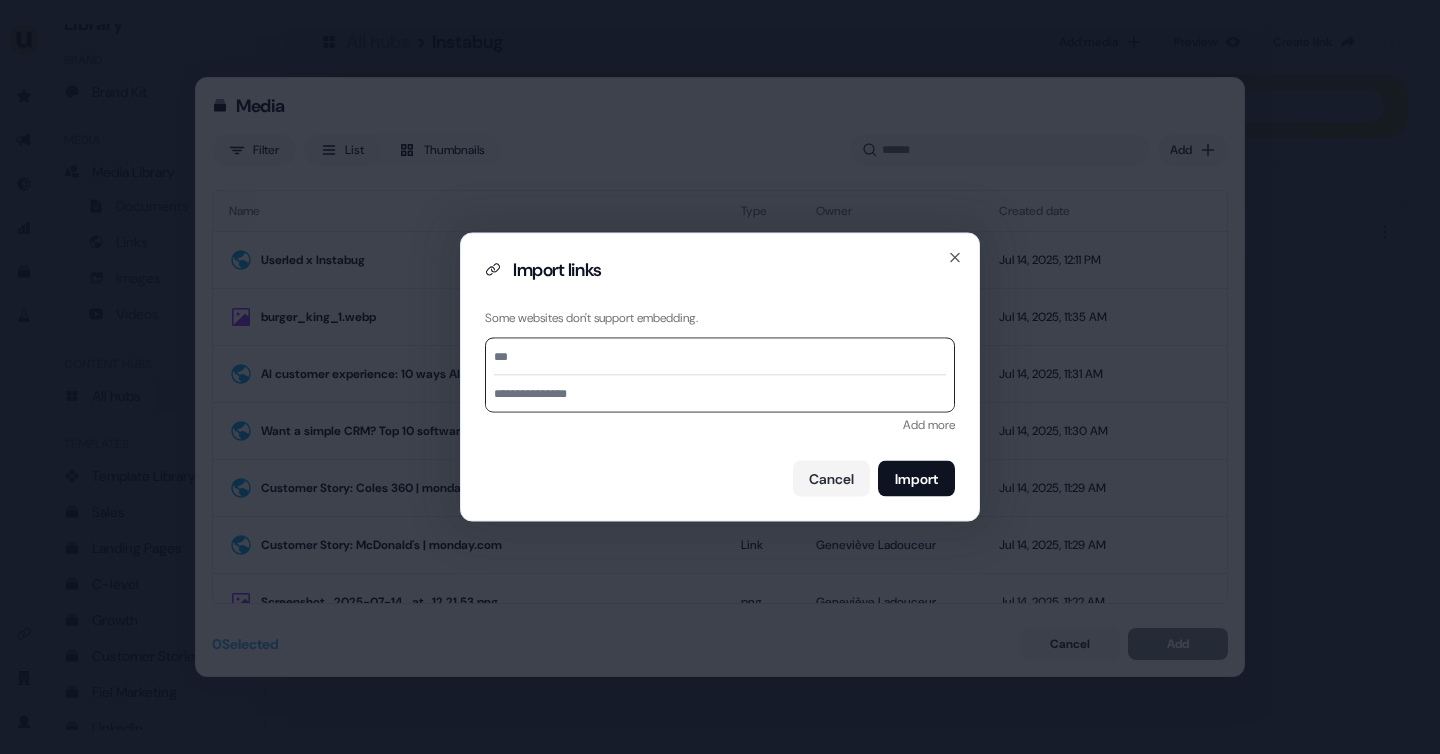 type on "**********" 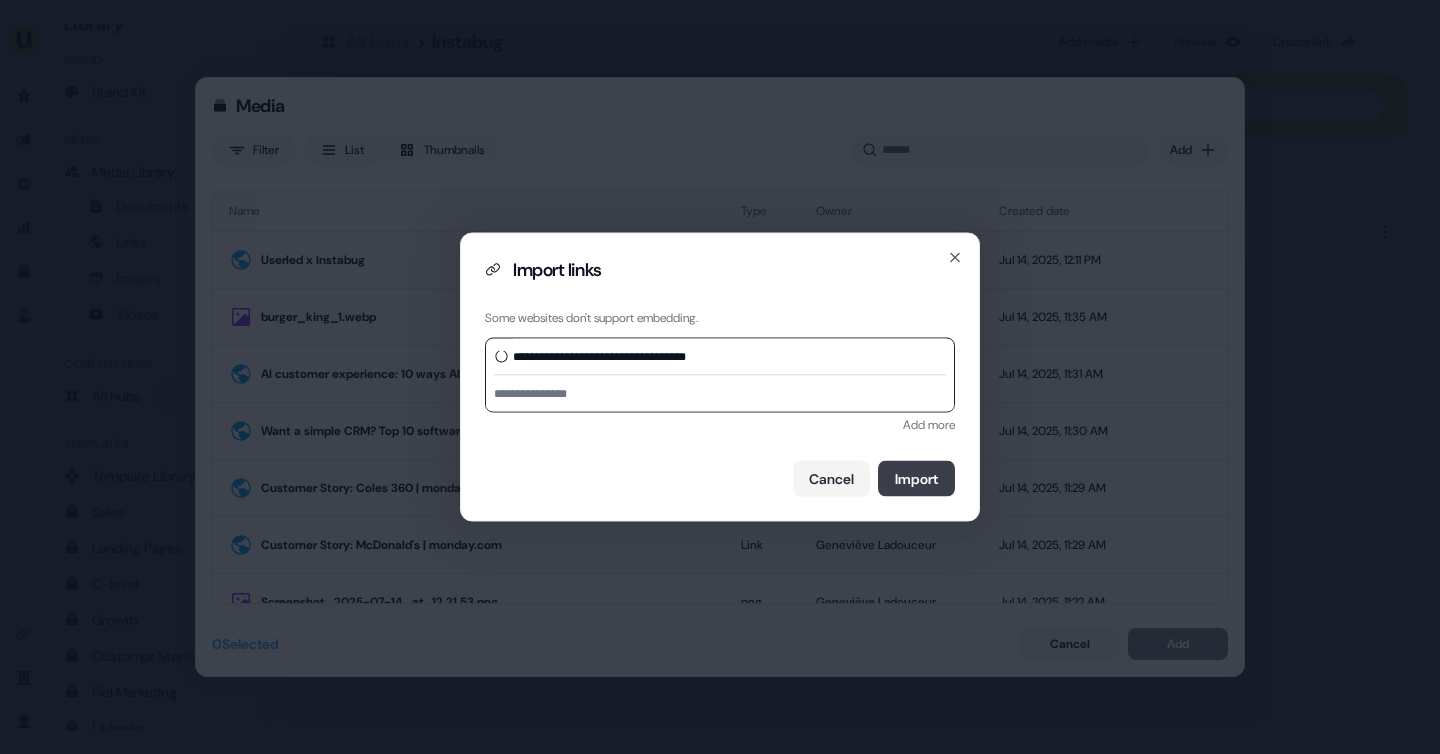 type on "**********" 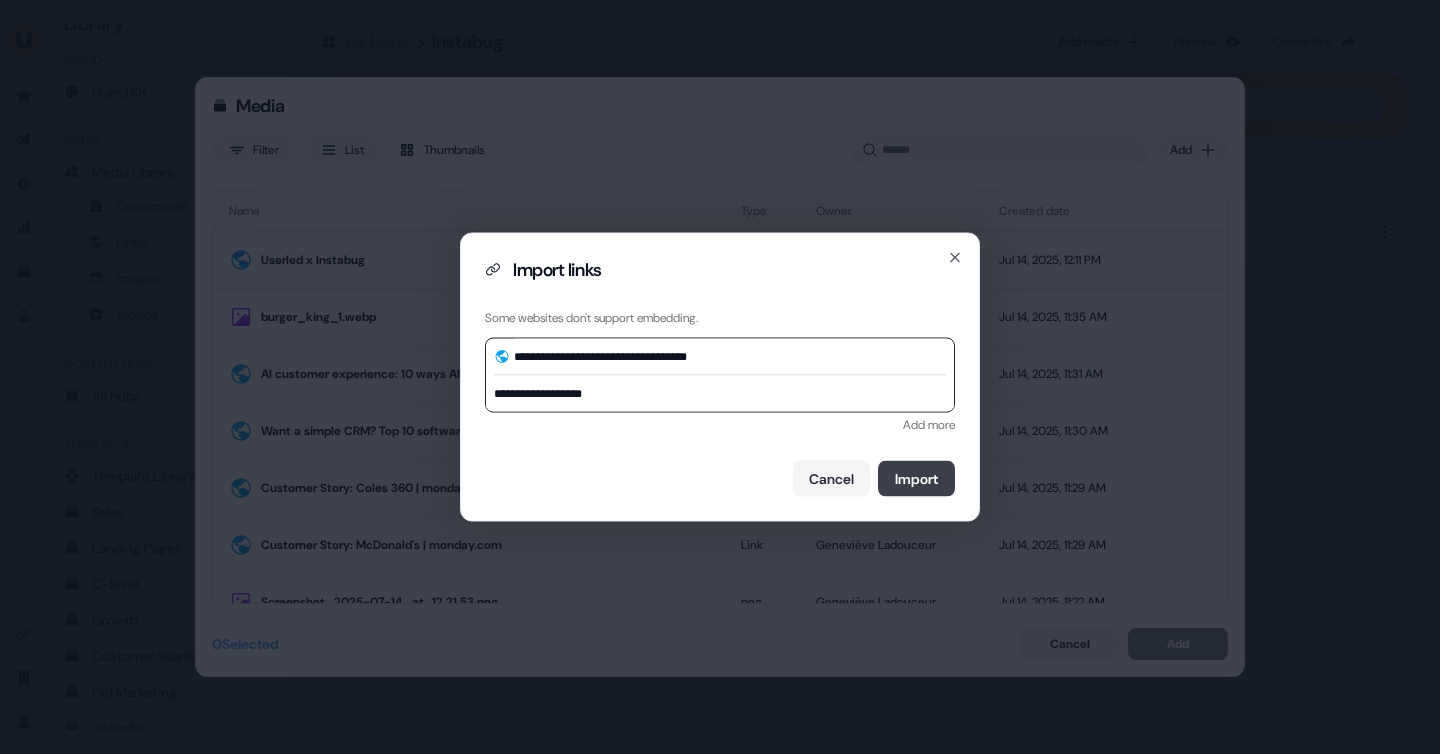 type on "**********" 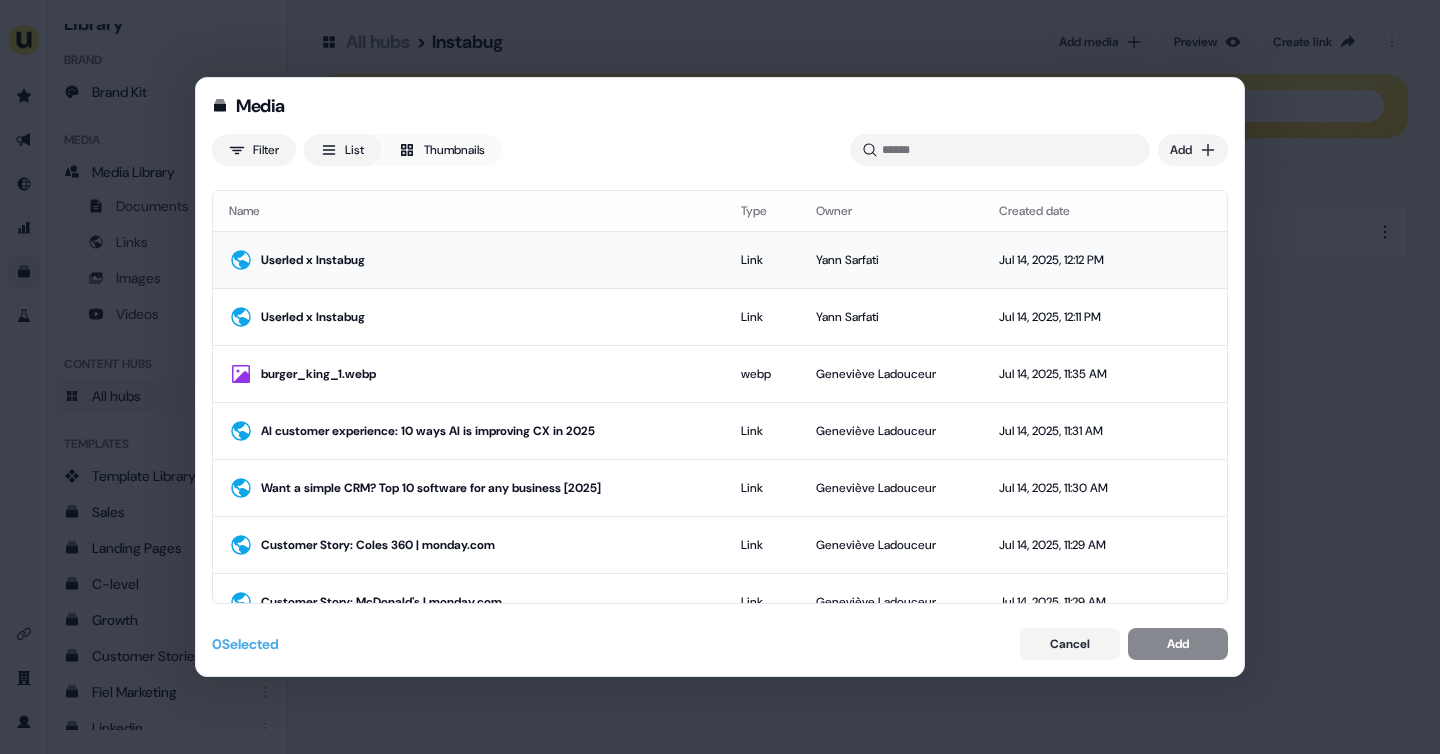 click on "Userled x Instabug" at bounding box center (469, 259) 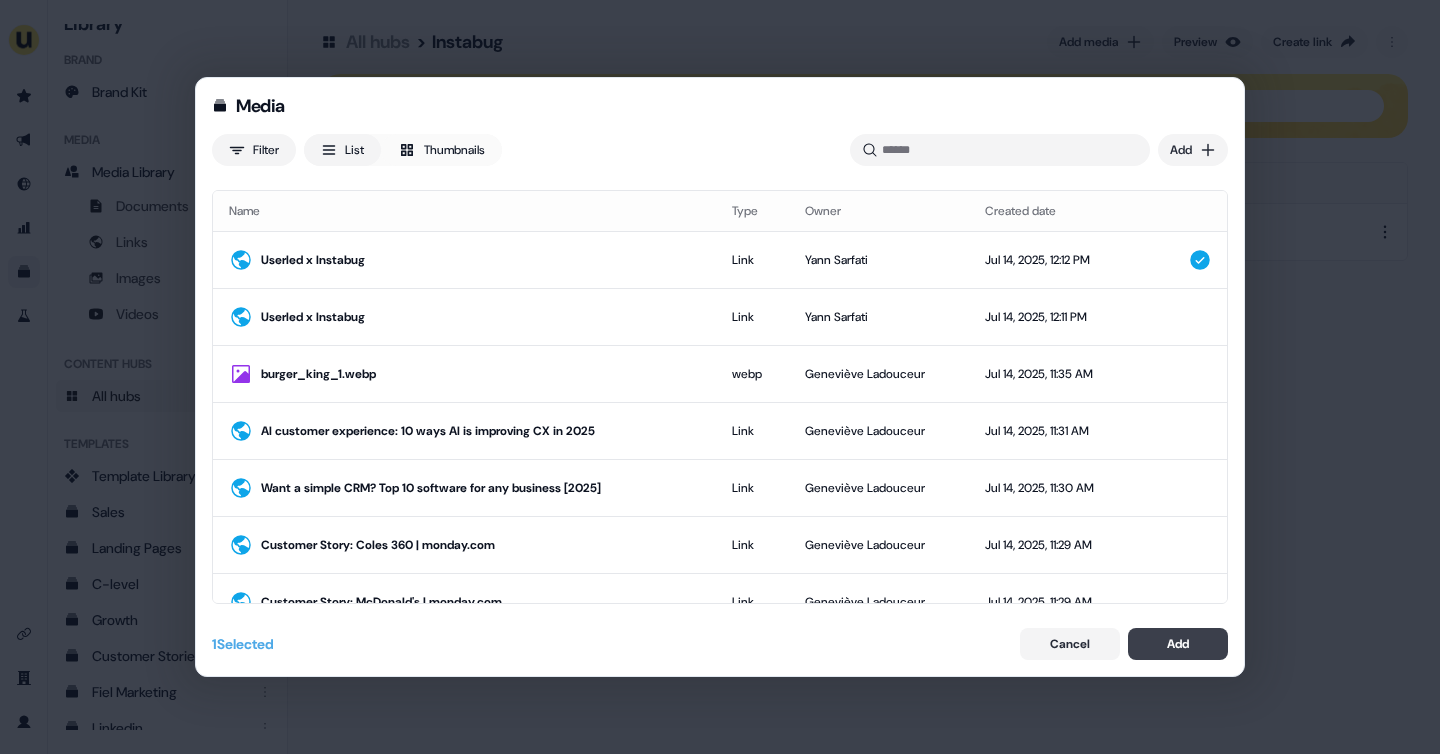 click on "Add" at bounding box center (1178, 644) 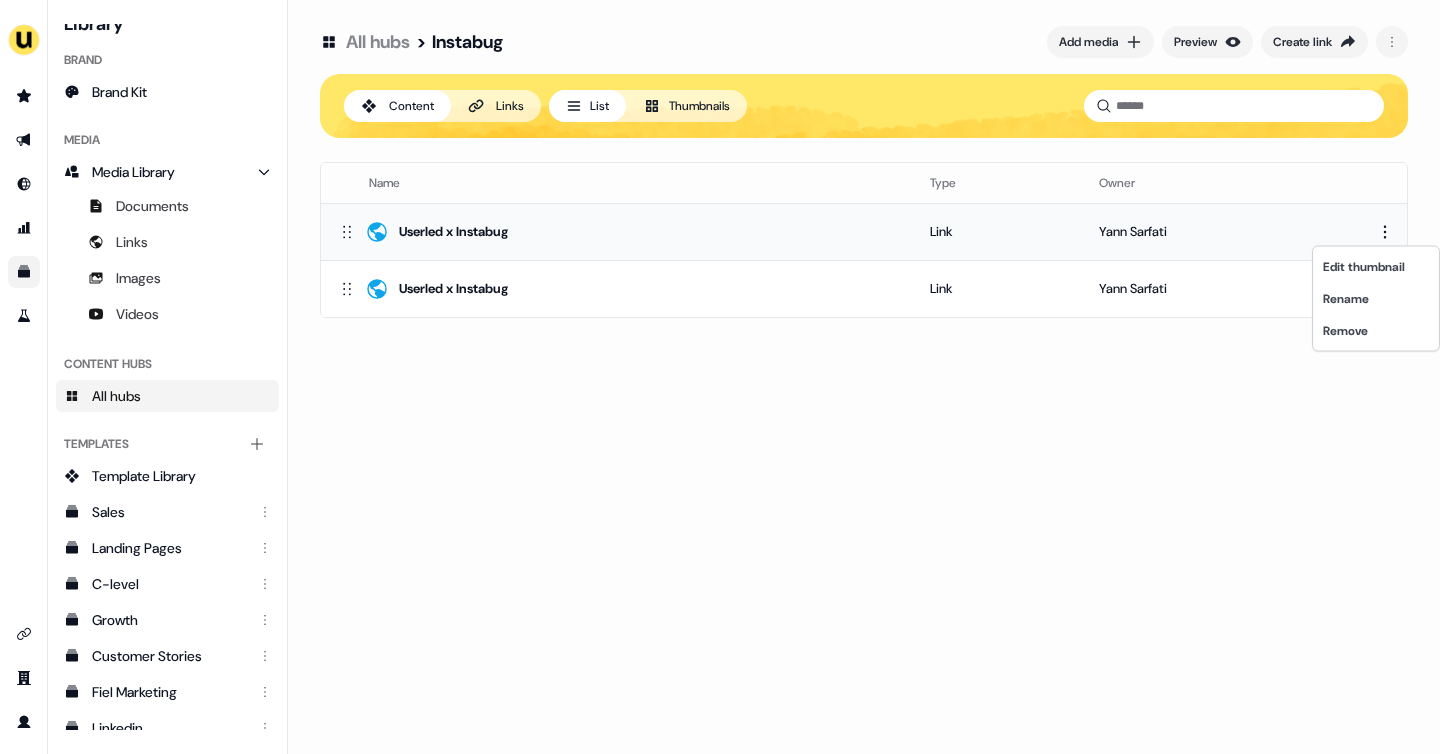 click on "For the best experience switch devices to a bigger screen. Go to Userled.io Library Brand Brand Kit Media Media Library Documents Links Images Videos Content Hubs All hubs Templates   Add collection Template Library Sales Landing Pages C-level Growth Customer Stories Fiel Marketing Linkedin Engagement Conversion Persona Gong Videos Francais Customer Success Sales Templates  ROI Templates Competitor Comparisons Outreach Templates Proposal Templates Capability Templates C-Suite Value Templates CS samples All hubs > Instabug Add media Preview Create link Content Links List Thumbnails Name Type Owner Userled x Instabug Link [FIRST]   [LAST] Userled x Instabug Link [FIRST]   [LAST]
To pick up a draggable item, press the space bar.
While dragging, use the arrow keys to move the item.
Press space again to drop the item in its new position, or press escape to cancel.
Edit thumbnail Rename Remove" at bounding box center (720, 377) 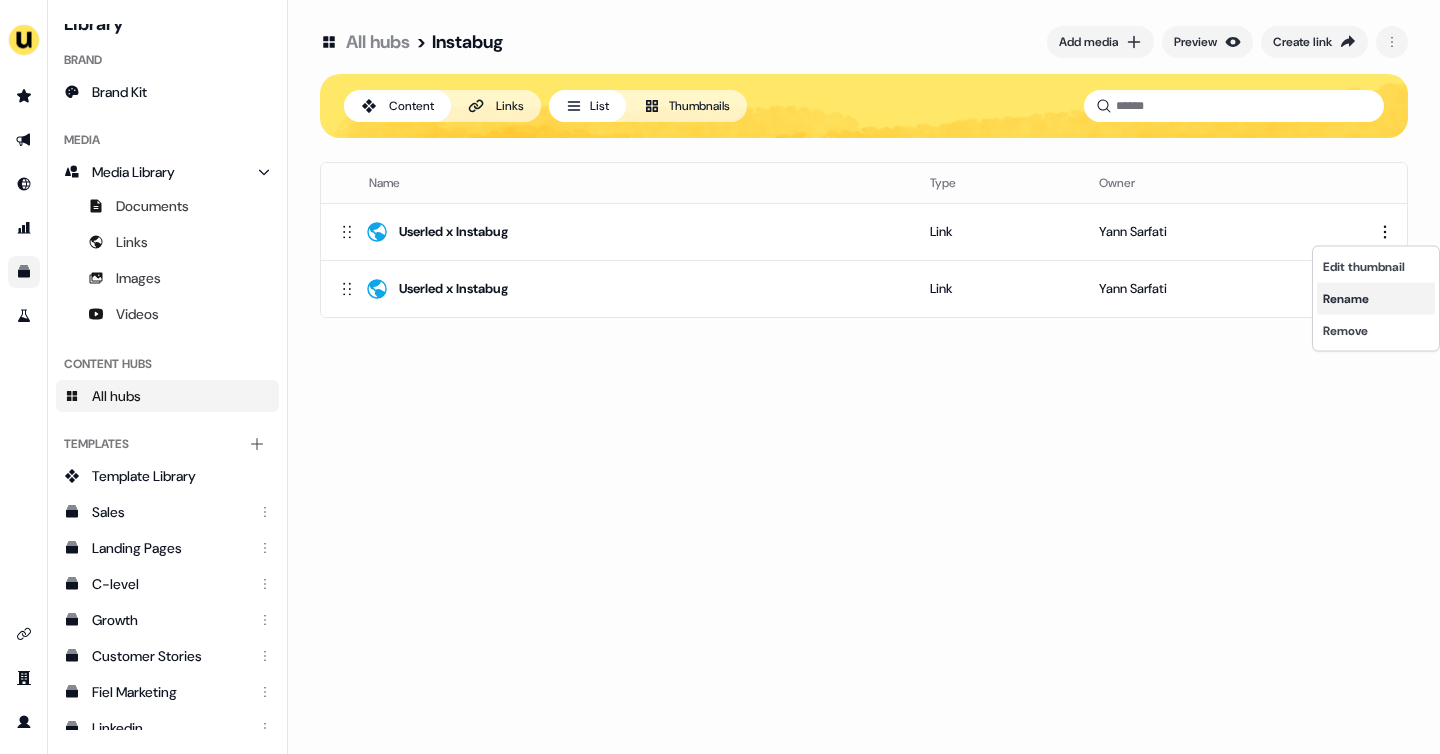 click on "Rename" at bounding box center [1376, 299] 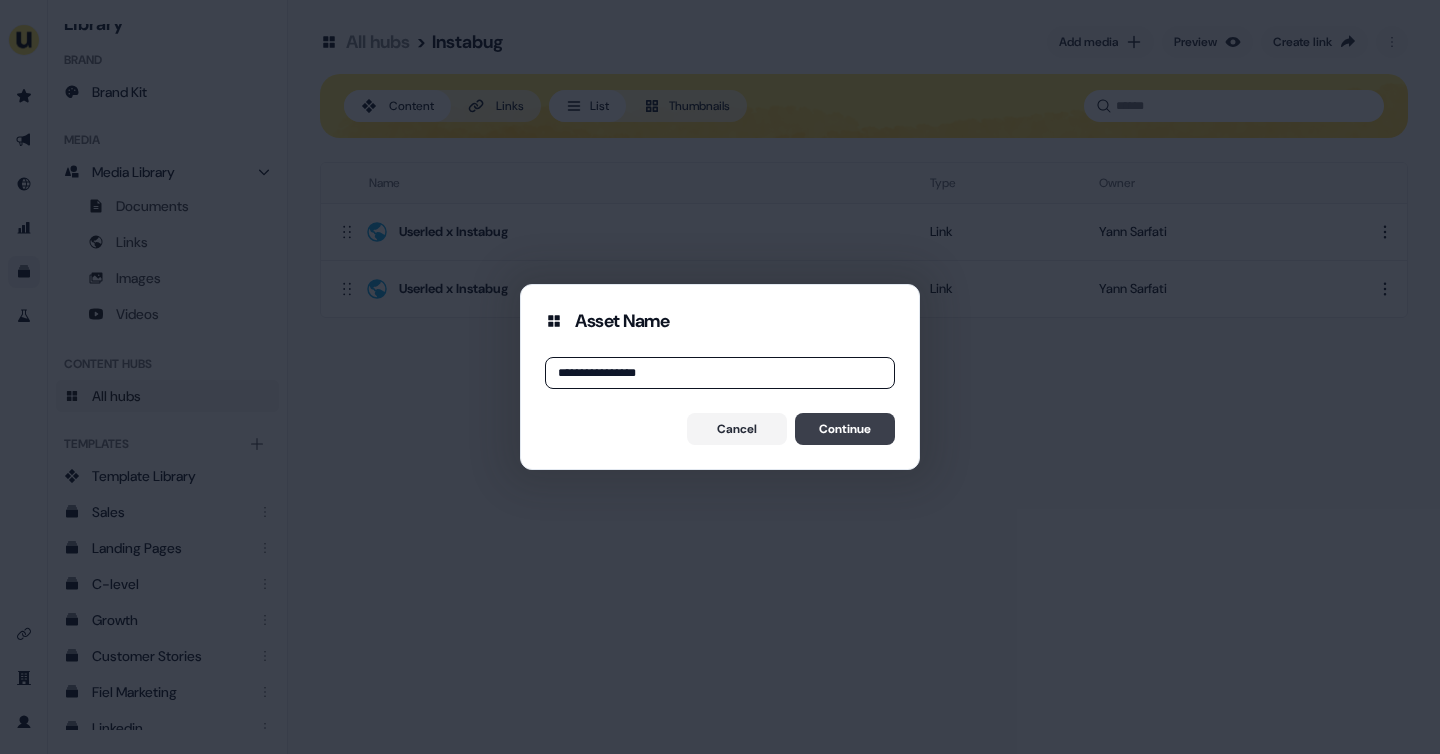 type on "**********" 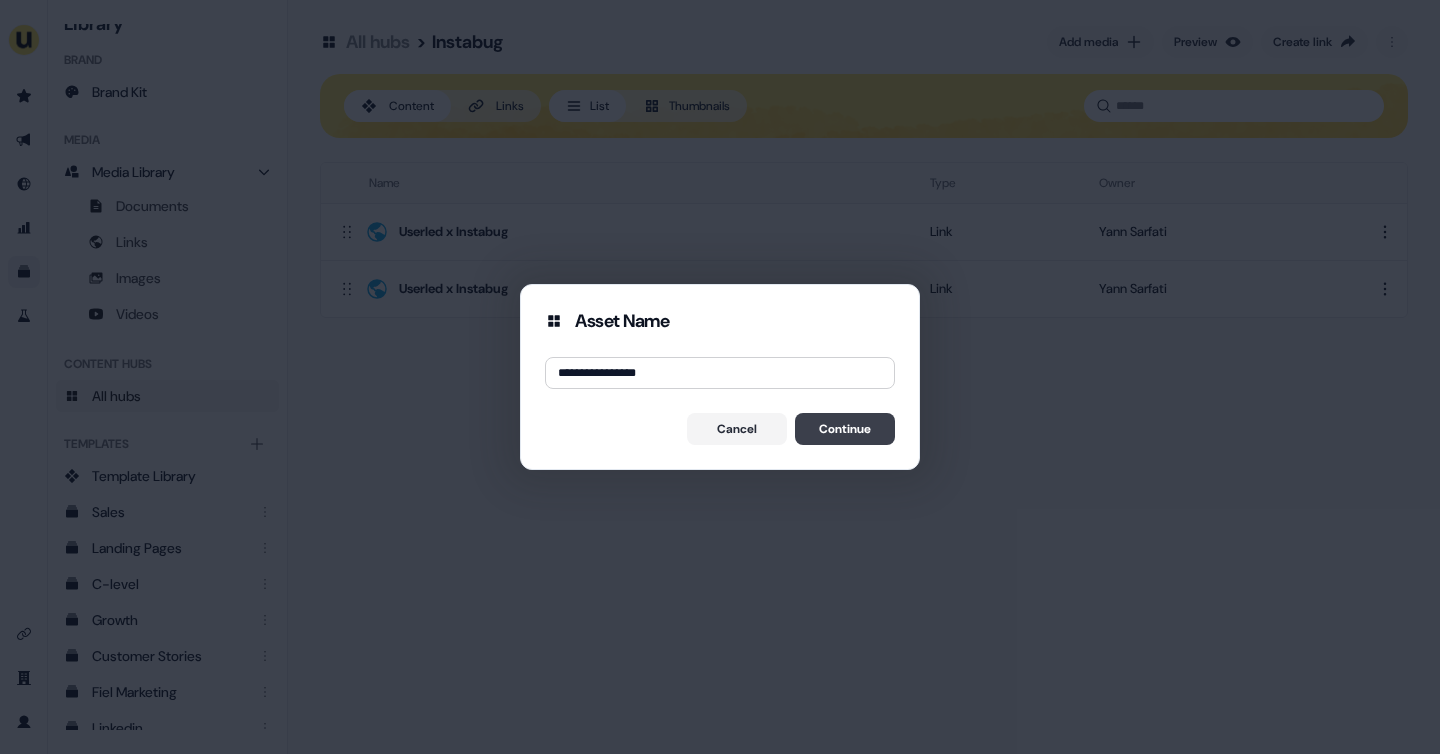 click on "Continue" at bounding box center [845, 429] 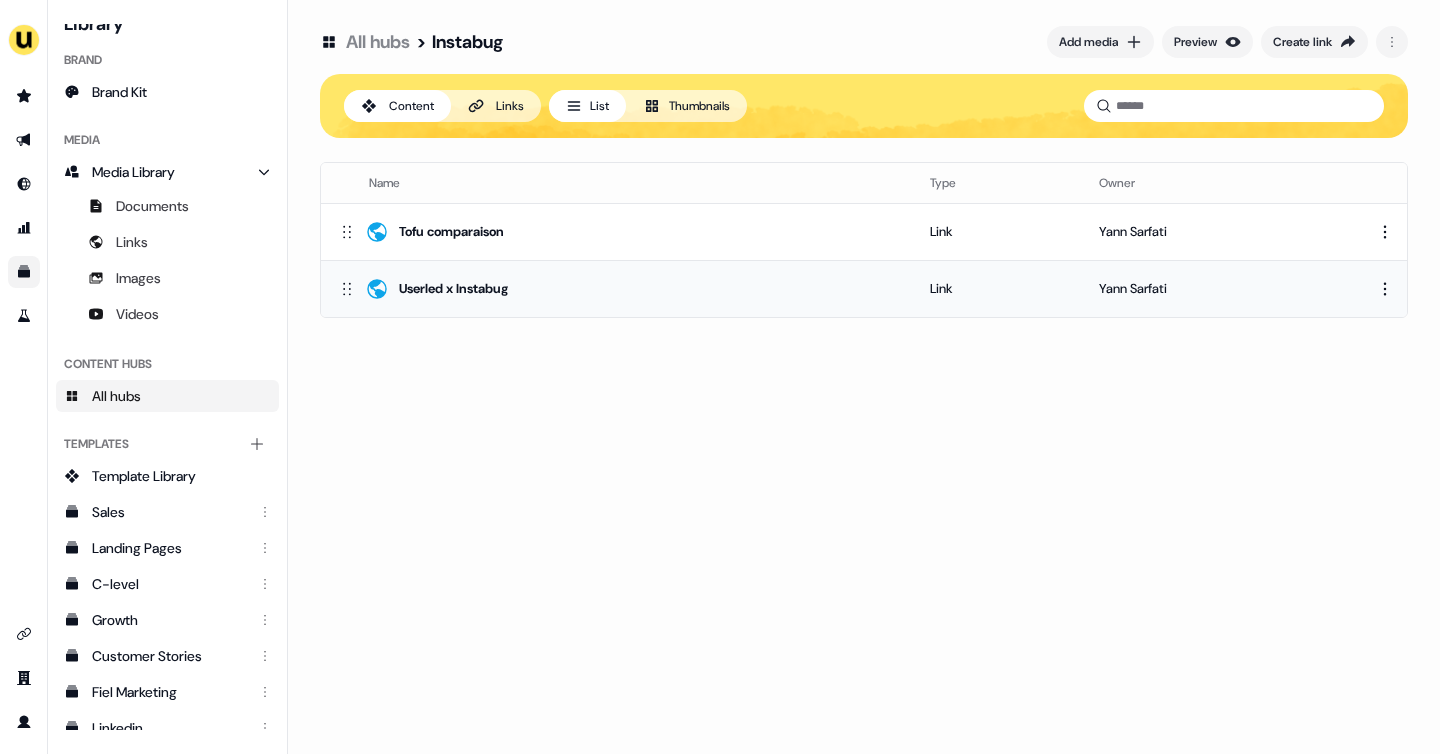 click on "For the best experience switch devices to a bigger screen. Go to Userled.io Library Brand Brand Kit Media Media Library Documents Links Images Videos Content Hubs All hubs Templates   Add collection Template Library Sales Landing Pages C-level Growth Customer Stories Fiel Marketing Linkedin Engagement Conversion Persona Gong Videos Francais Customer Success Sales Templates  ROI Templates Competitor Comparisons Outreach Templates Proposal Templates Capability Templates C-Suite Value Templates CS samples All hubs > Instabug Add media Preview Create link Content Links List Thumbnails Name Type Owner Tofu comparaison Link [FIRST]   [LAST] Userled x Instabug Link [FIRST]   [LAST]
To pick up a draggable item, press the space bar.
While dragging, use the arrow keys to move the item.
Press space again to drop the item in its new position, or press escape to cancel." at bounding box center (720, 377) 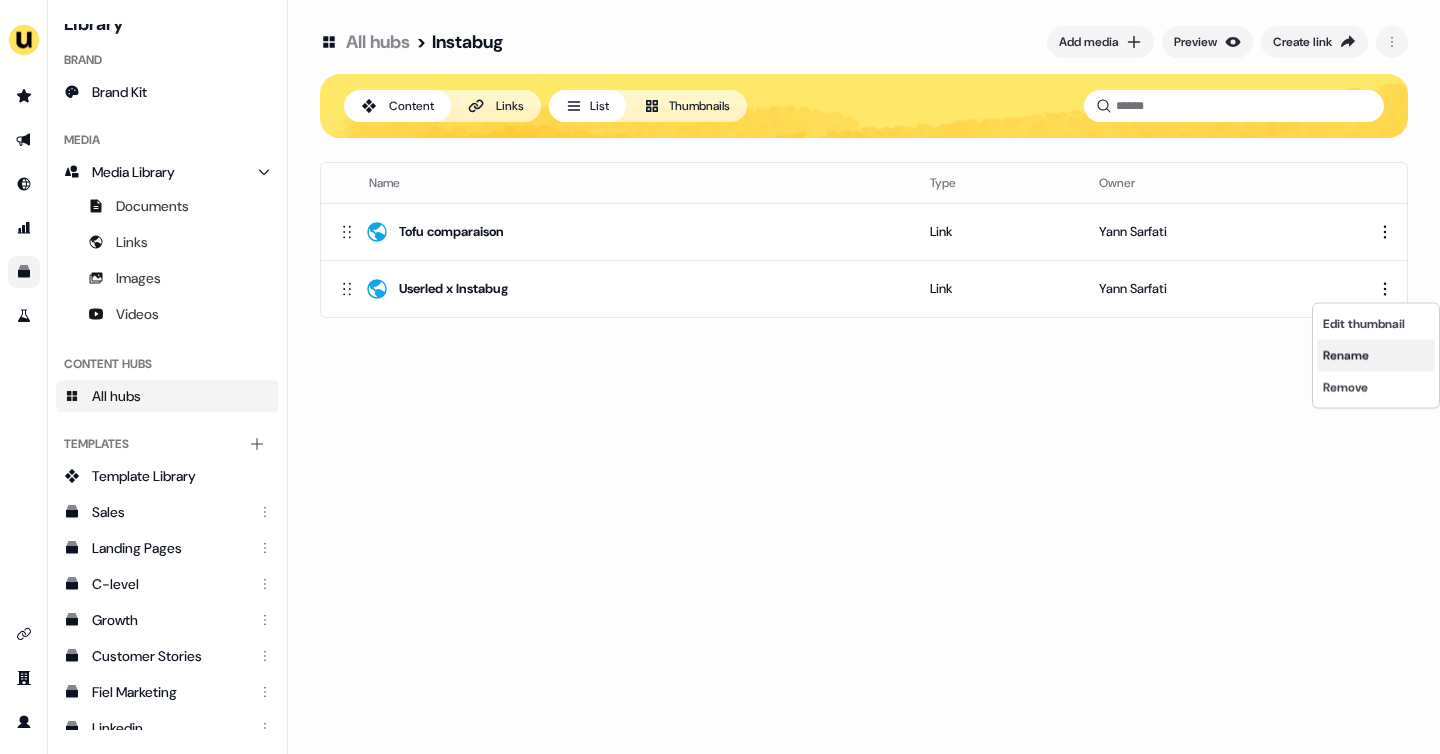 click on "Rename" at bounding box center [1376, 356] 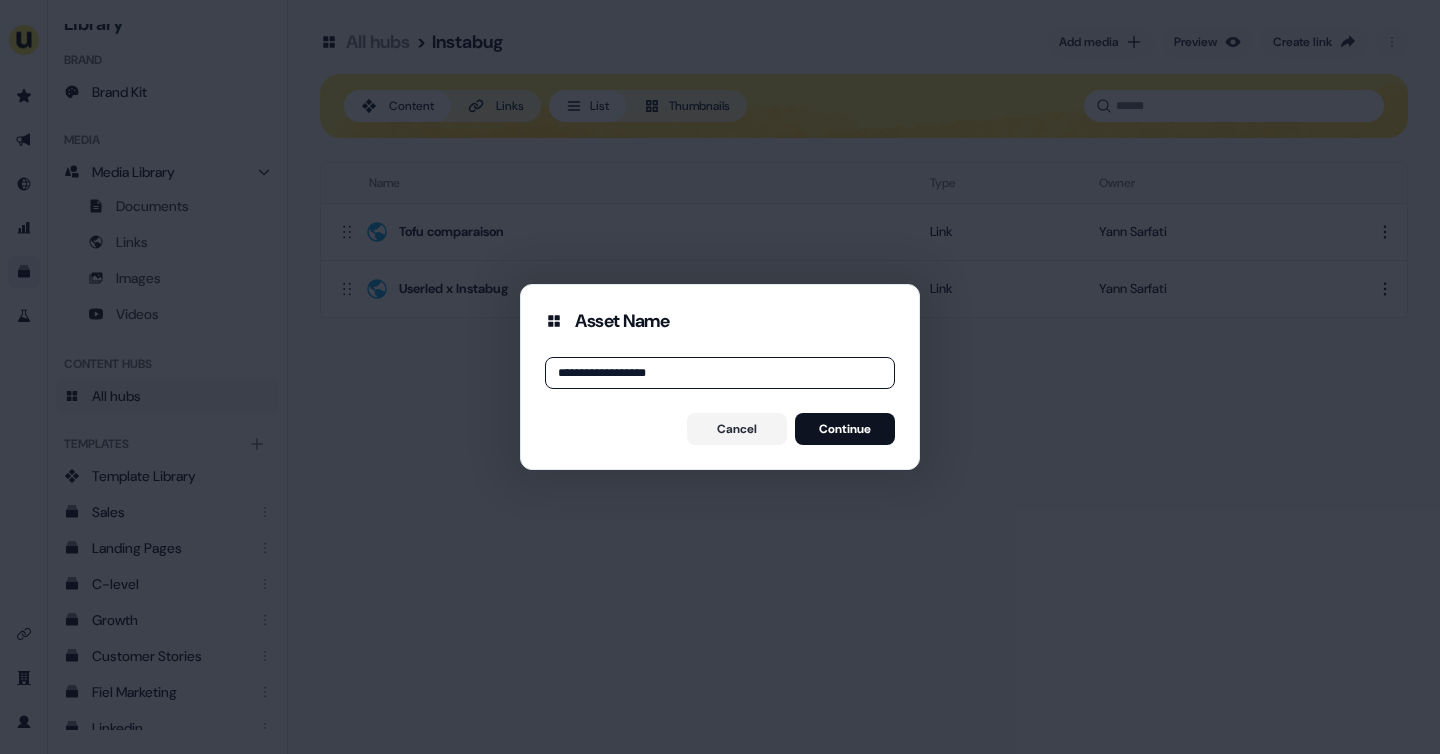 type on "**********" 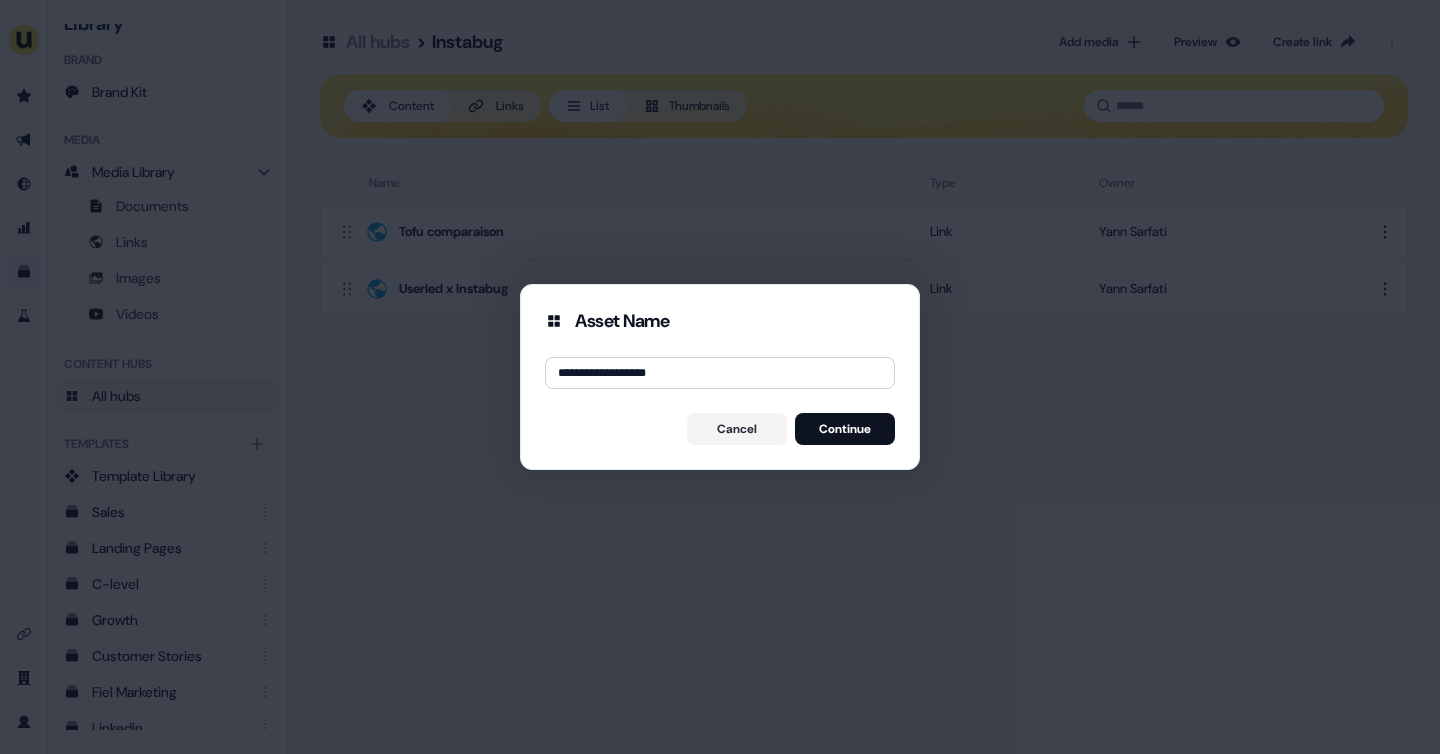 click on "**********" at bounding box center (720, 377) 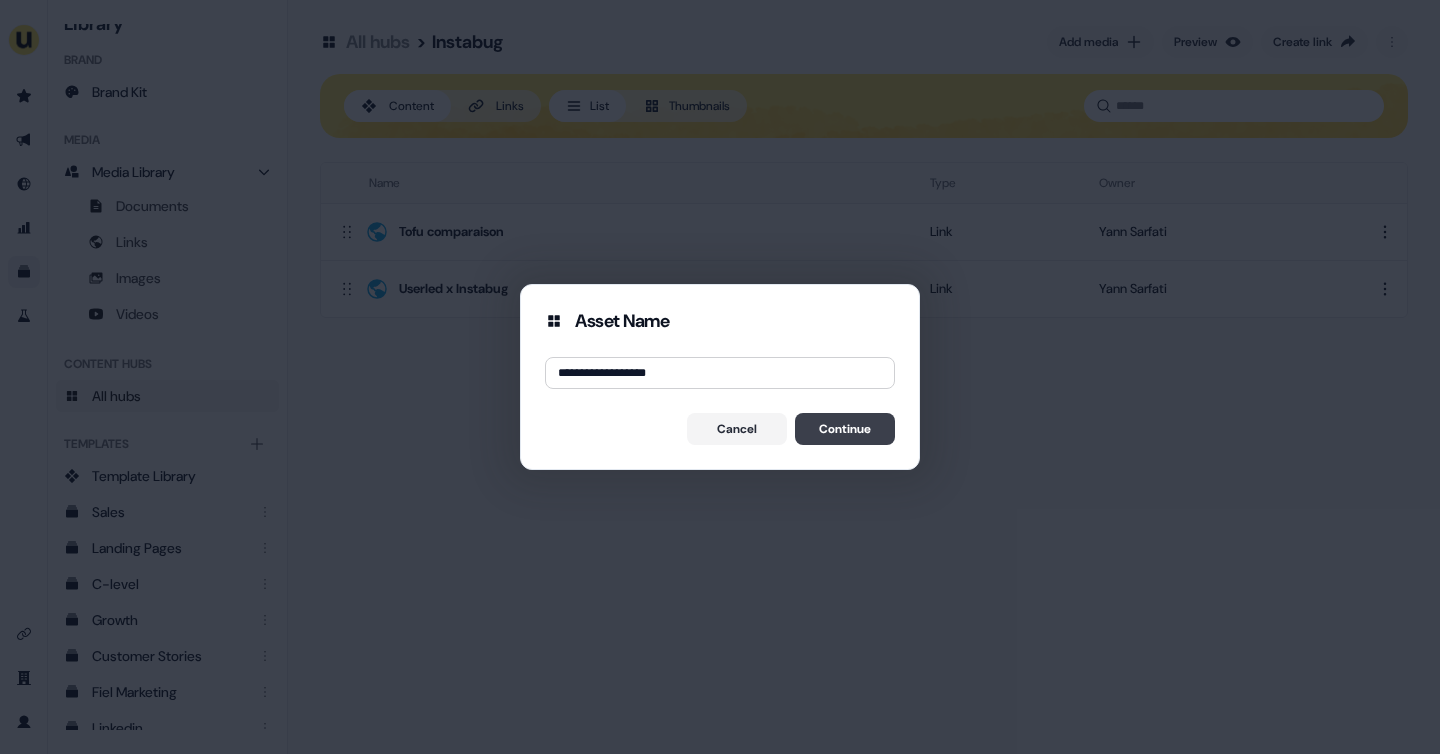 click on "Continue" at bounding box center (845, 429) 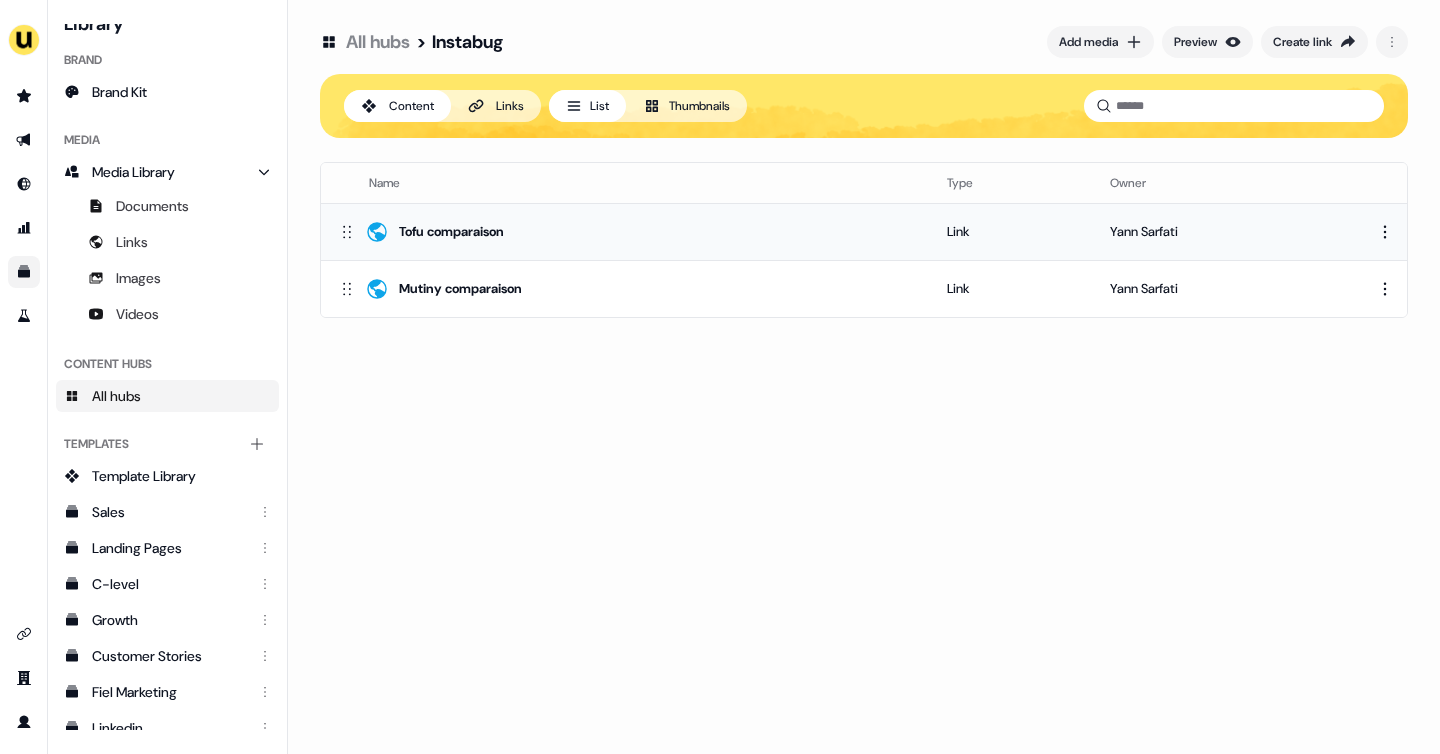 click on "Tofu comparaison" at bounding box center (451, 232) 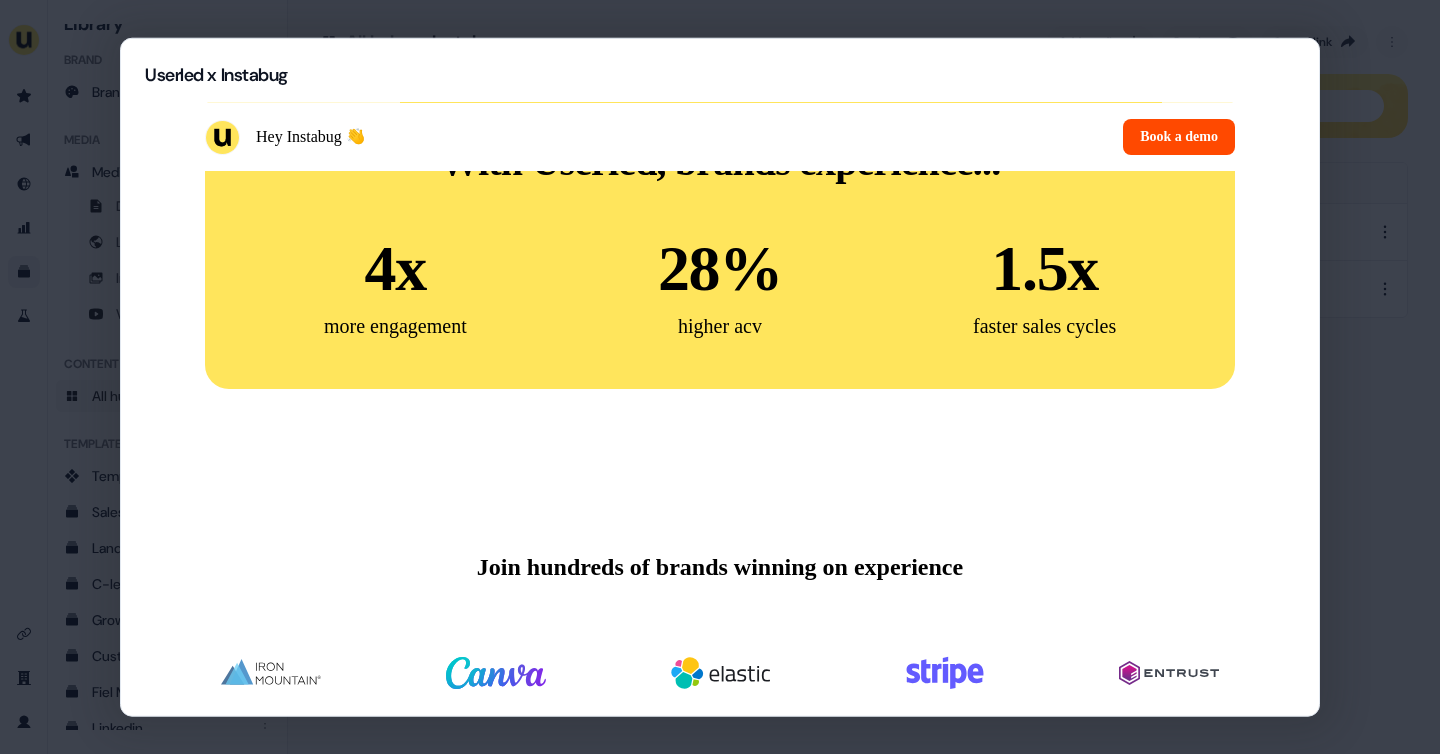 scroll, scrollTop: 5828, scrollLeft: 0, axis: vertical 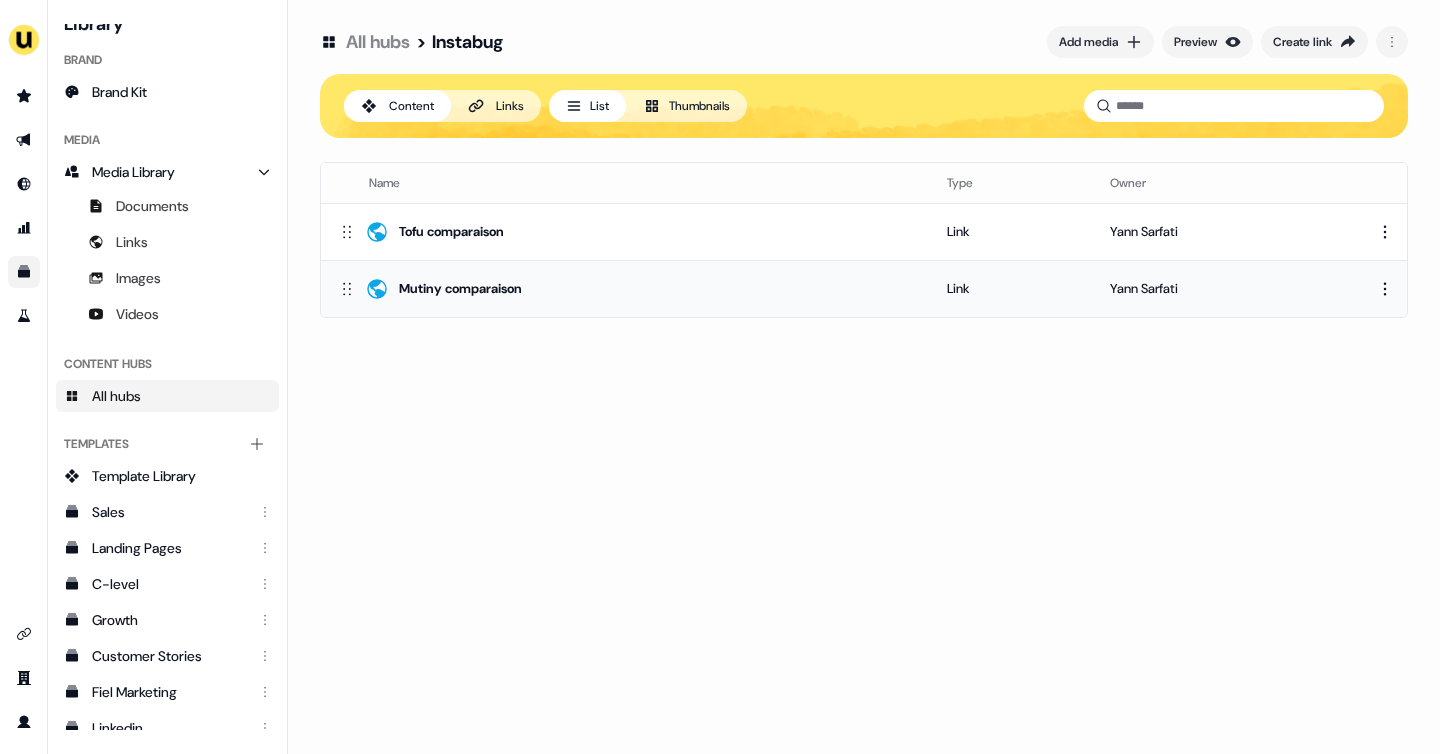 click on "Mutiny comparaison" at bounding box center (626, 289) 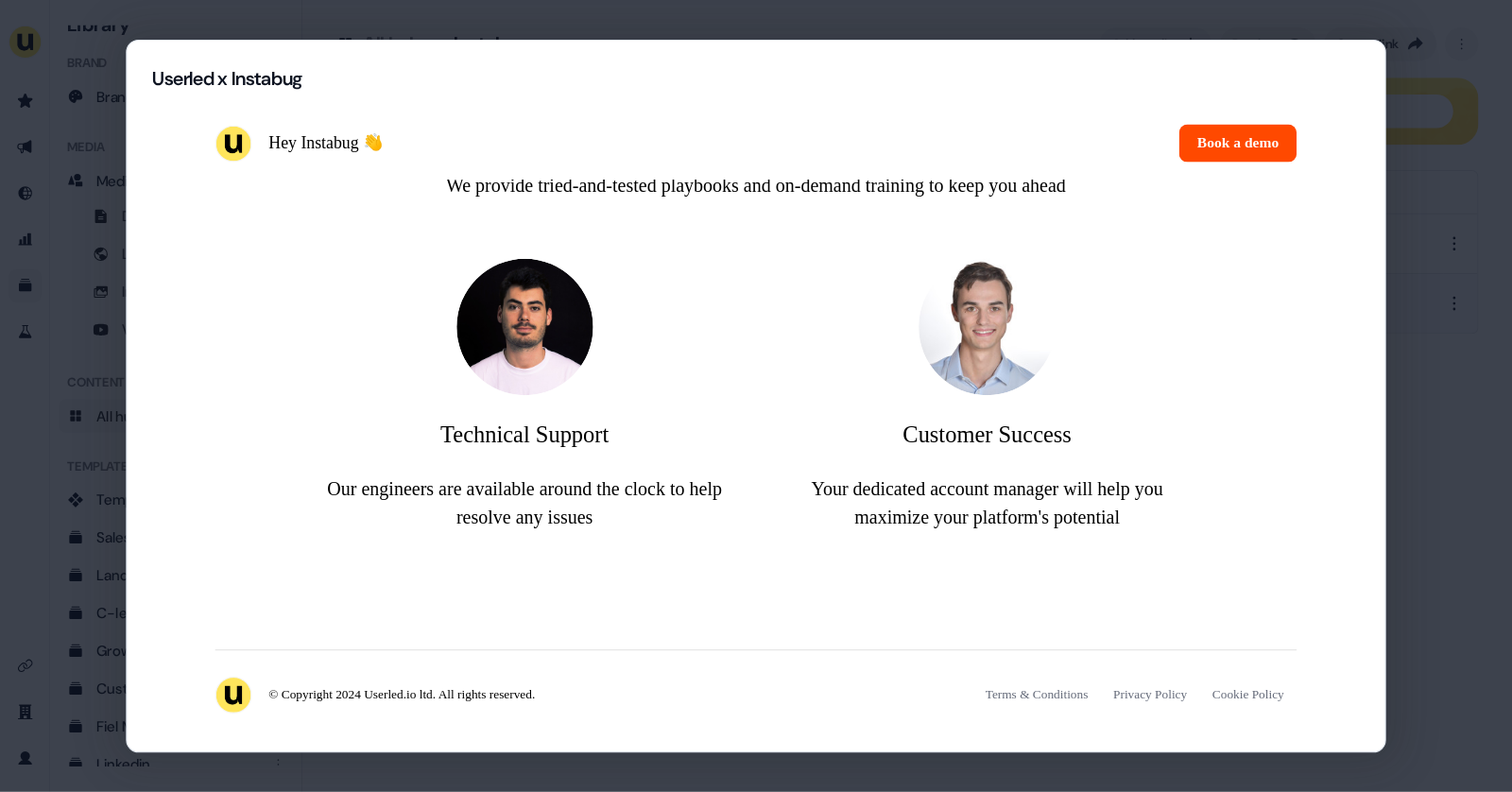 scroll, scrollTop: 4876, scrollLeft: 0, axis: vertical 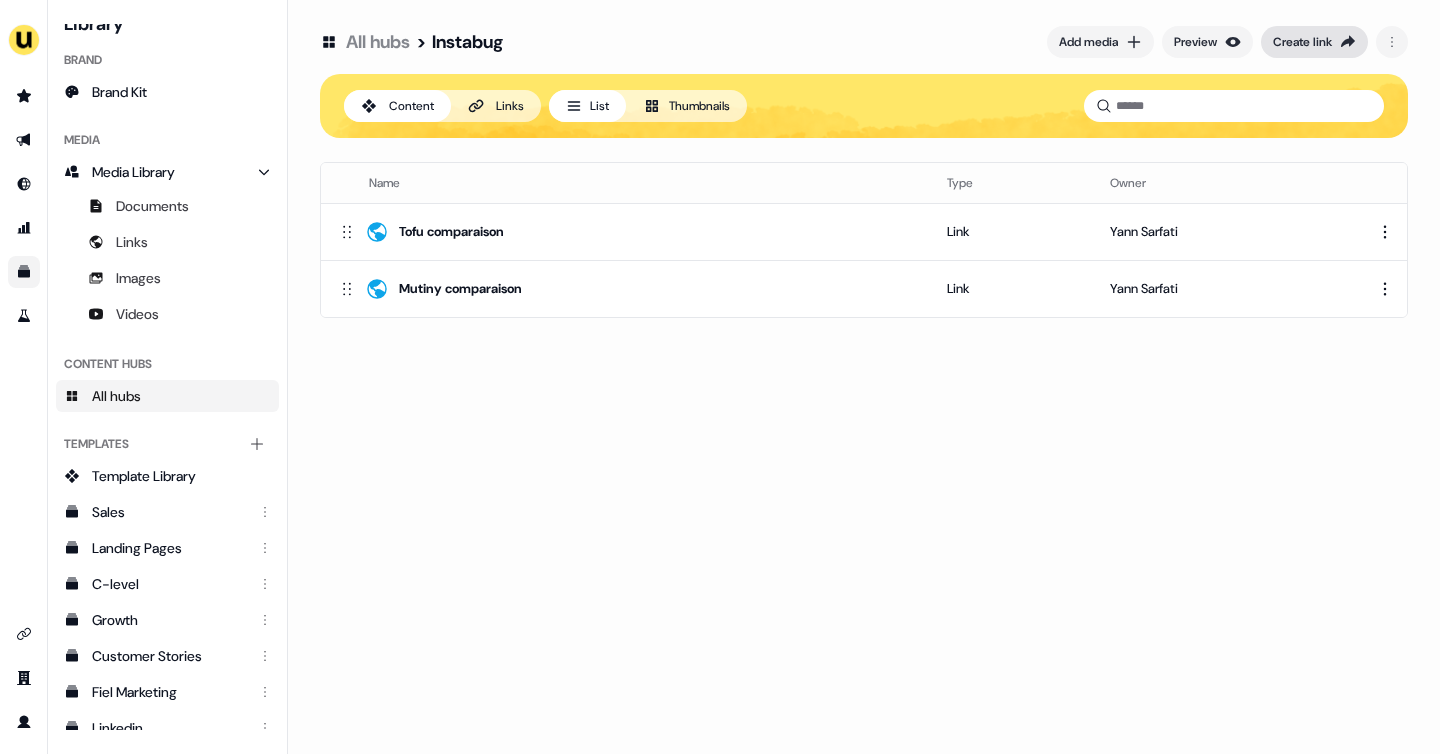 click on "Create link" at bounding box center (1302, 42) 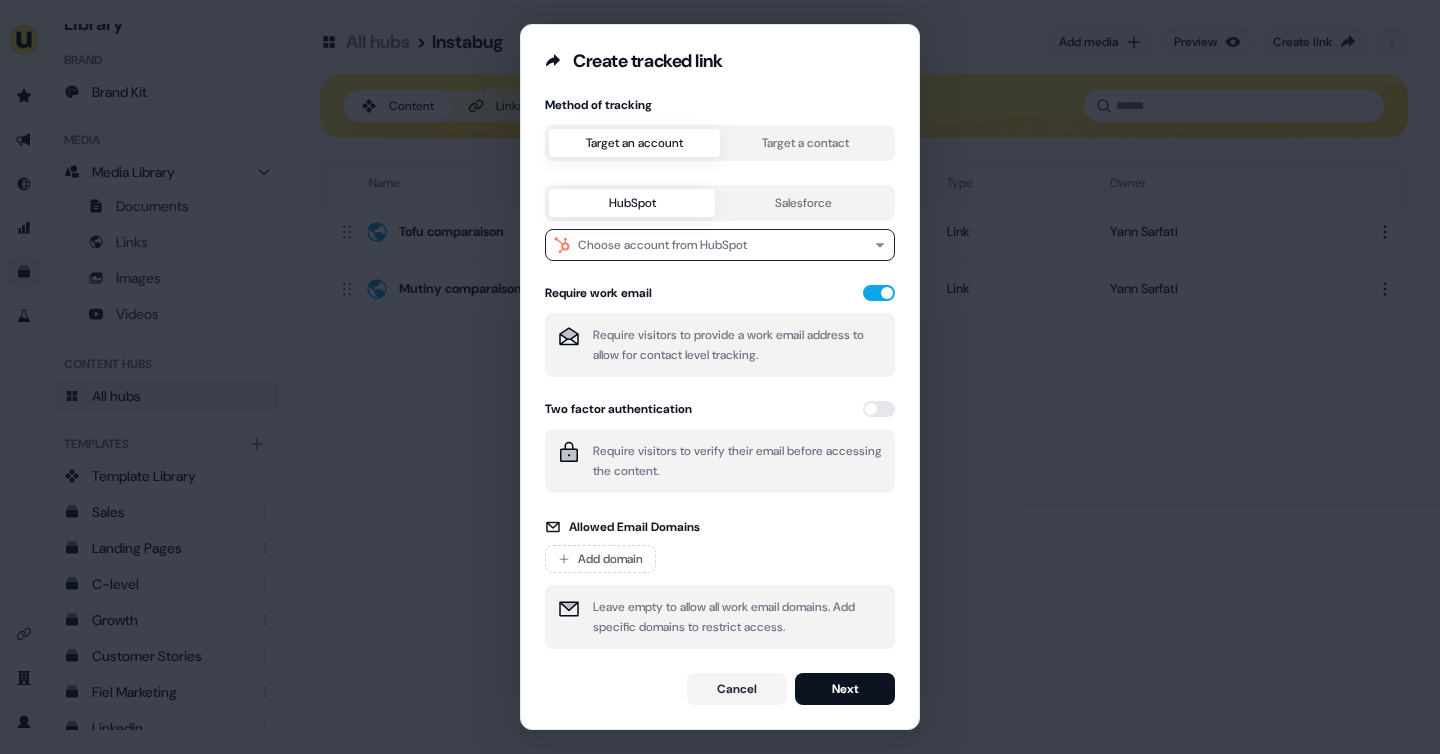 drag, startPoint x: 853, startPoint y: 699, endPoint x: 704, endPoint y: 268, distance: 456.0285 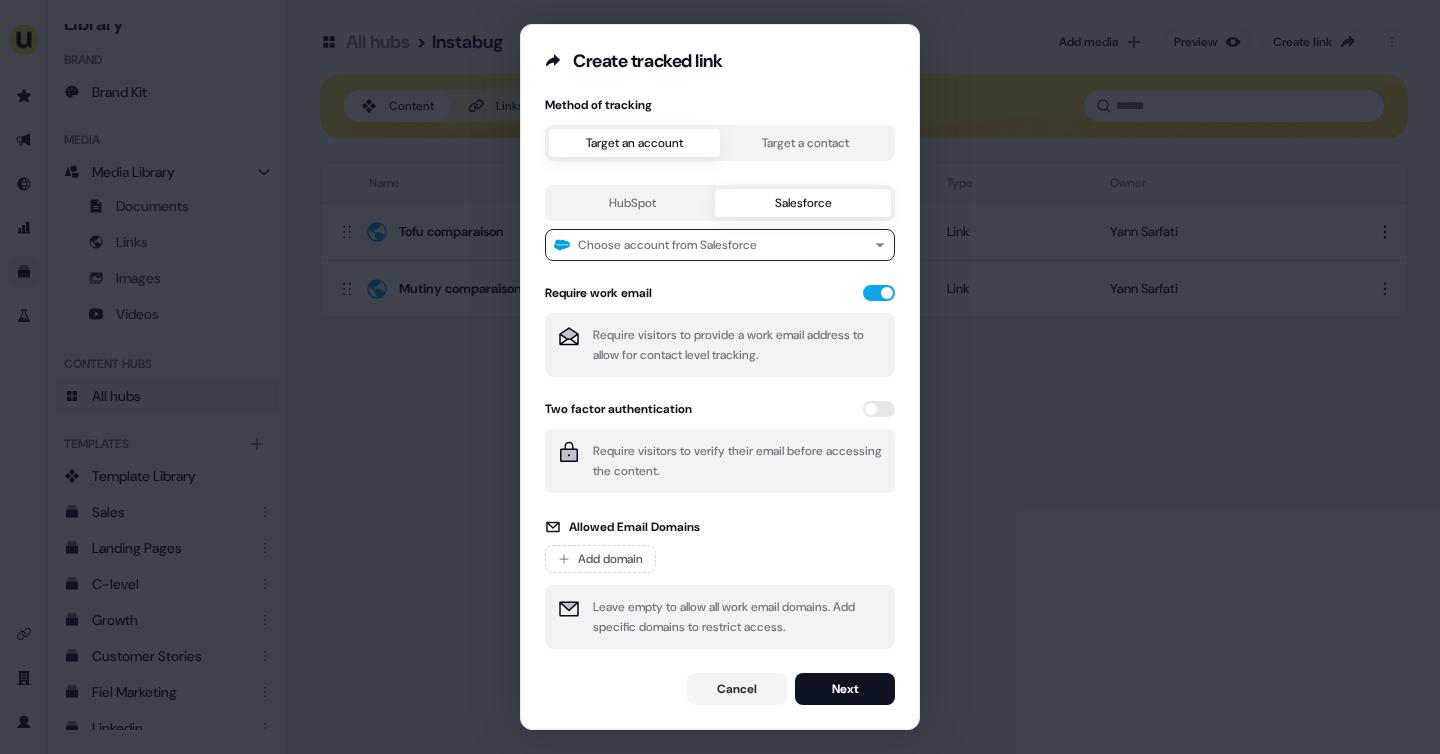 click on "HubSpot" at bounding box center (632, 203) 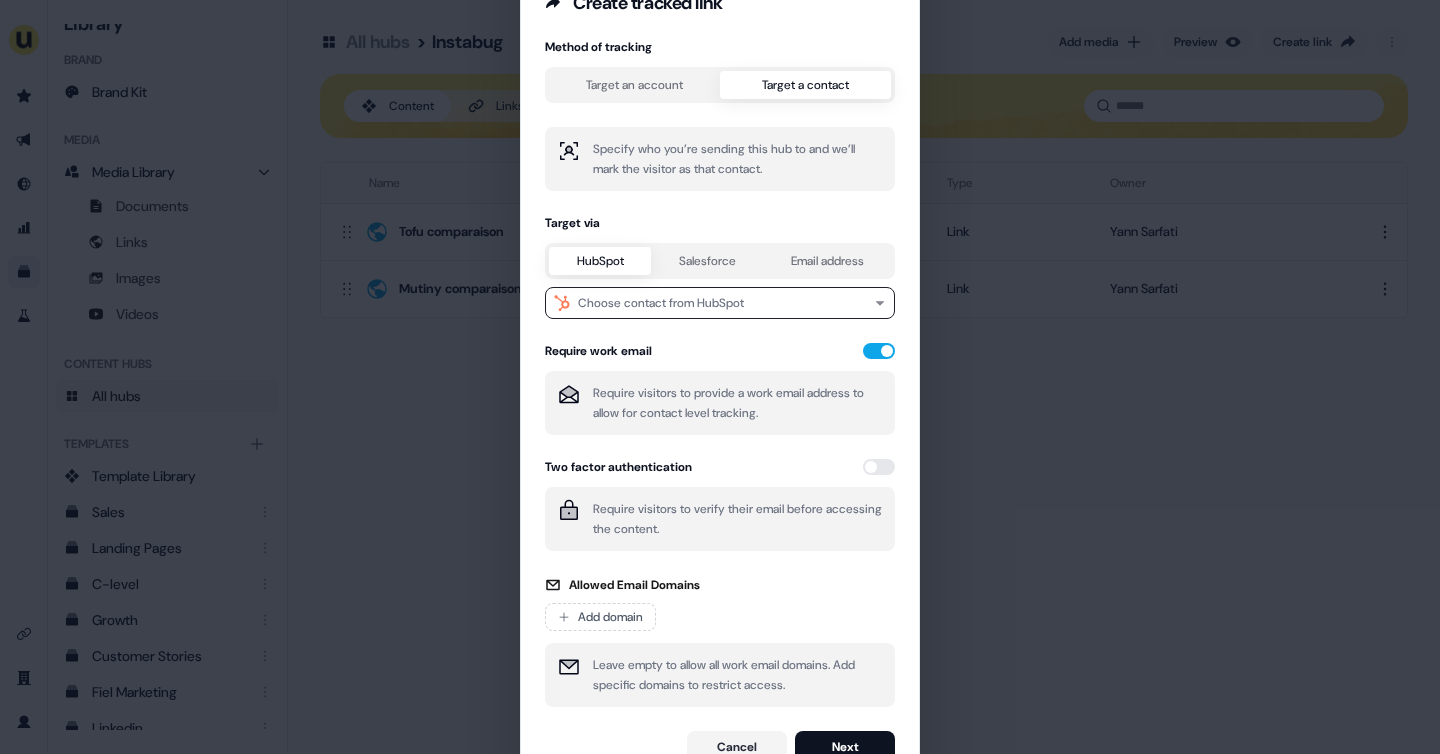 click on "Method of tracking Target an account Target a contact Specify who you’re sending this hub to and we’ll mark the visitor as that contact. Target via HubSpot Salesforce Email address Choose contact from HubSpot Require work email Require visitors to provide a work email address to allow for contact level tracking. Two factor authentication Require visitors to verify their email before accessing the content. Allowed Email Domains Add domain Leave empty to allow all work email domains. Add specific domains to restrict access." at bounding box center [720, 373] 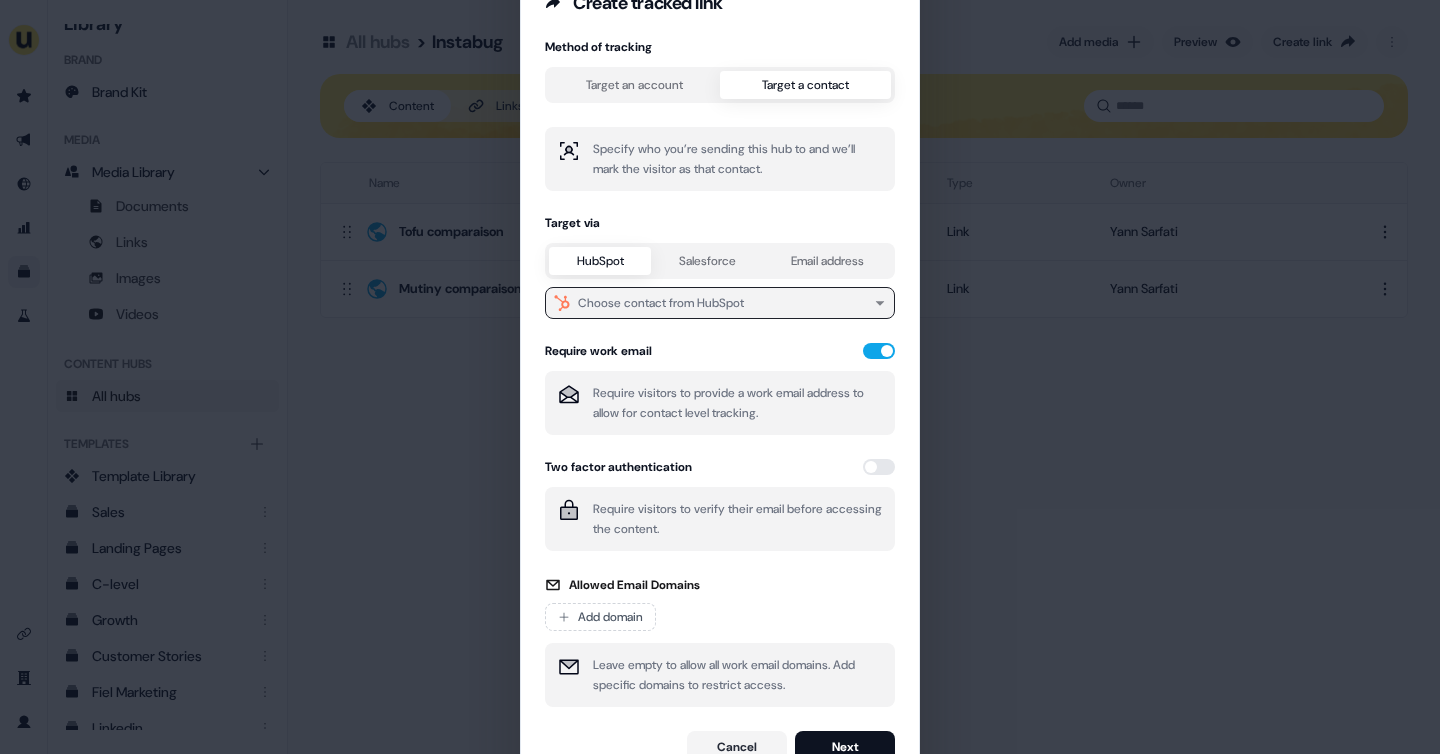 click on "Choose contact from HubSpot" at bounding box center (661, 303) 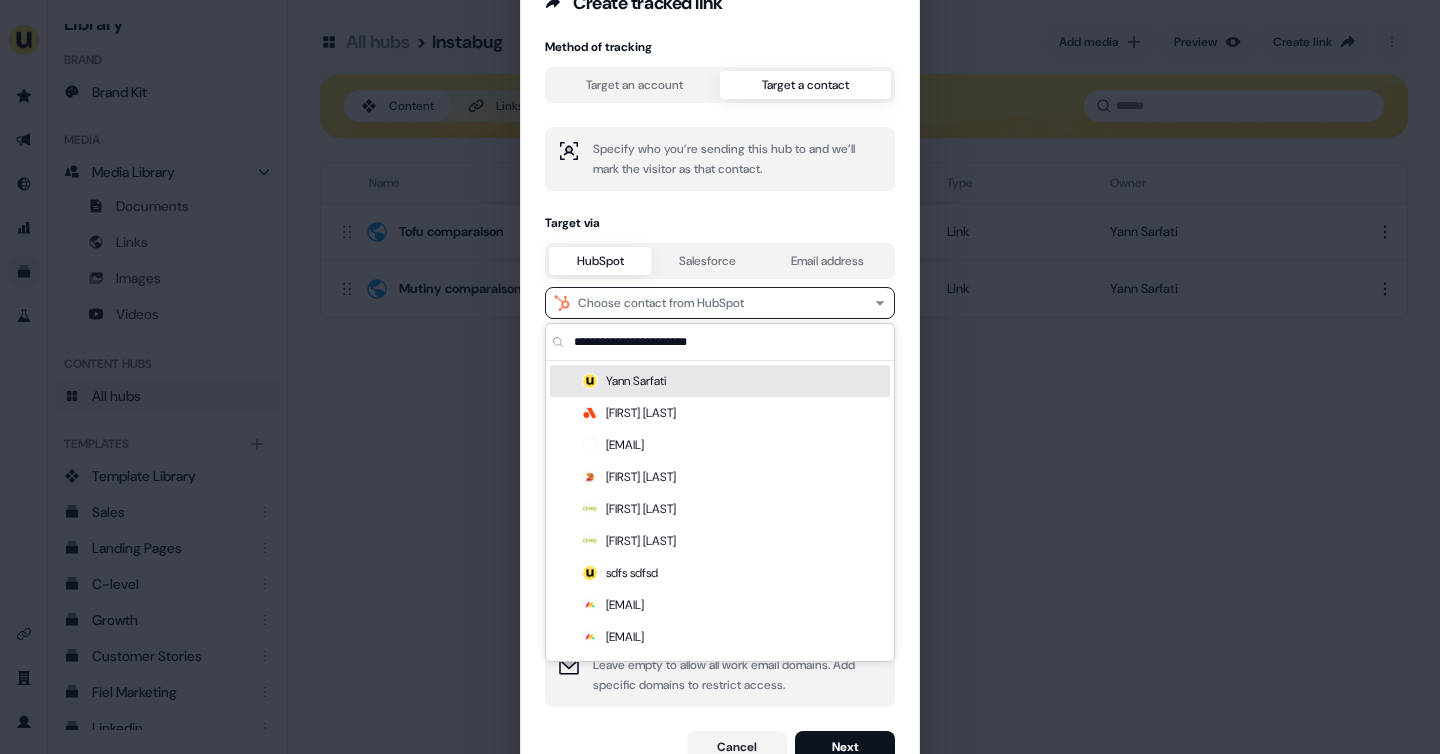 type on "*" 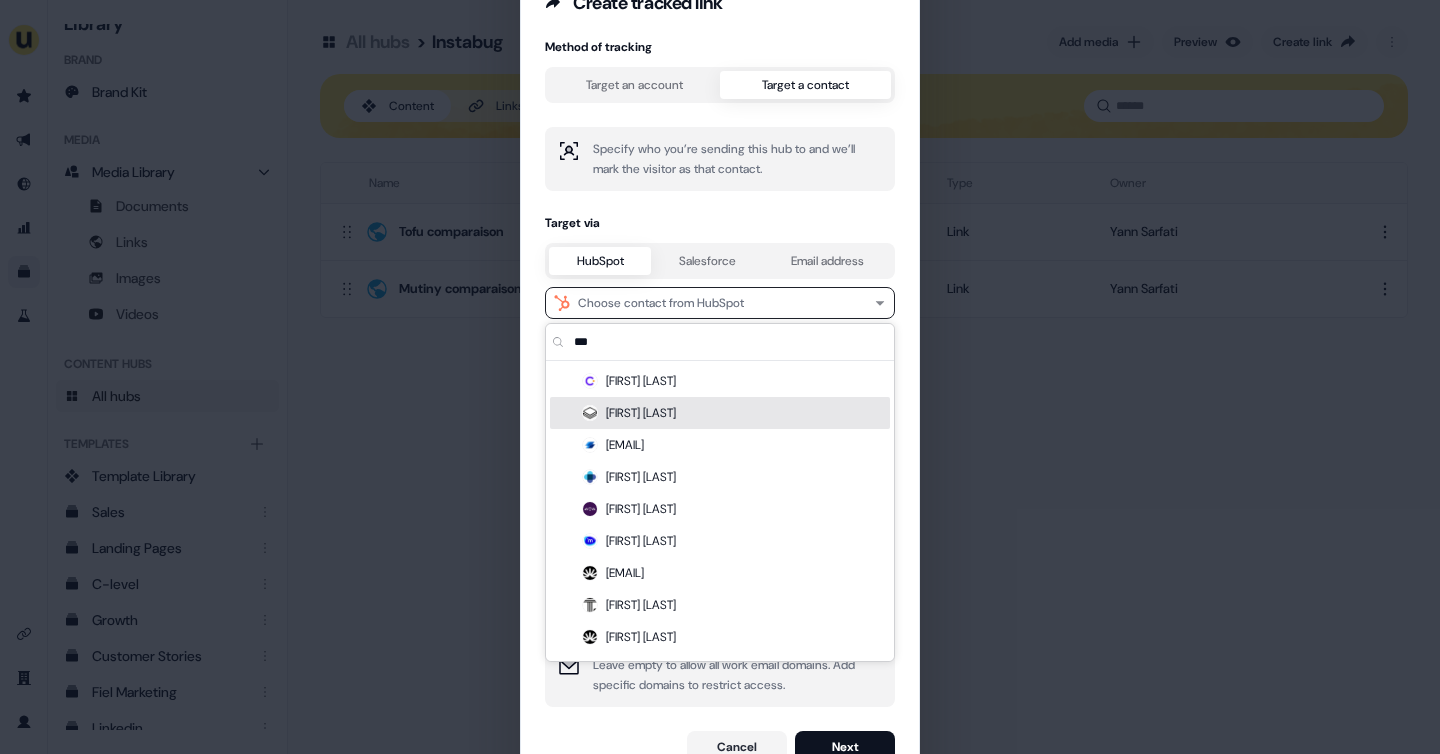 type on "***" 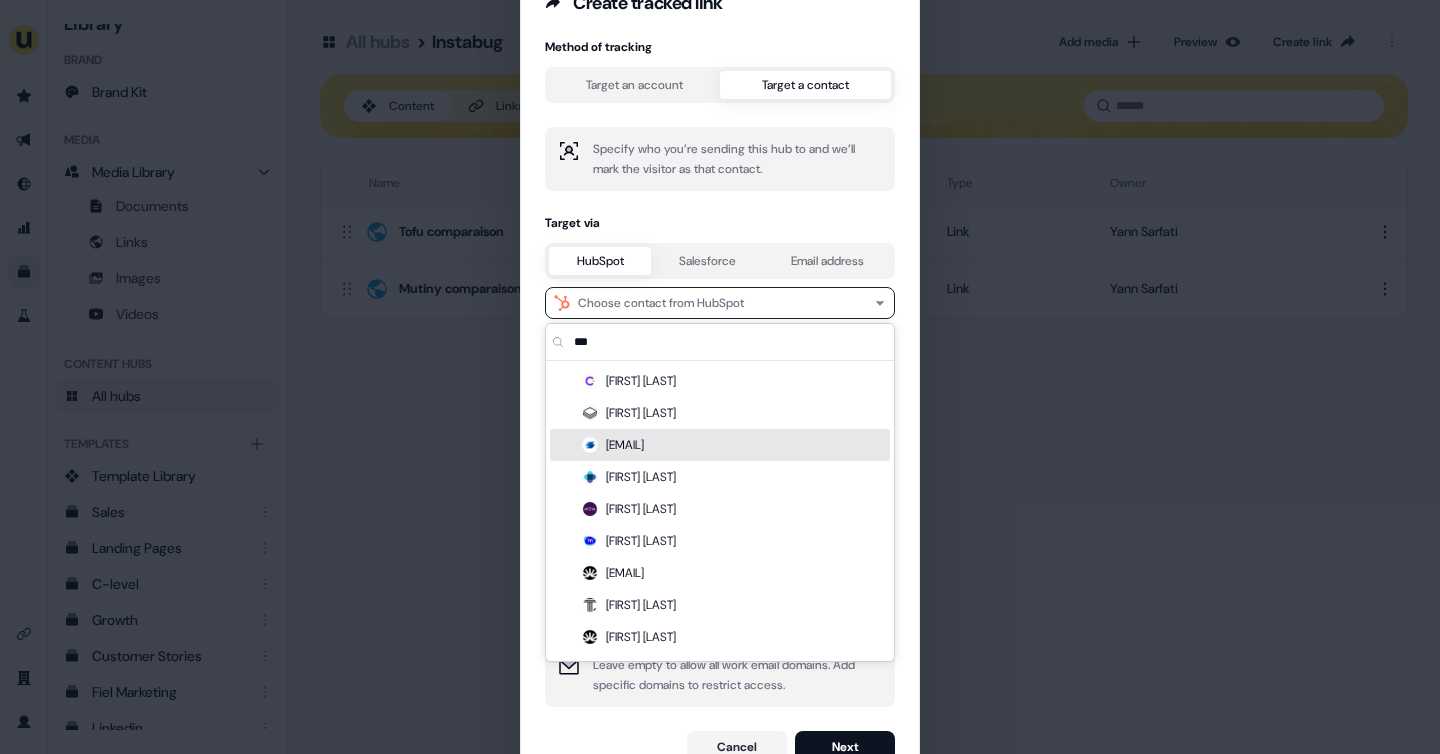 click on "[EMAIL]" at bounding box center [720, 445] 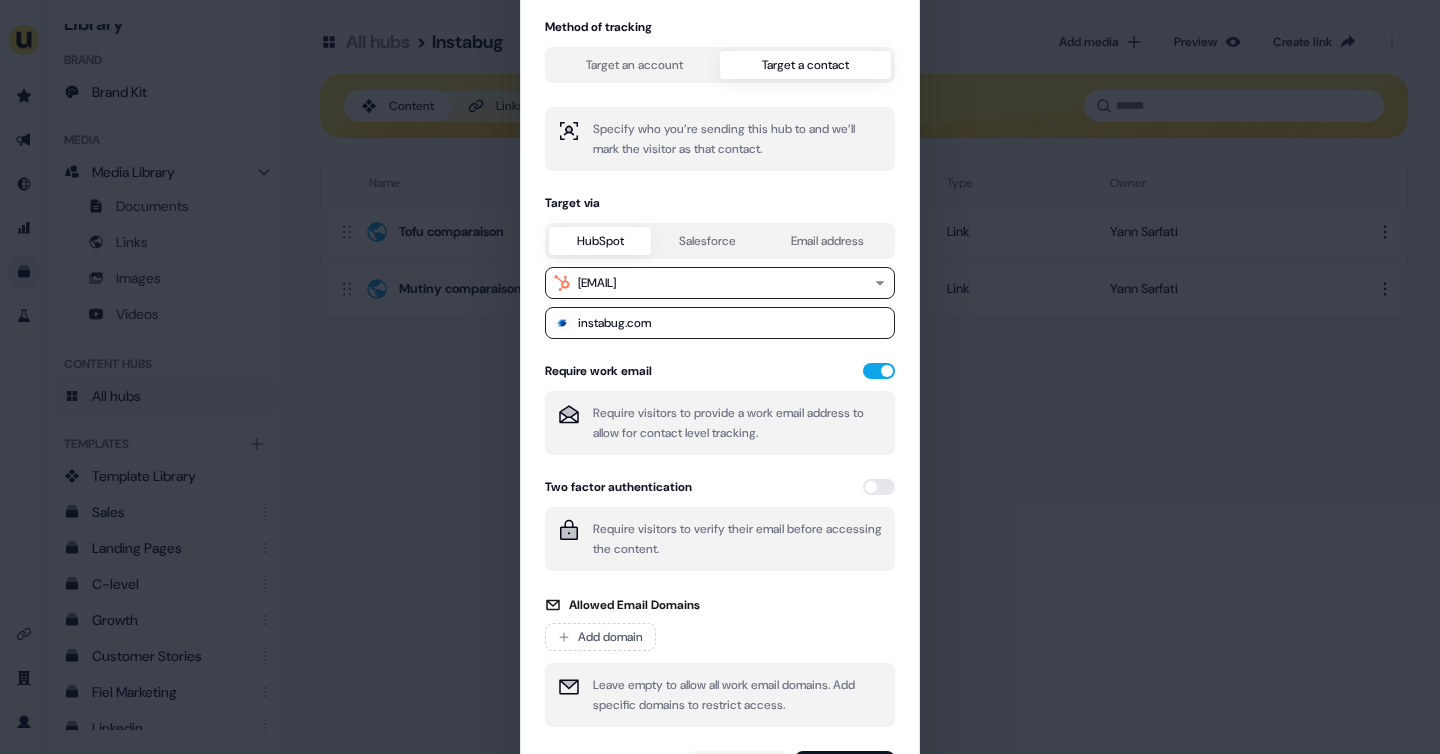 type 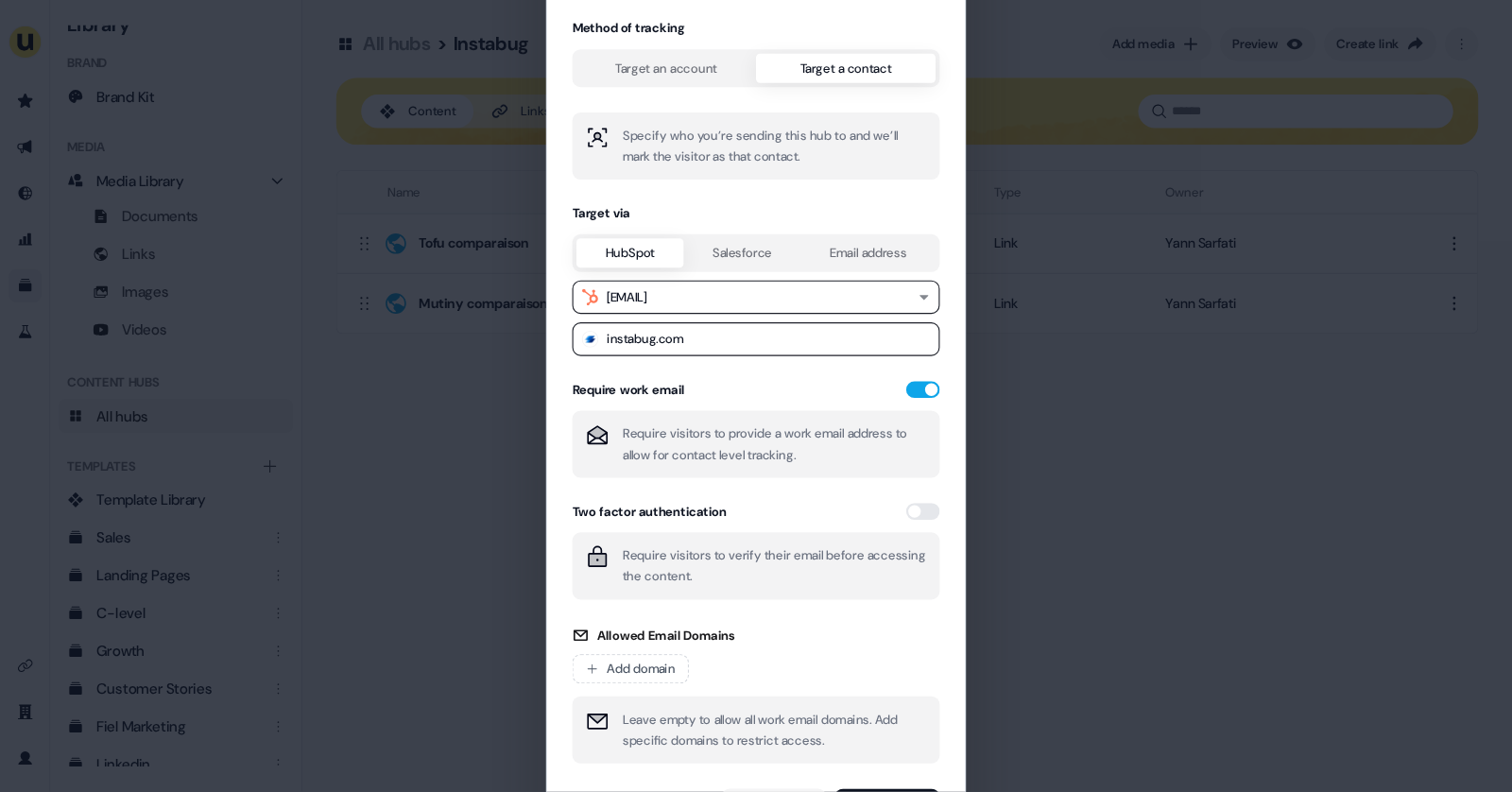 scroll, scrollTop: 15, scrollLeft: 0, axis: vertical 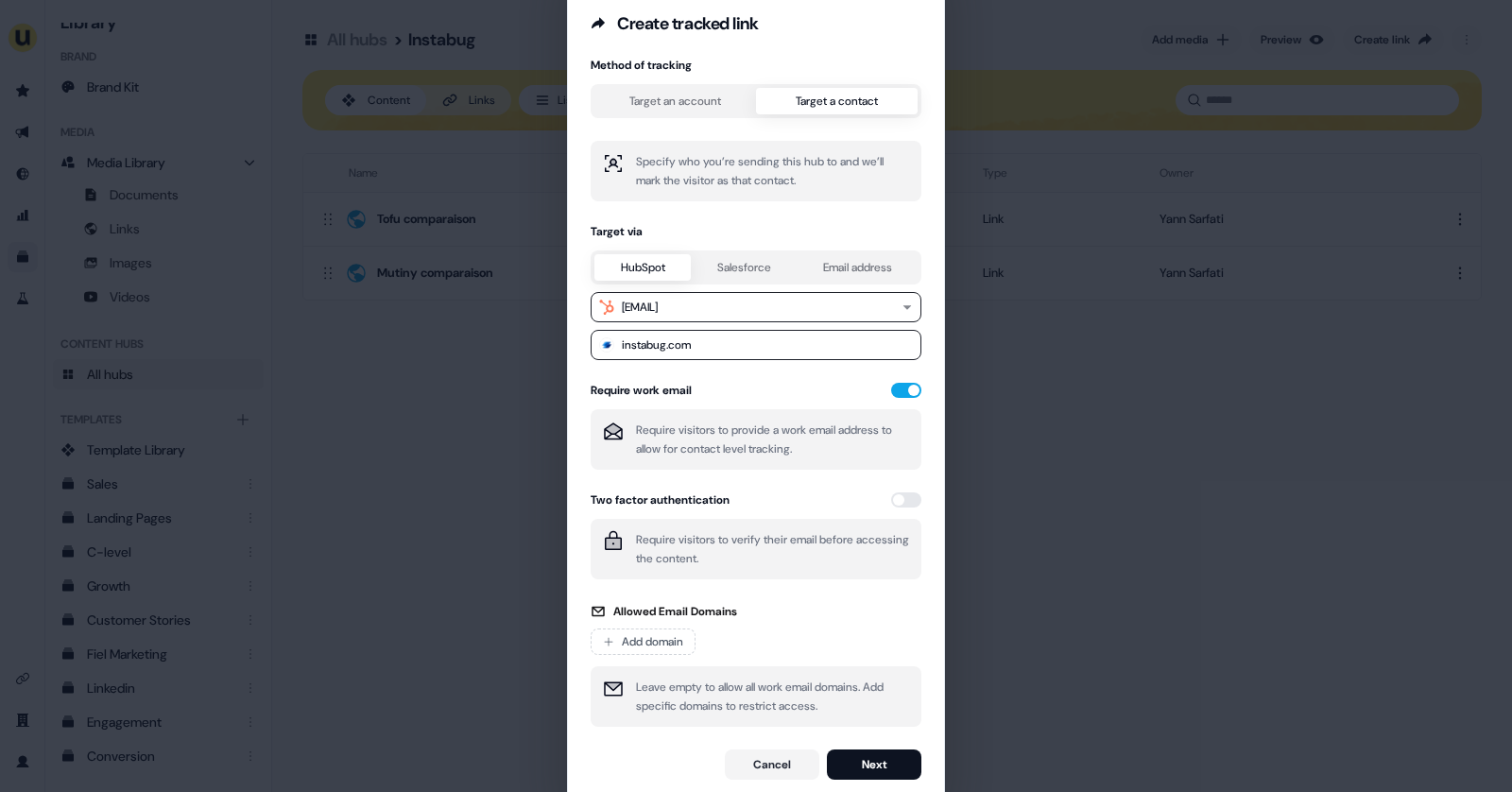 click on "Method of tracking Target an account Target a contact Specify who you’re sending this hub to and we’ll mark the visitor as that contact. Target via HubSpot Salesforce Email address [EMAIL] instabug.com Require work email Require visitors to provide a work email address to allow for contact level tracking. Two factor authentication Require visitors to verify their email before accessing the content. Allowed Email Domains Add domain Leave empty to allow all work email domains. Add specific domains to restrict access. Cancel Next" at bounding box center (756, 419) 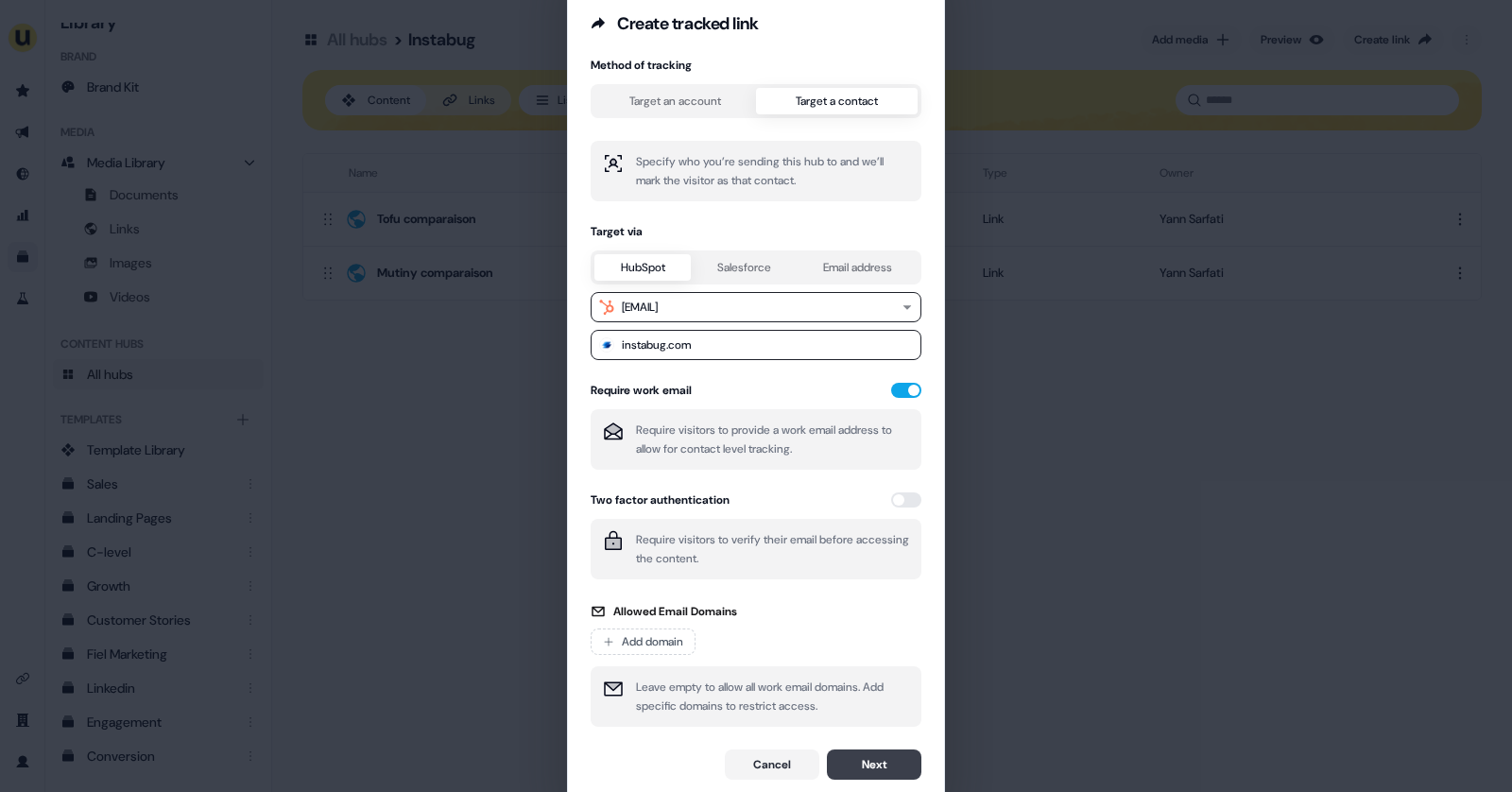 click on "Next" at bounding box center (874, 765) 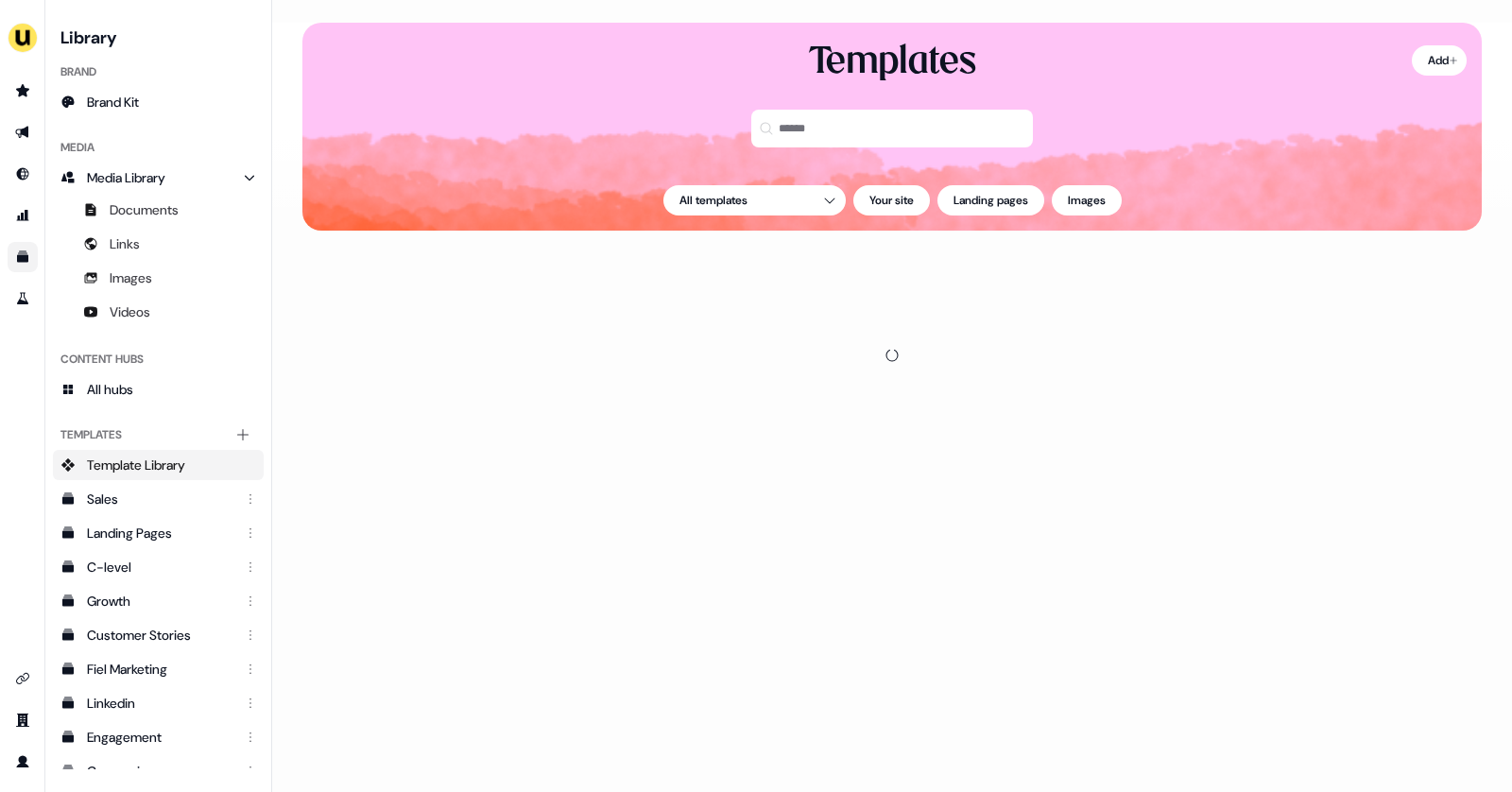 scroll, scrollTop: 0, scrollLeft: 0, axis: both 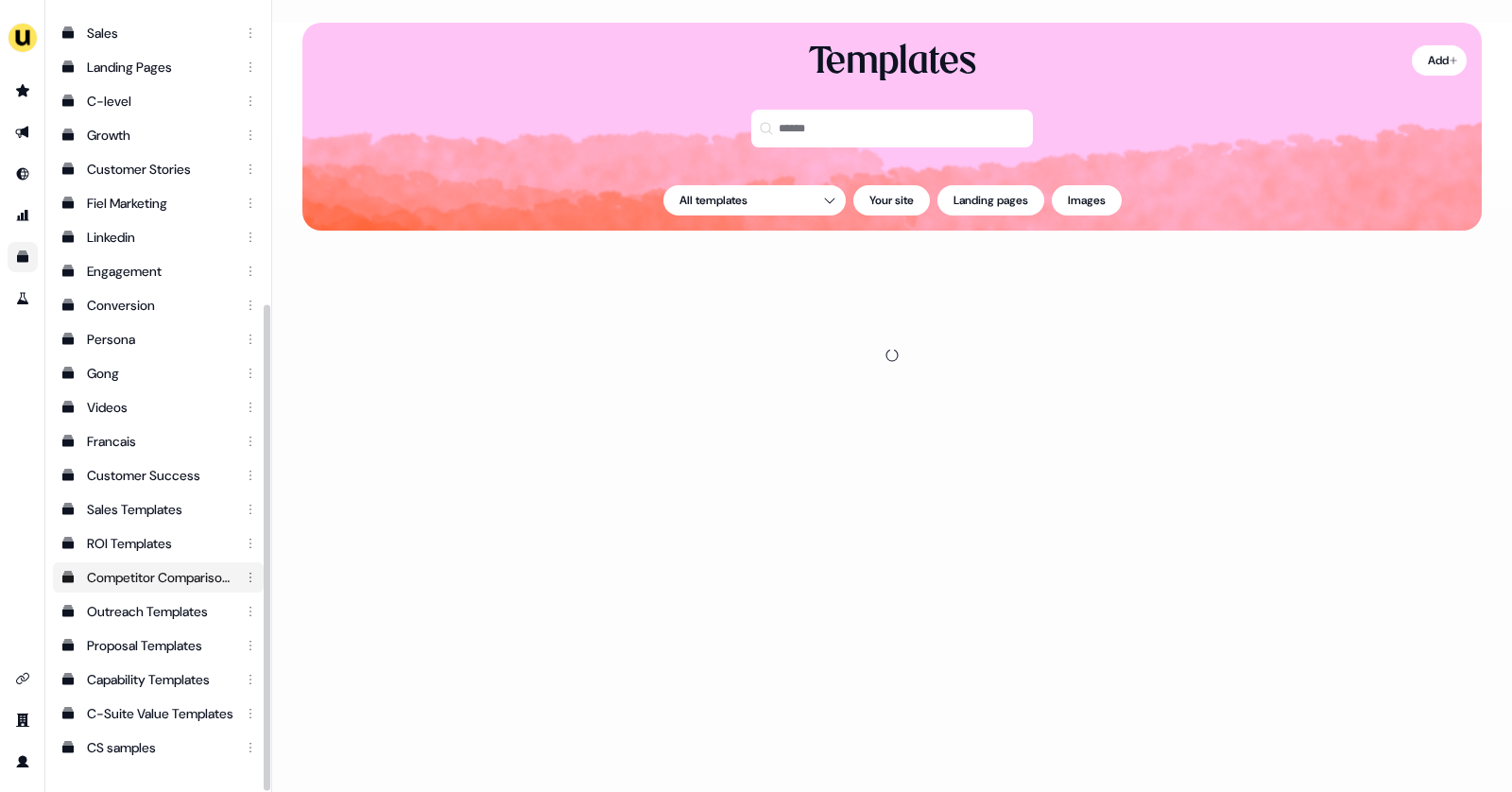 click on "Competitor Comparisons" at bounding box center (160, 577) 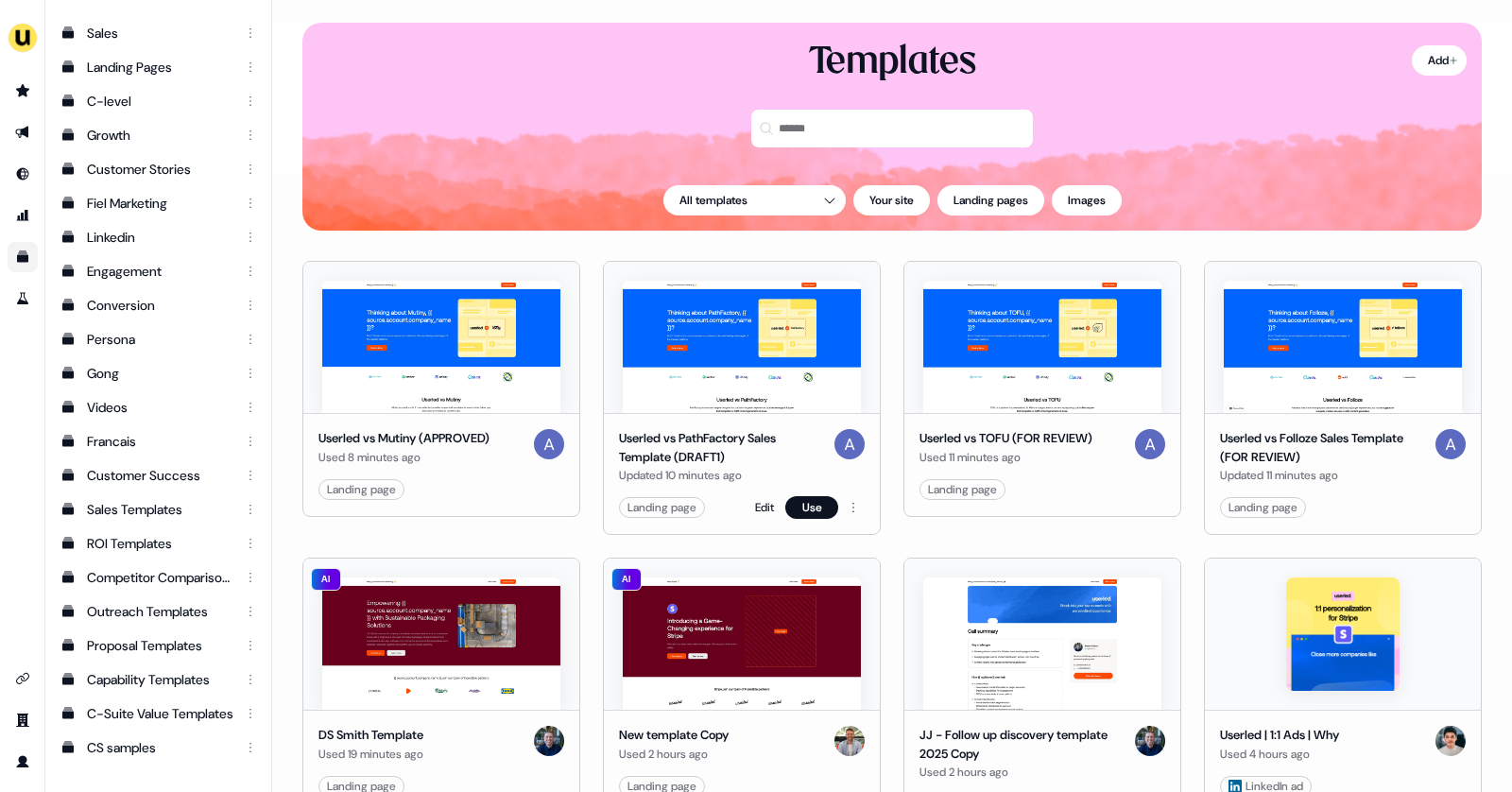 click at bounding box center (742, 347) 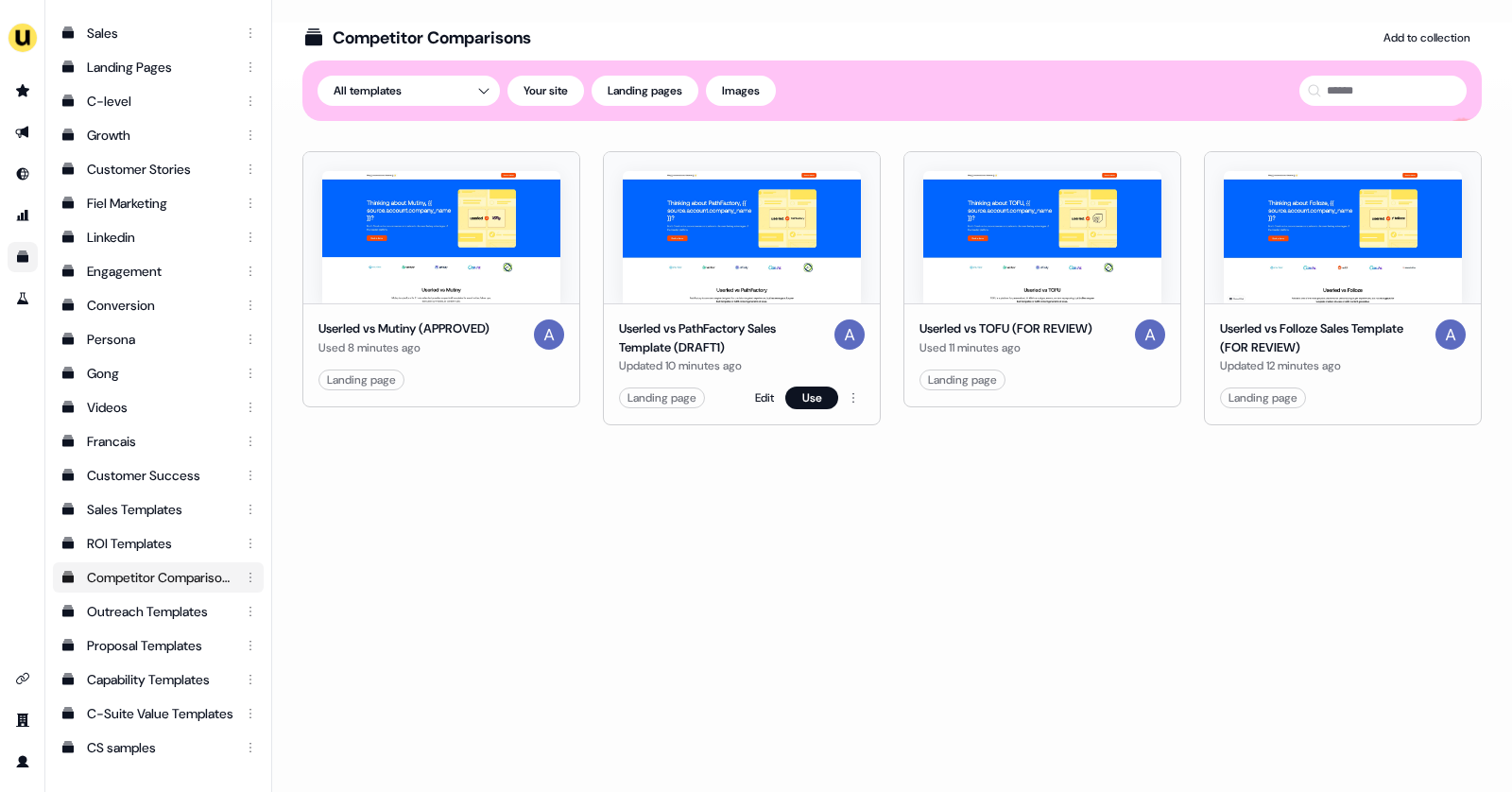 click at bounding box center [742, 237] 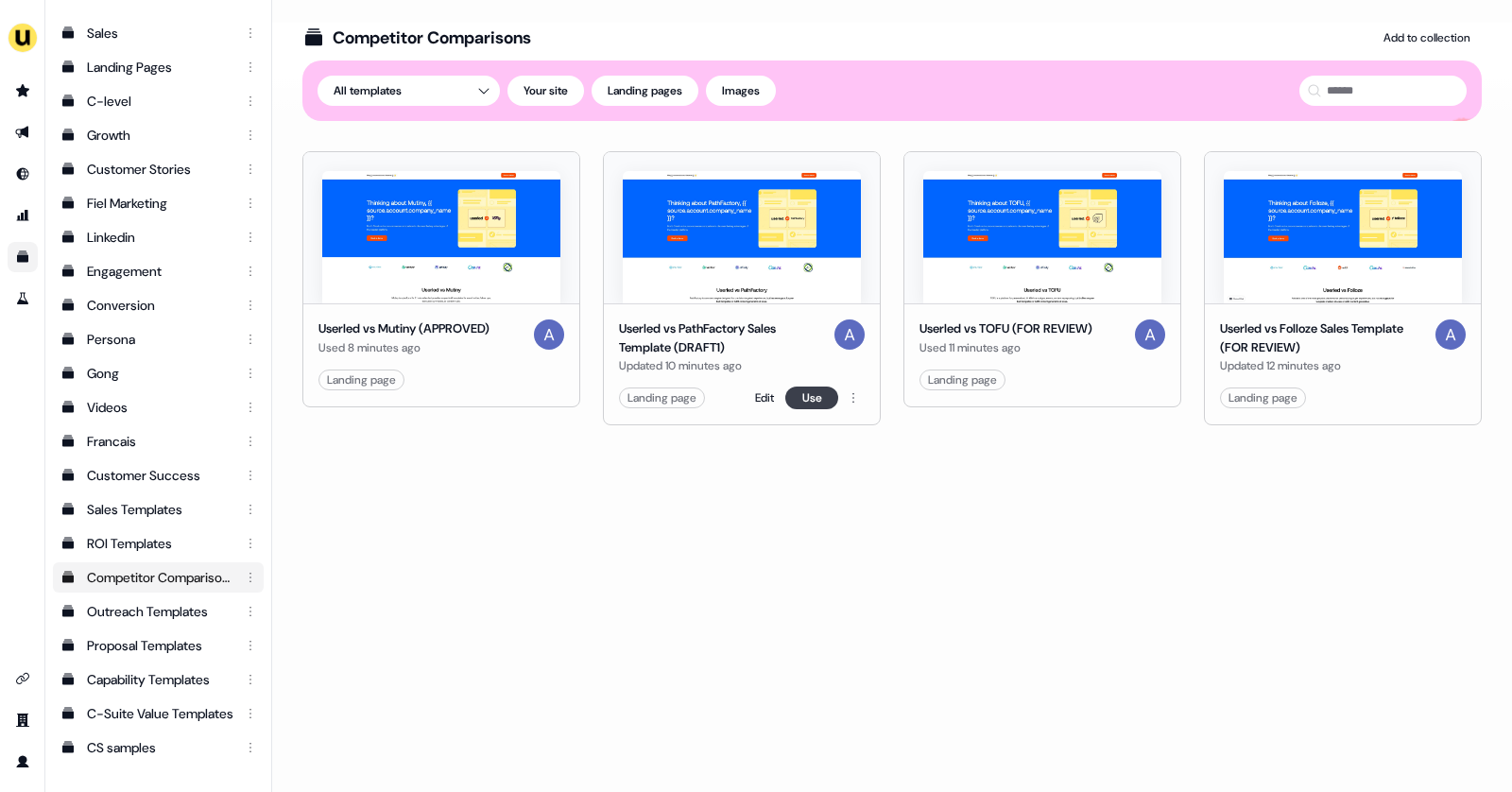 click on "Use" at bounding box center (812, 398) 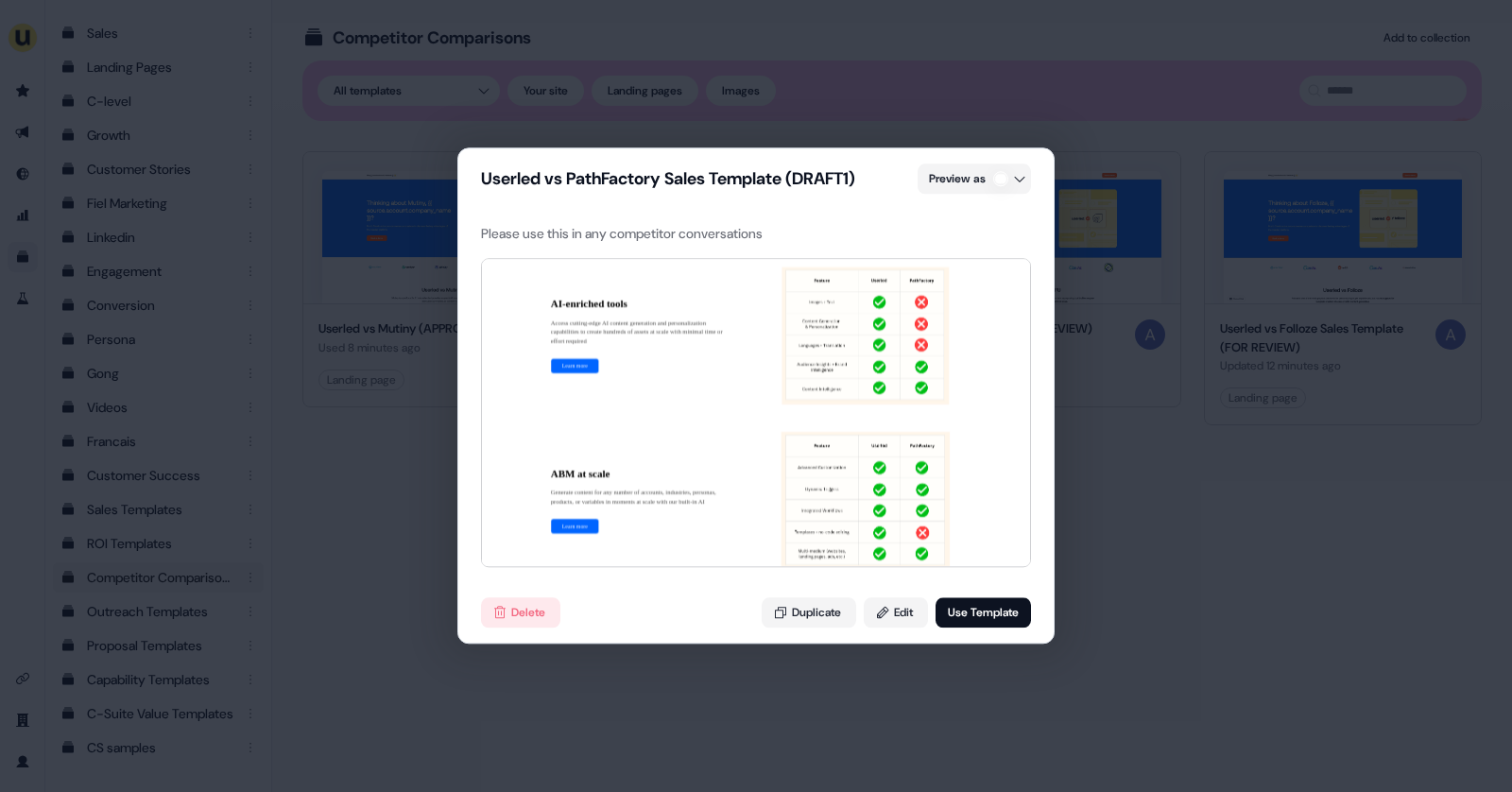scroll, scrollTop: 1221, scrollLeft: 0, axis: vertical 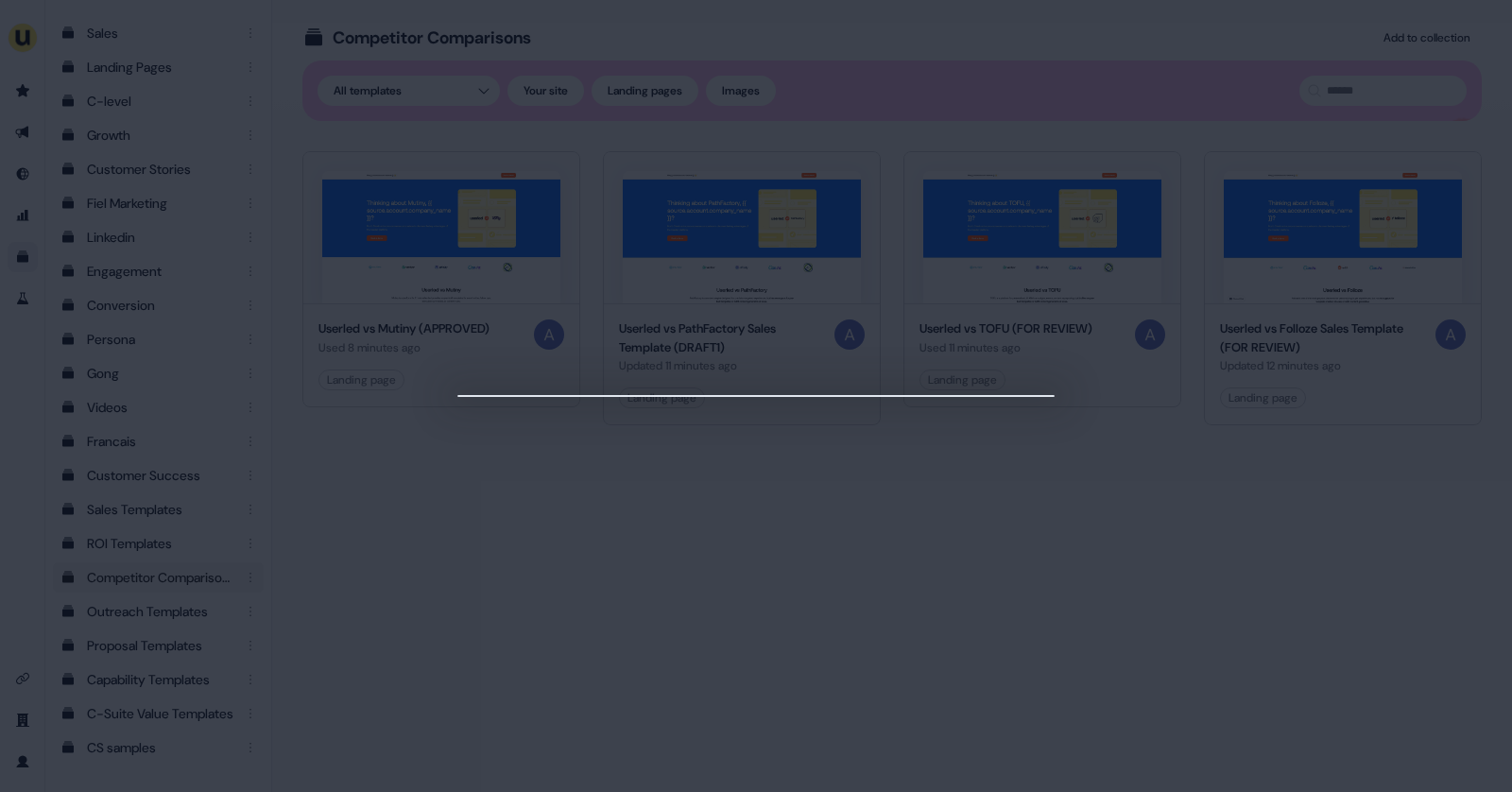 click at bounding box center (756, 396) 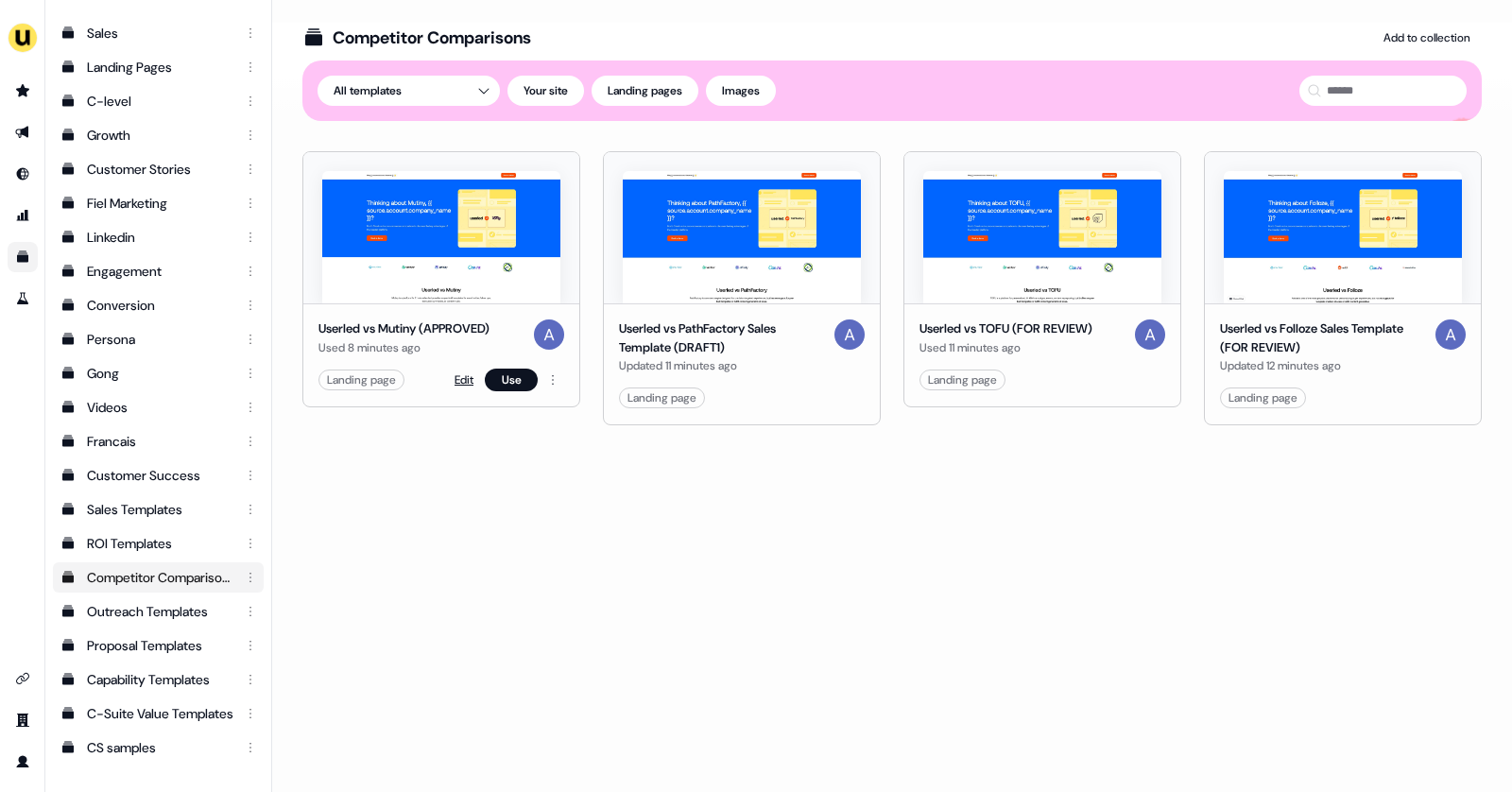 click on "Edit" at bounding box center (464, 380) 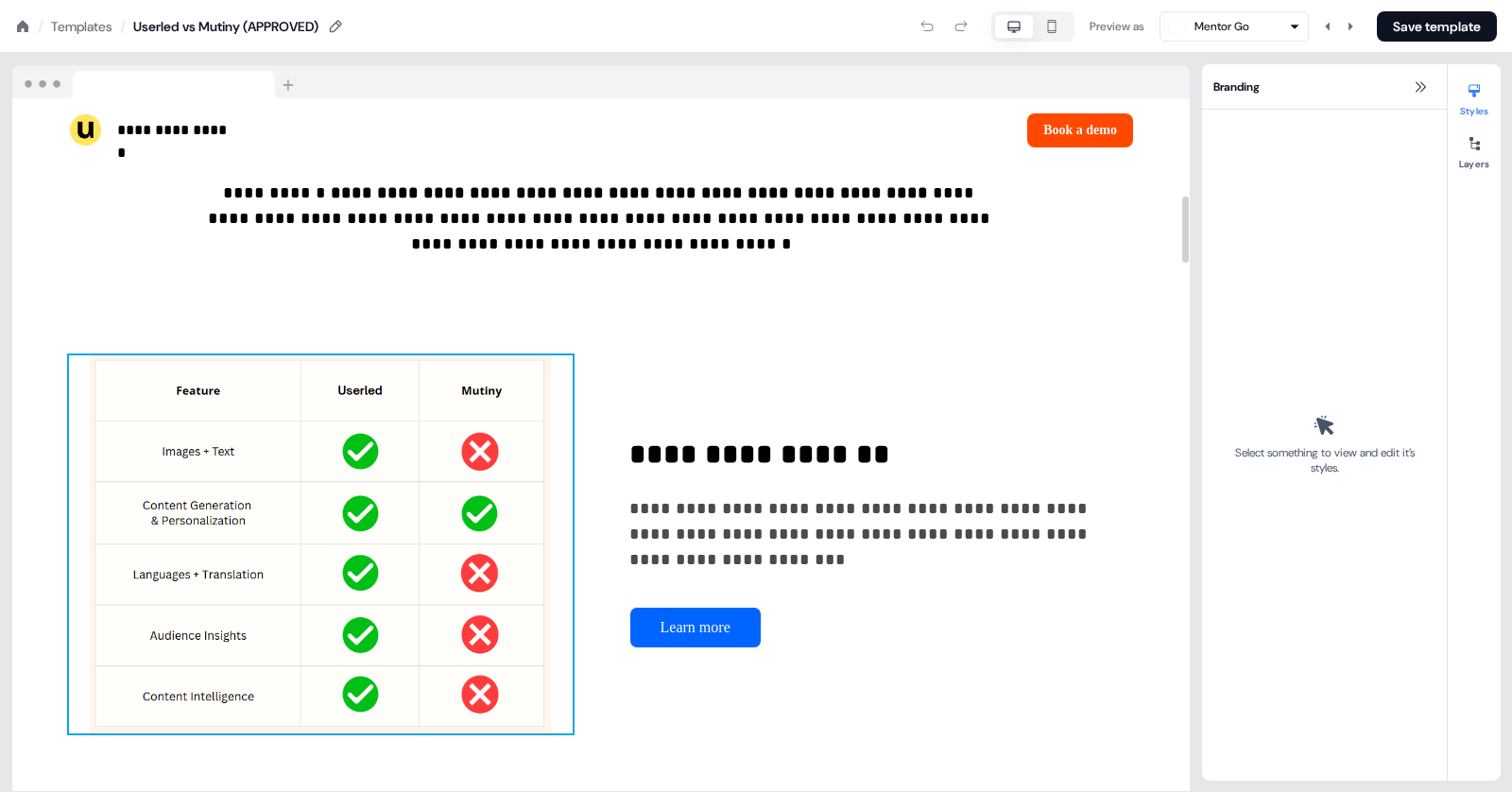 scroll, scrollTop: 1056, scrollLeft: 0, axis: vertical 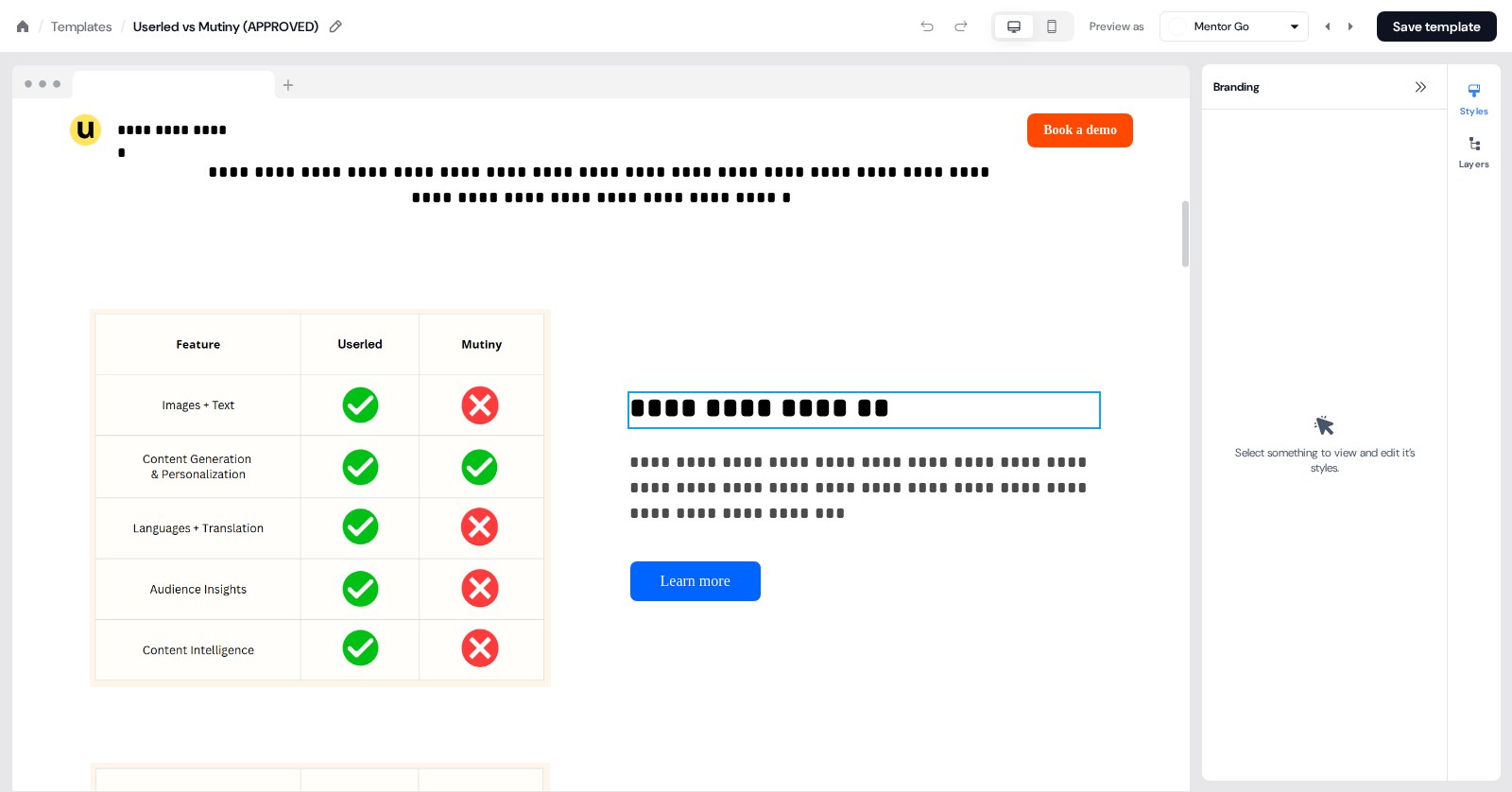 click on "**********" at bounding box center [864, 410] 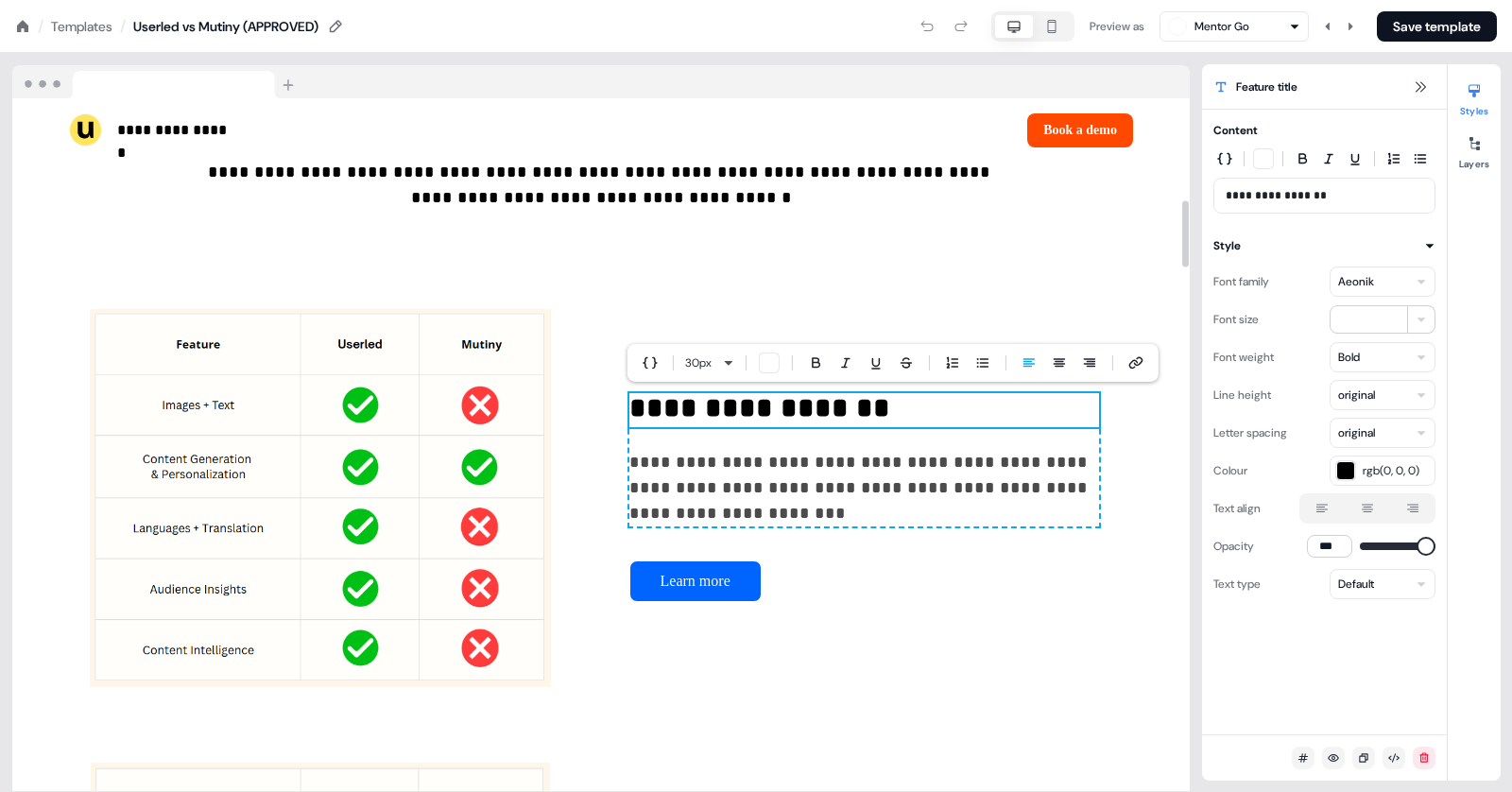 click on "**********" at bounding box center [864, 410] 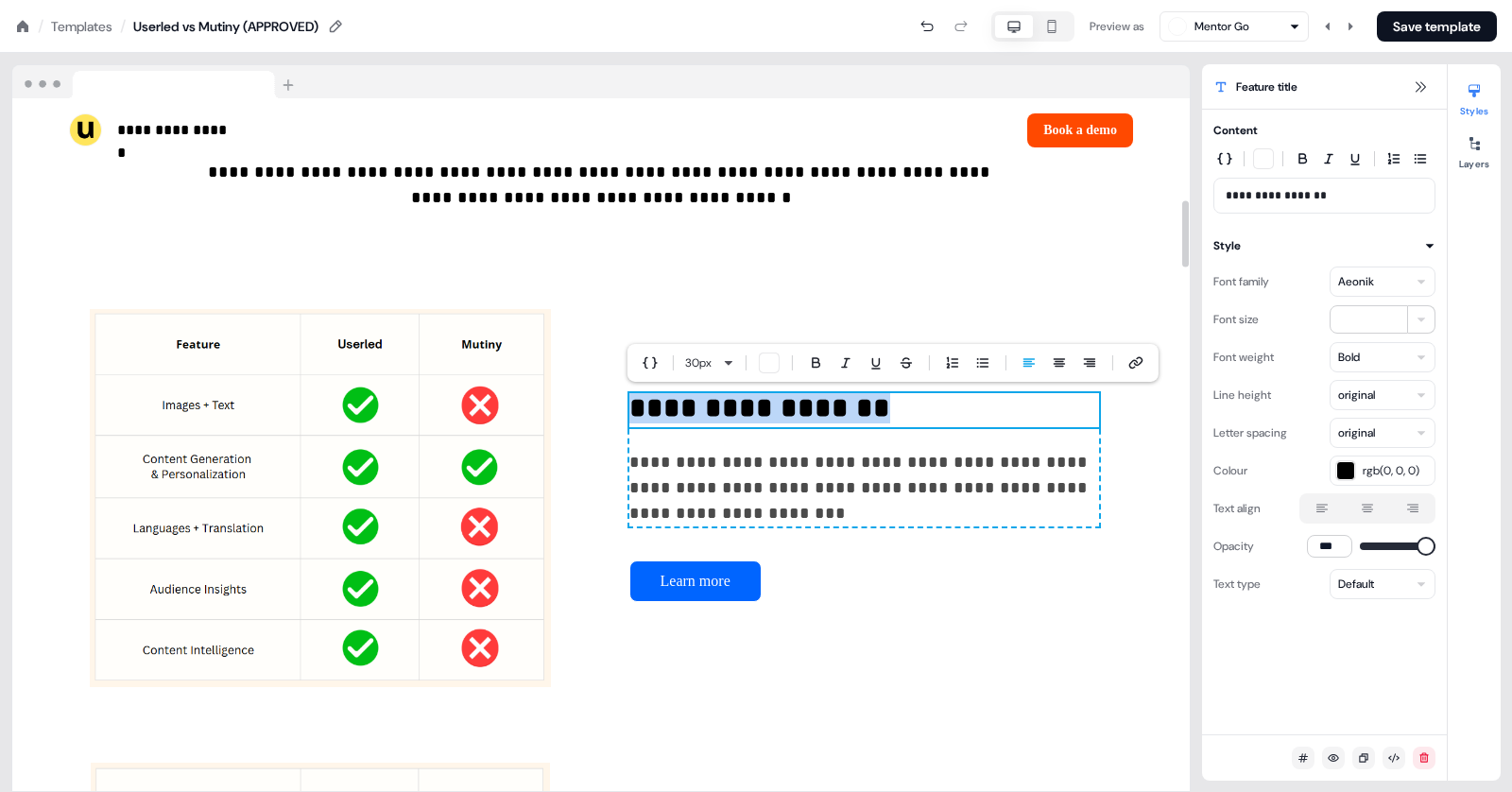 type 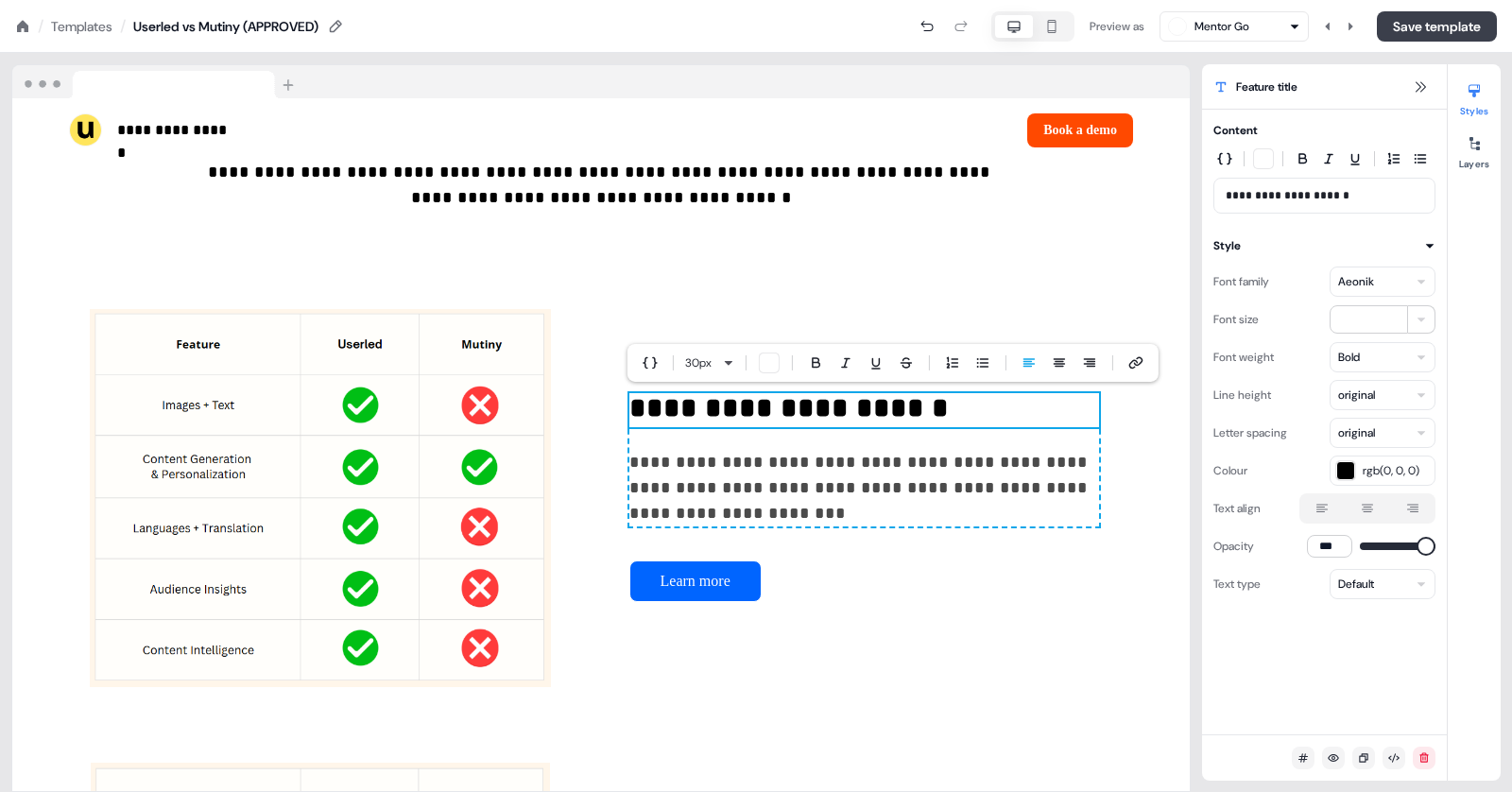 click on "Save template" at bounding box center [1436, 26] 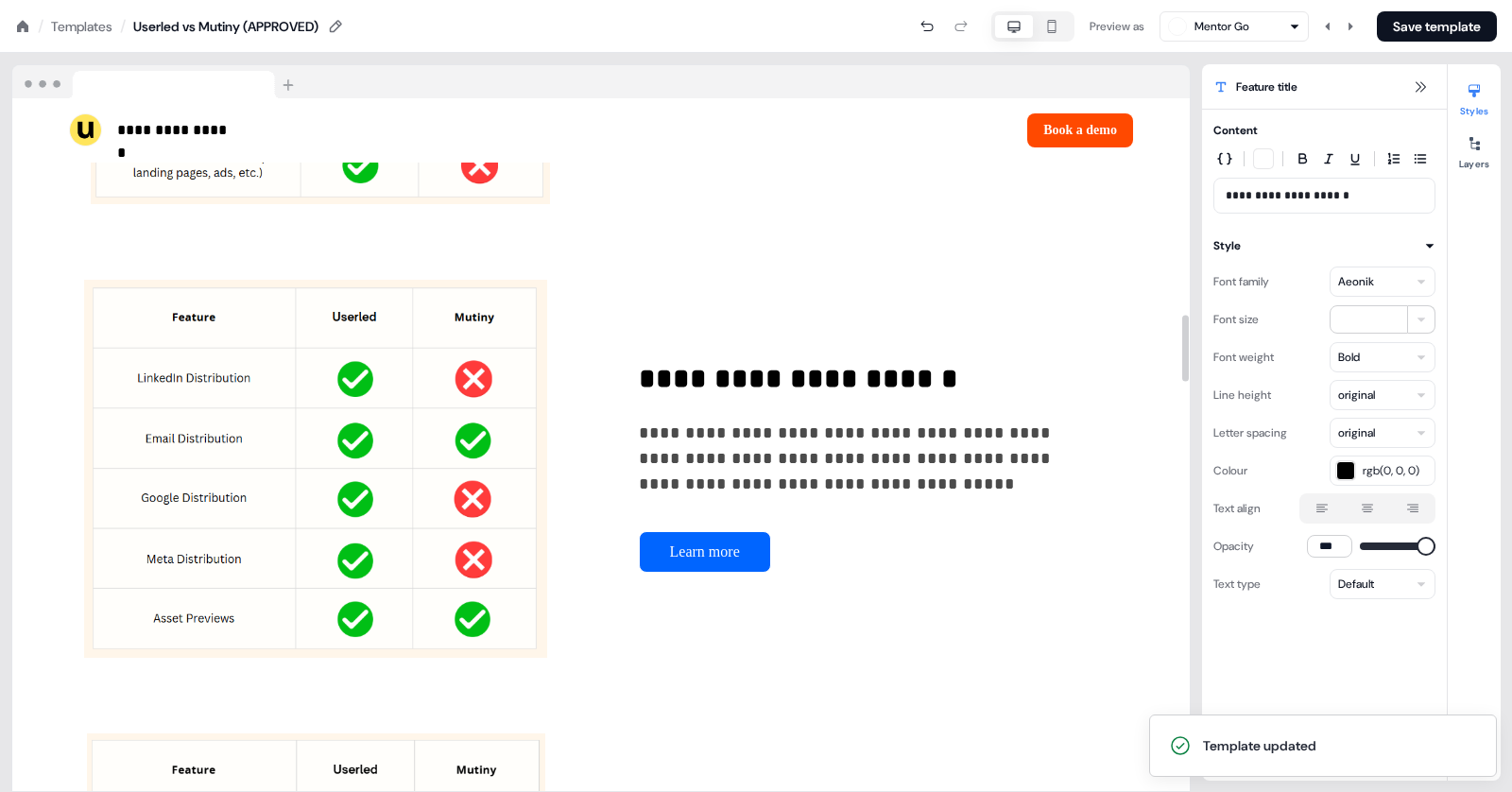 scroll, scrollTop: 1800, scrollLeft: 0, axis: vertical 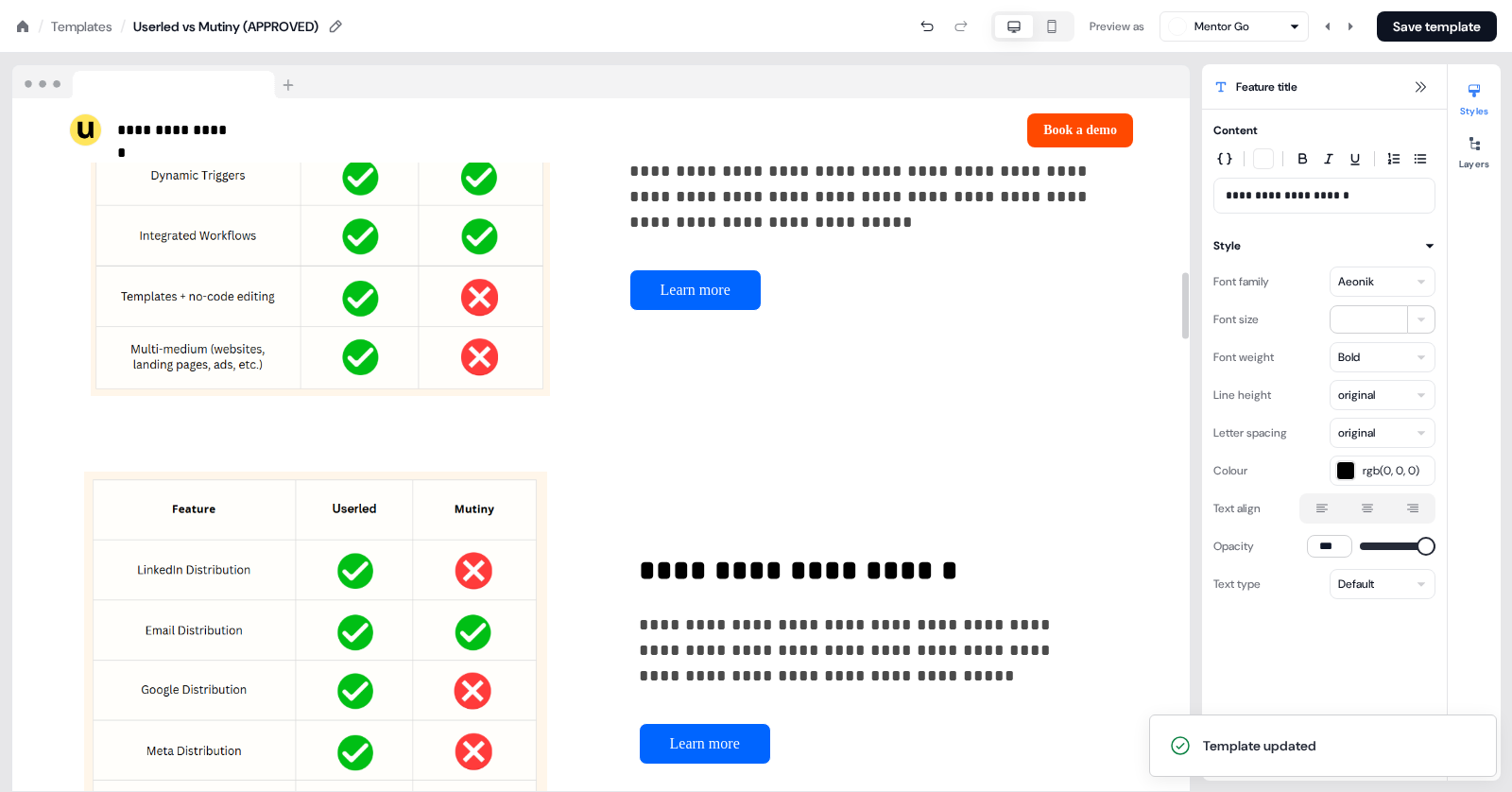 click on "Templates" at bounding box center [81, 26] 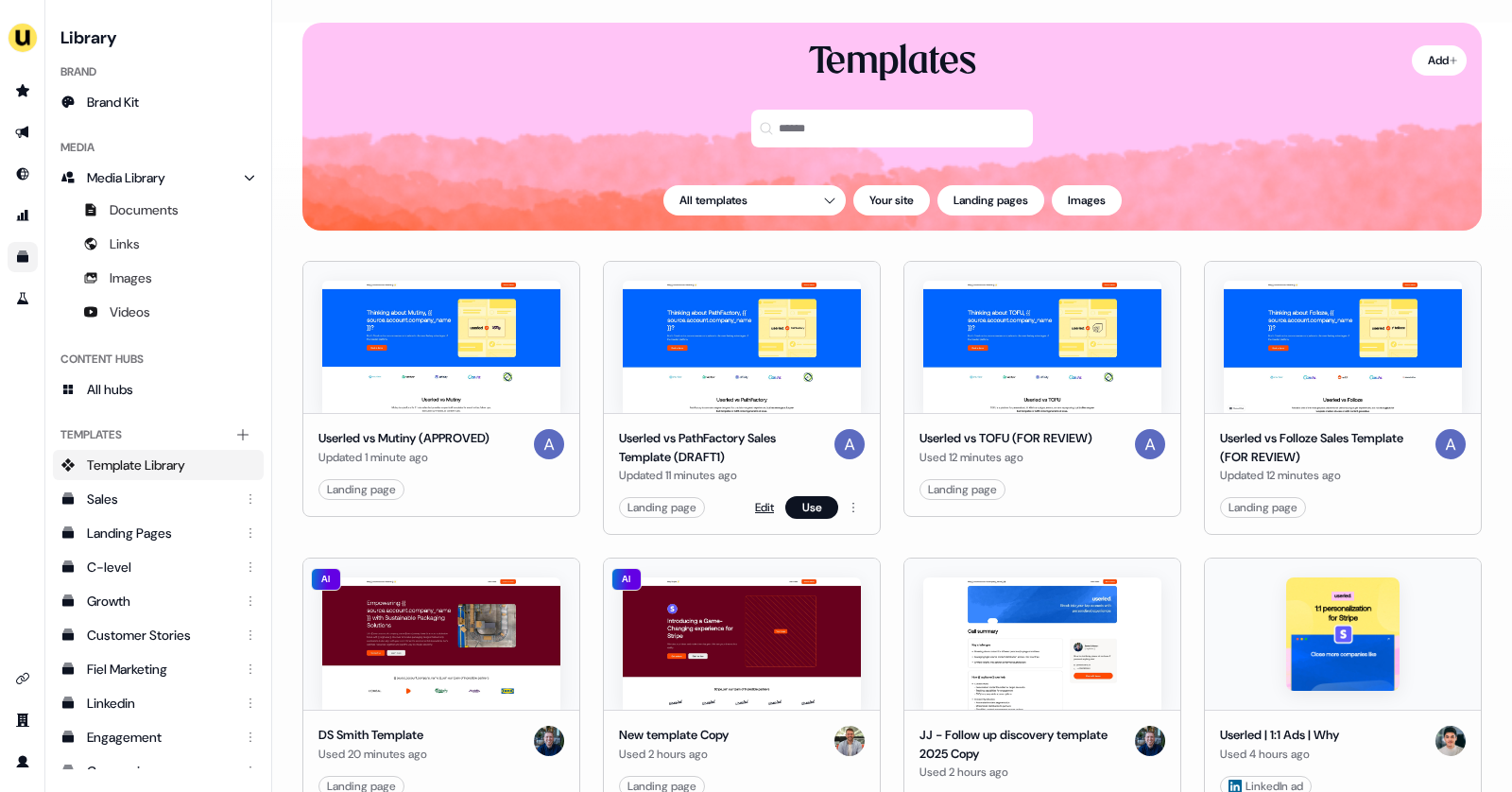 click on "Edit" at bounding box center [765, 508] 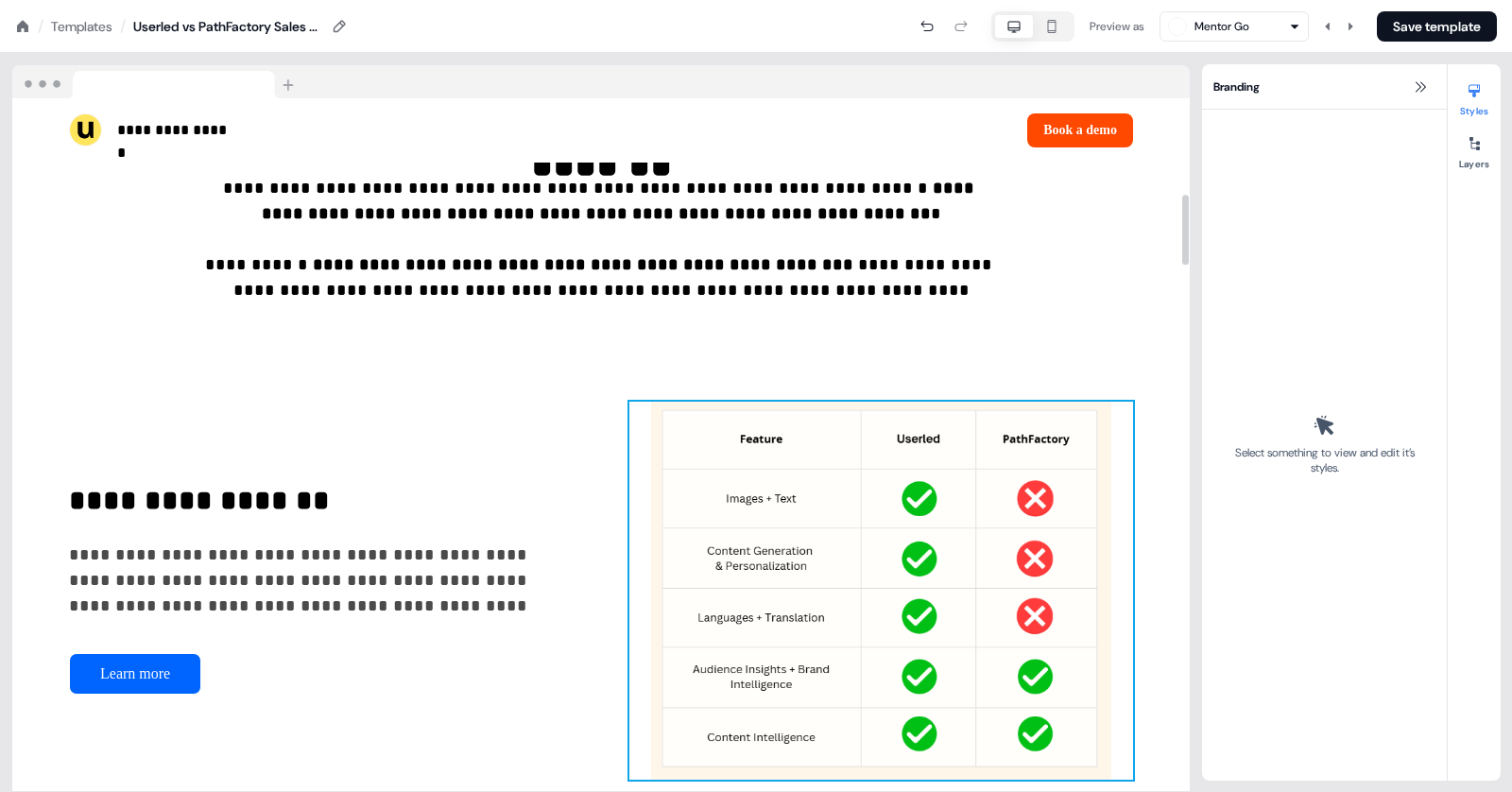 scroll, scrollTop: 950, scrollLeft: 0, axis: vertical 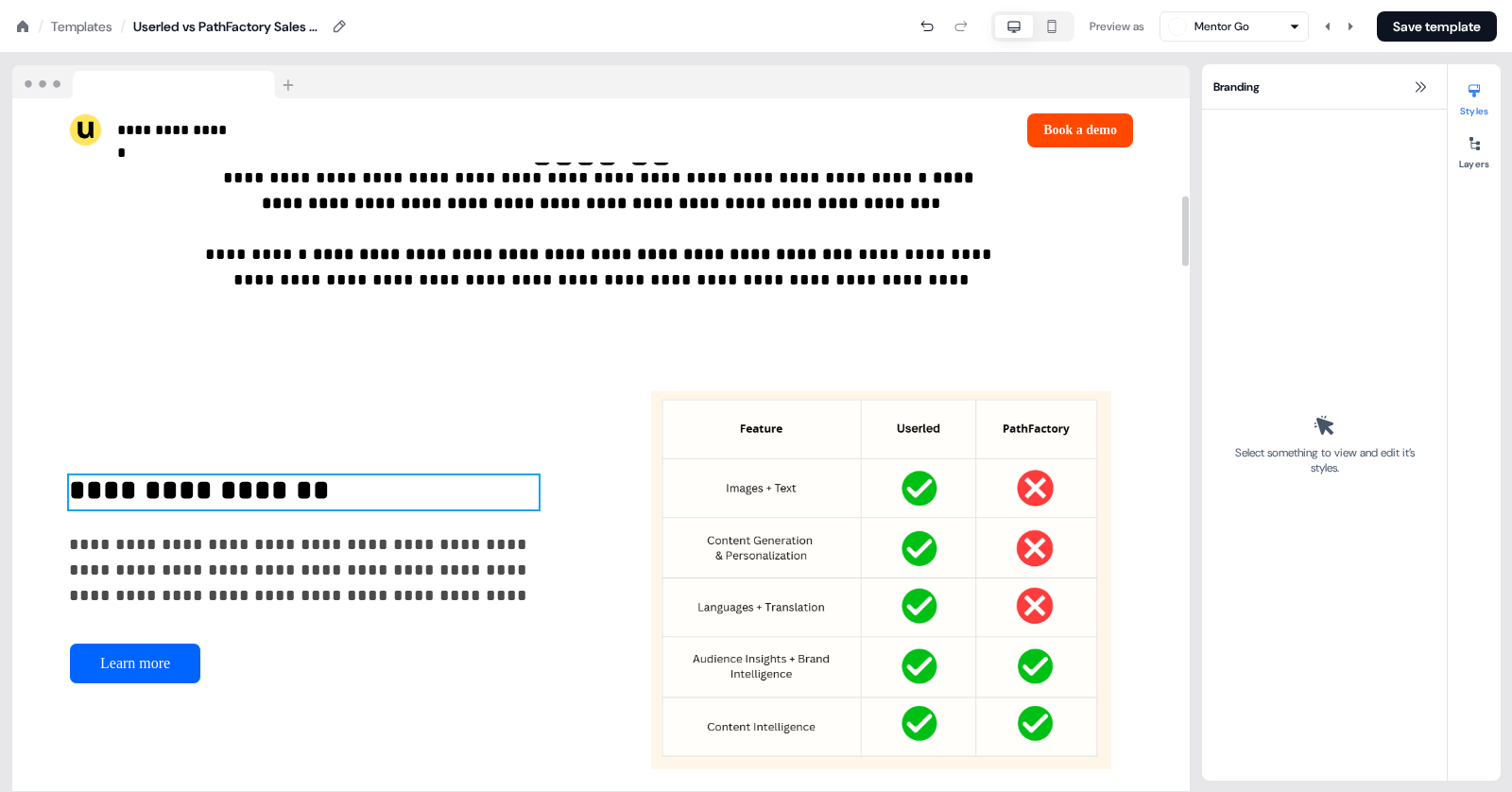 click on "**********" at bounding box center [303, 492] 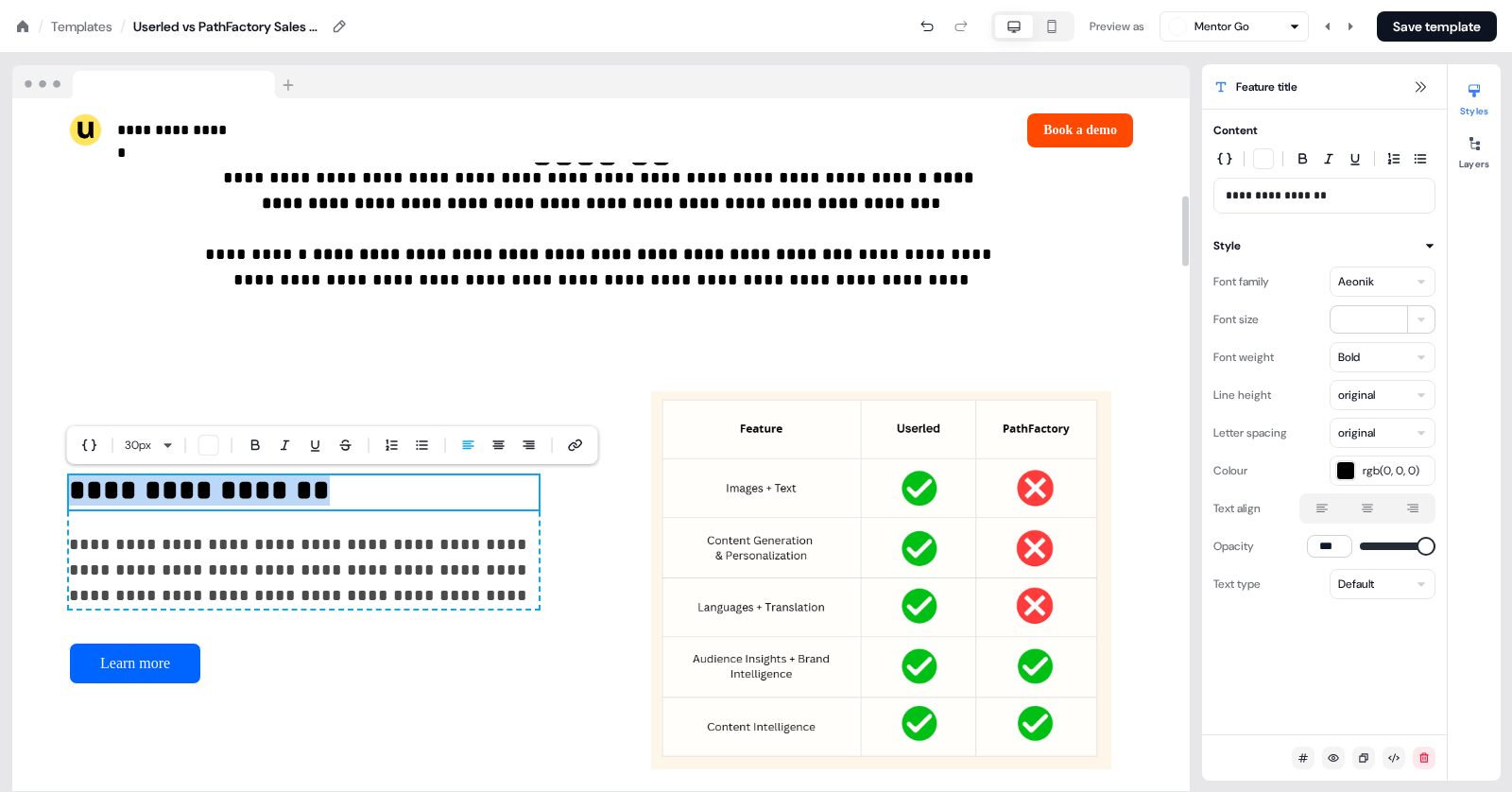 click on "**********" at bounding box center (303, 492) 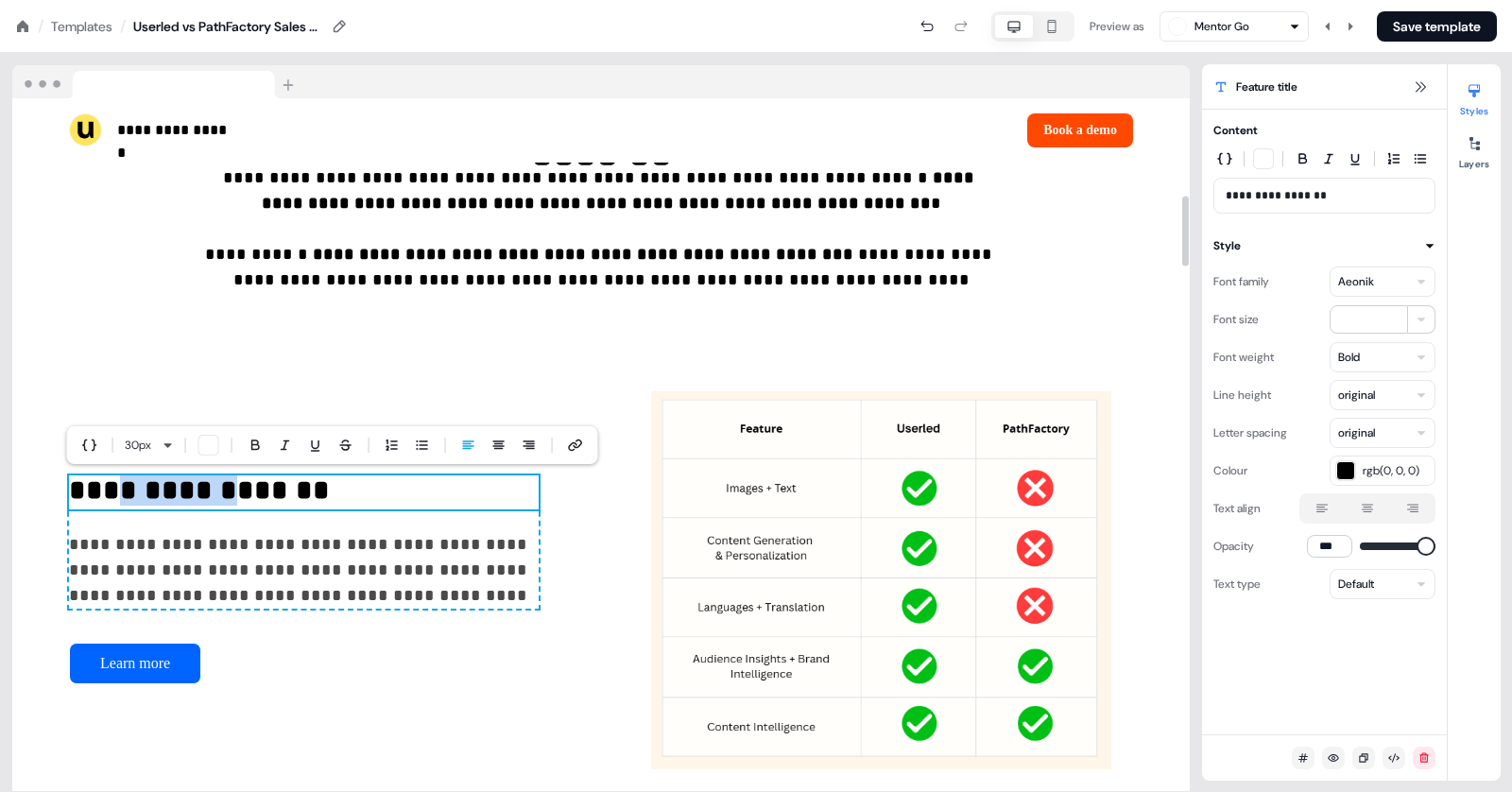 click on "**********" at bounding box center (303, 492) 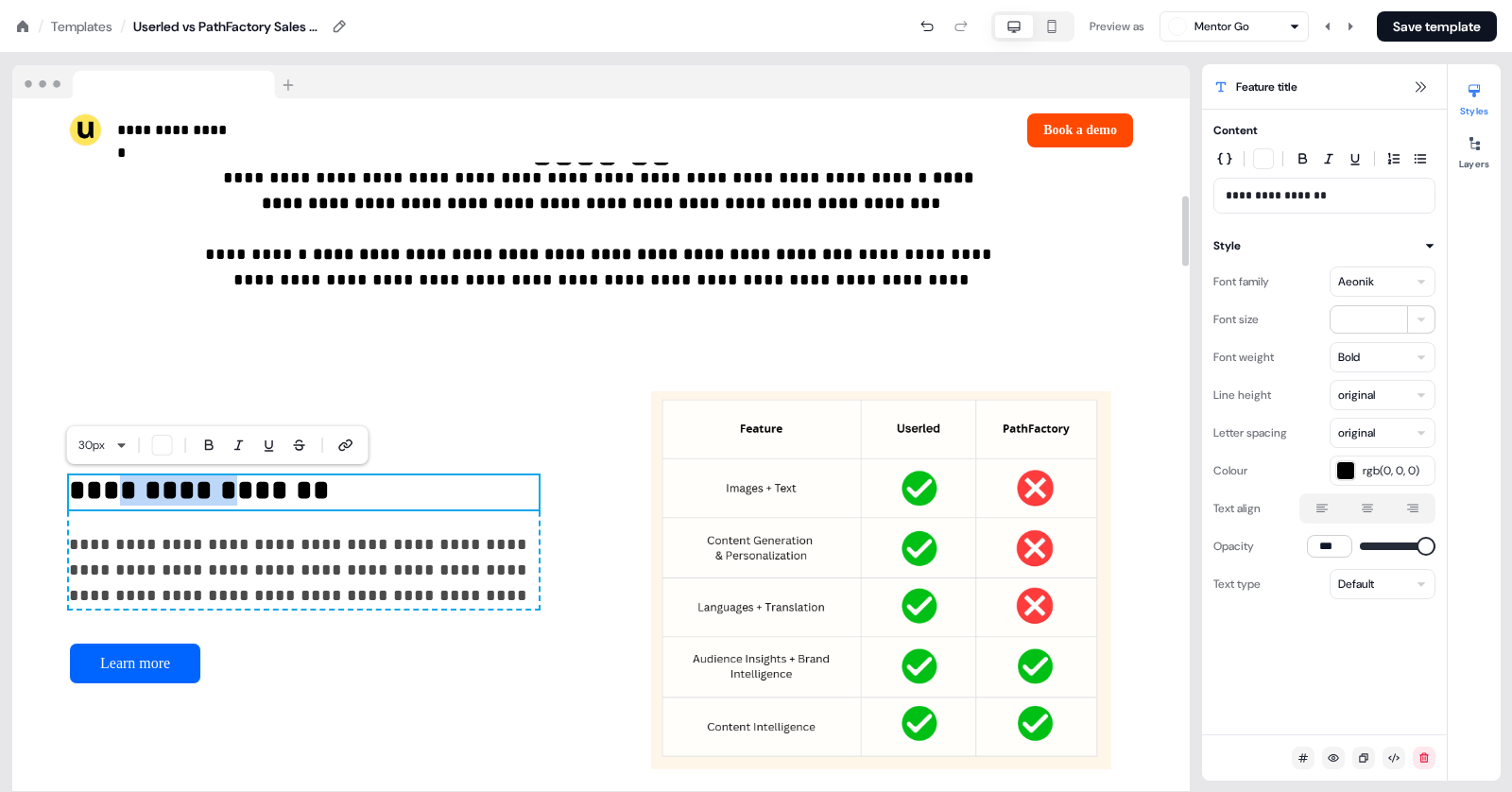 type 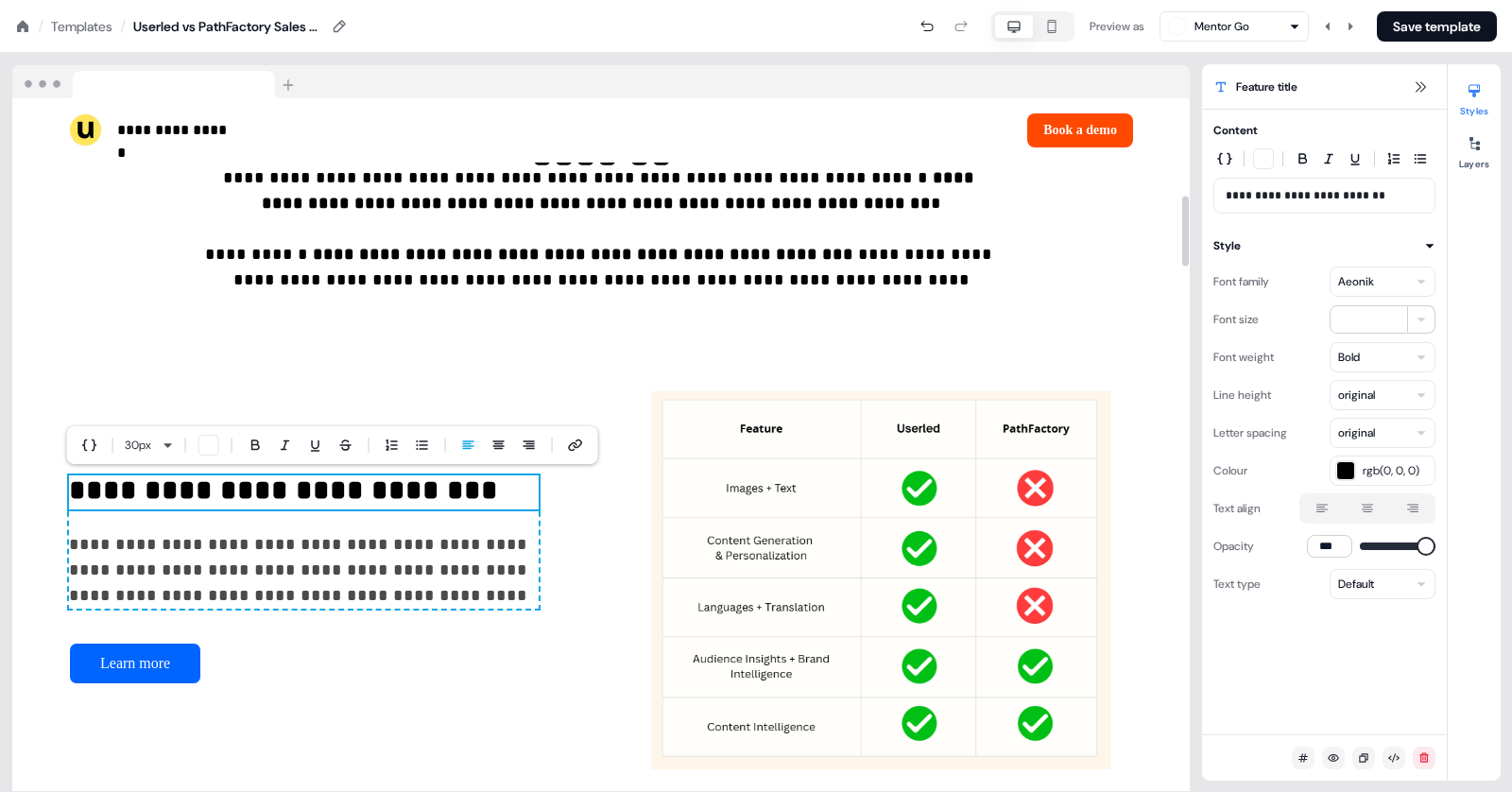 click on "**********" at bounding box center (303, 492) 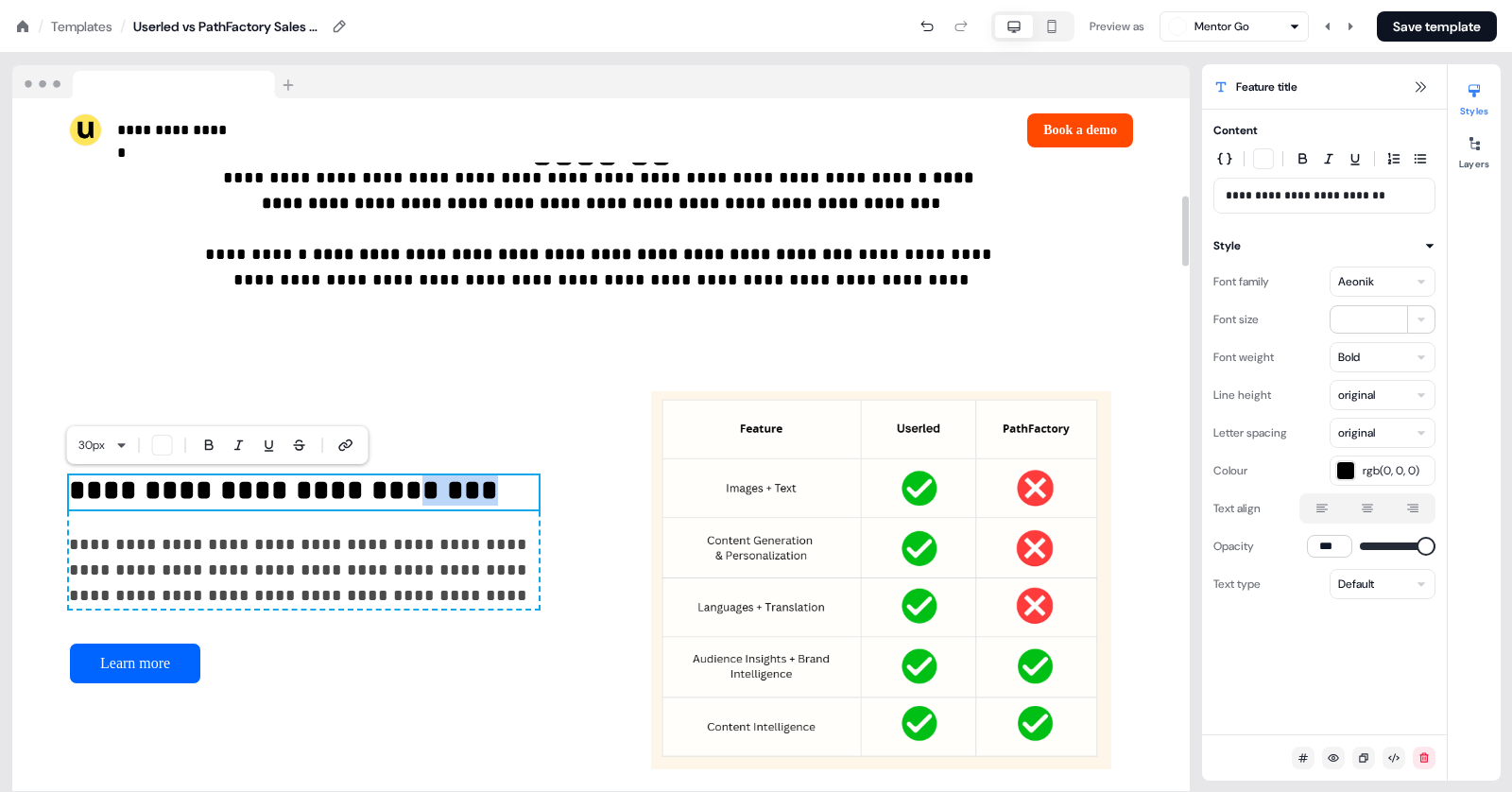 click on "**********" at bounding box center (303, 492) 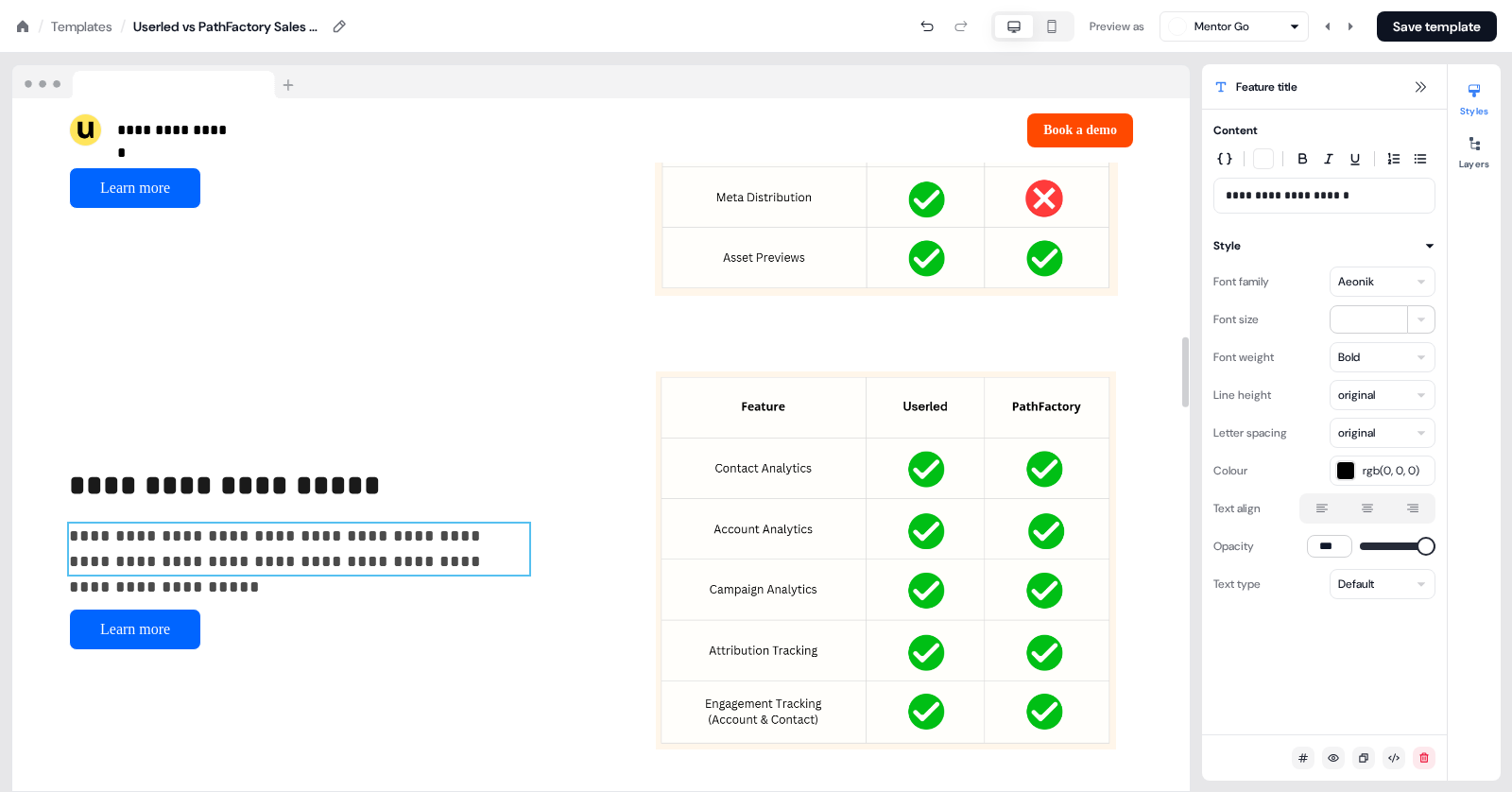 scroll, scrollTop: 2334, scrollLeft: 0, axis: vertical 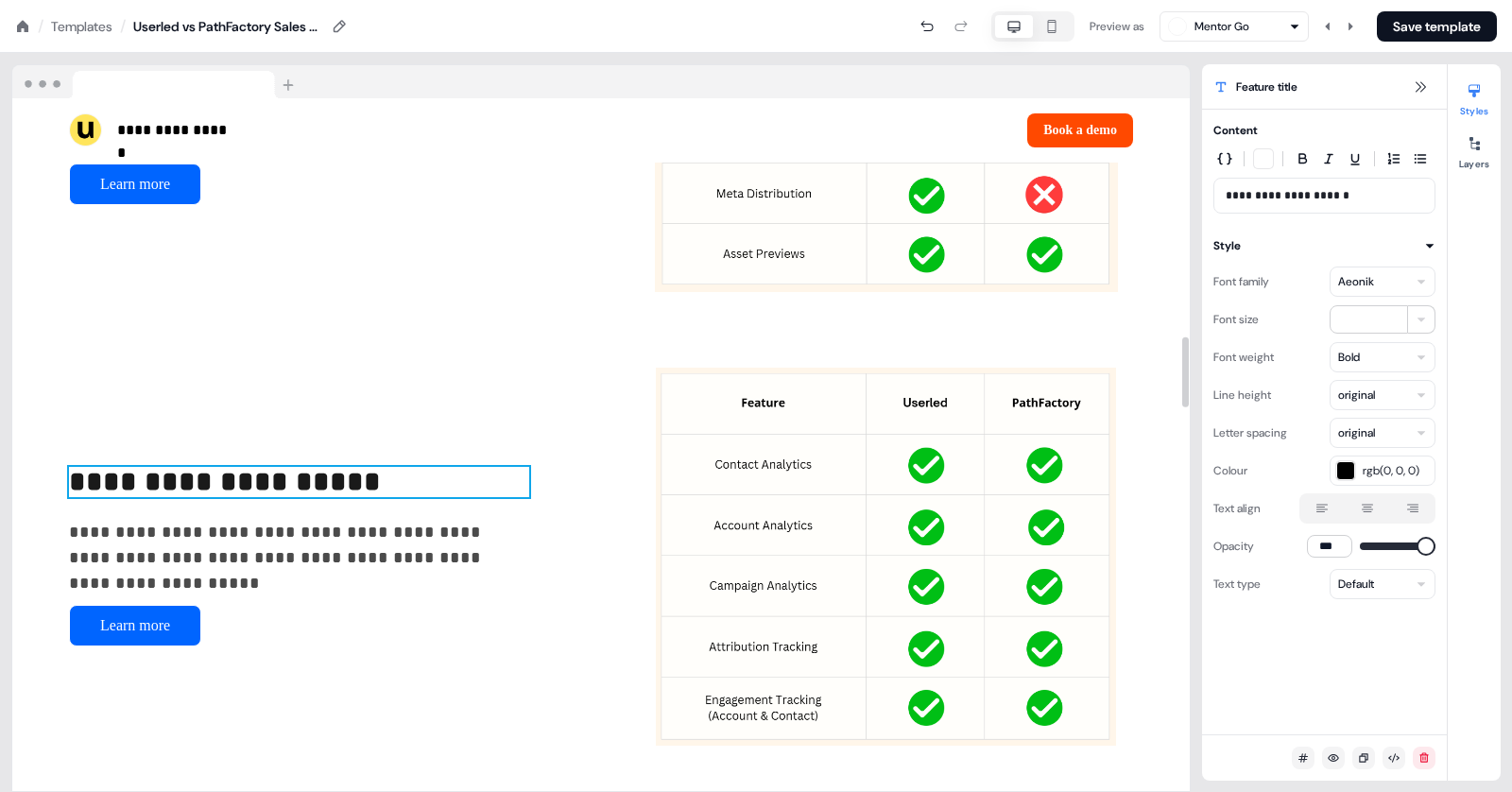 click on "**********" at bounding box center (225, 481) 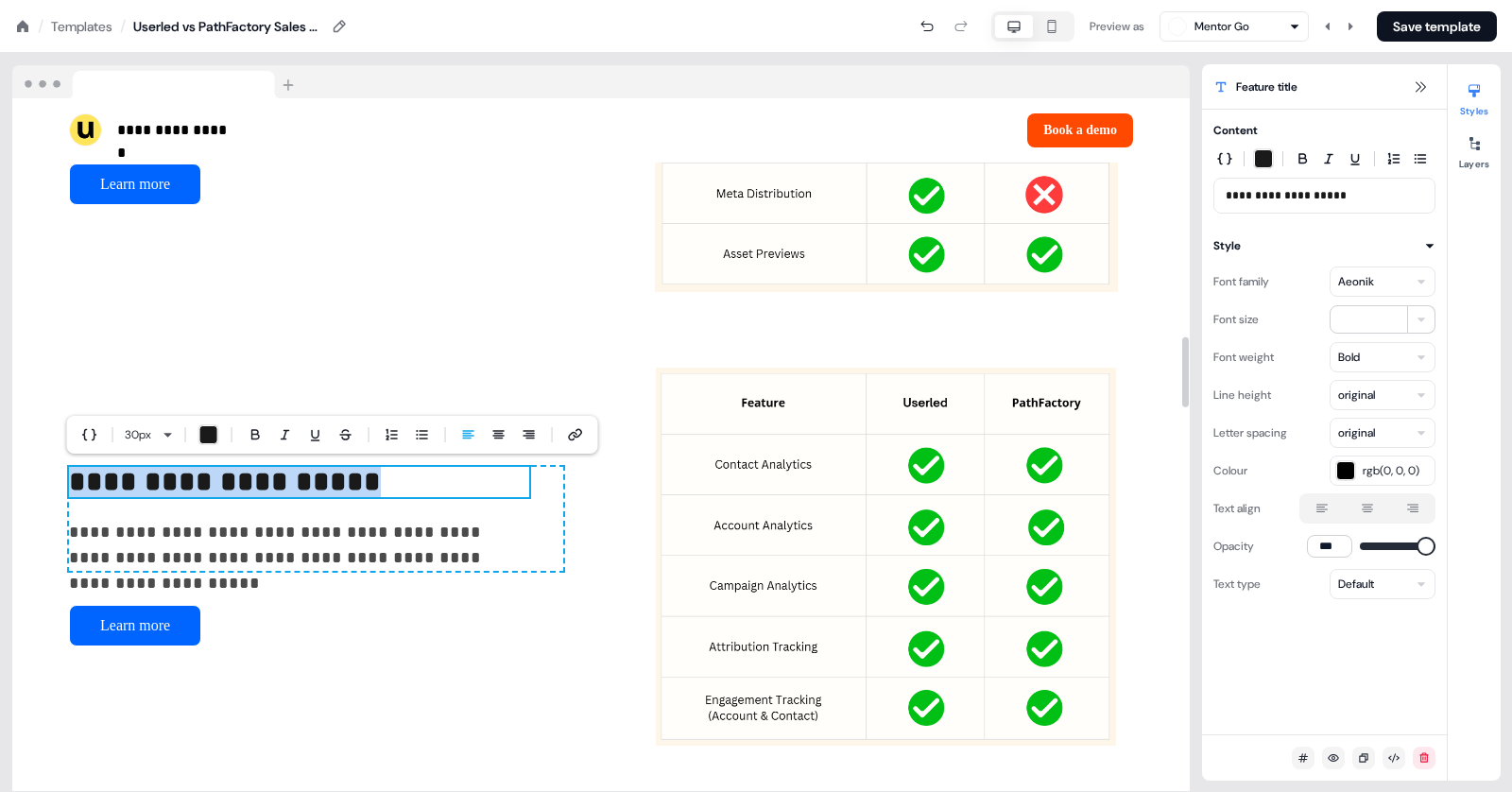 click on "**********" at bounding box center (225, 481) 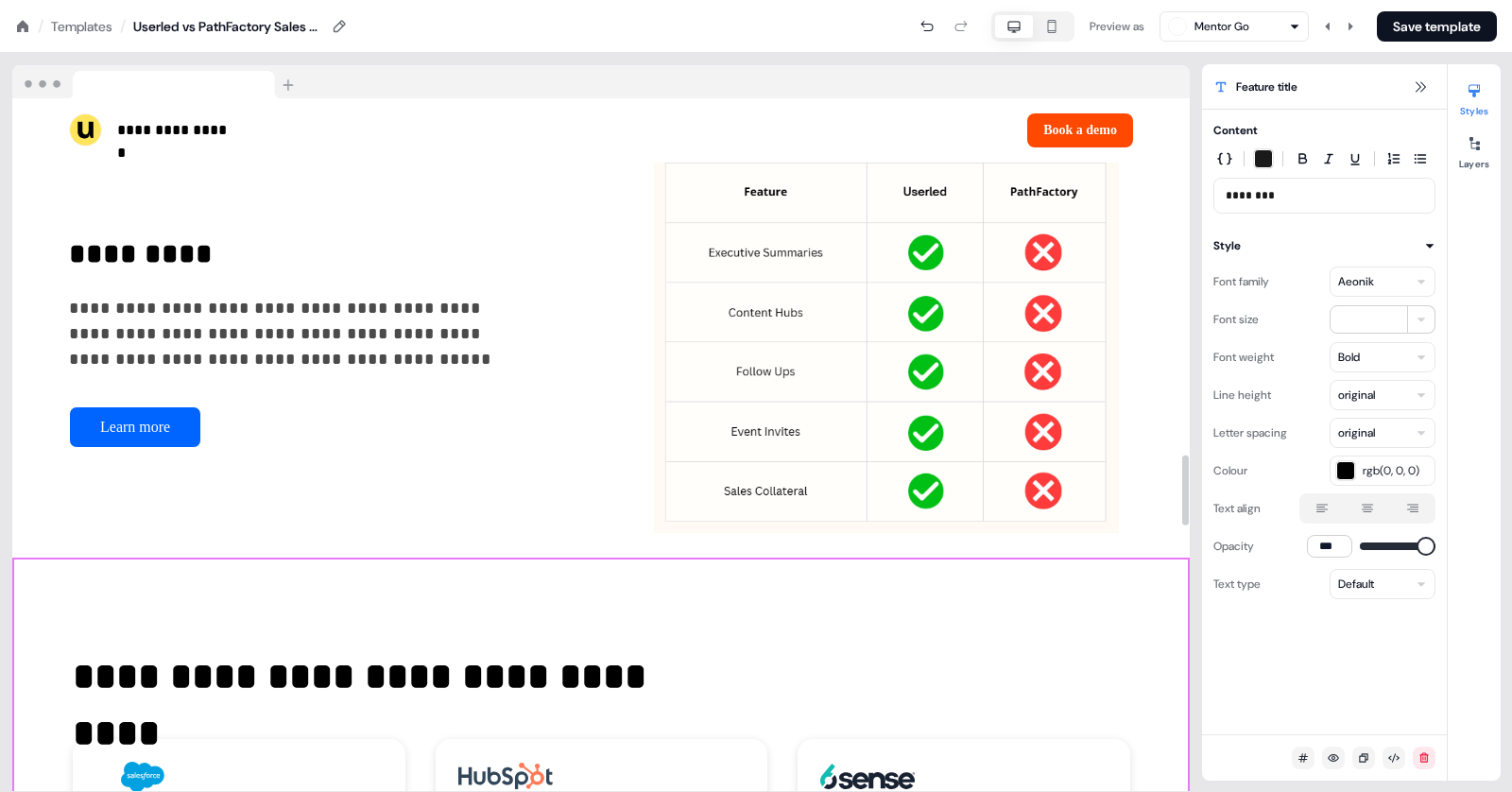 scroll, scrollTop: 3522, scrollLeft: 0, axis: vertical 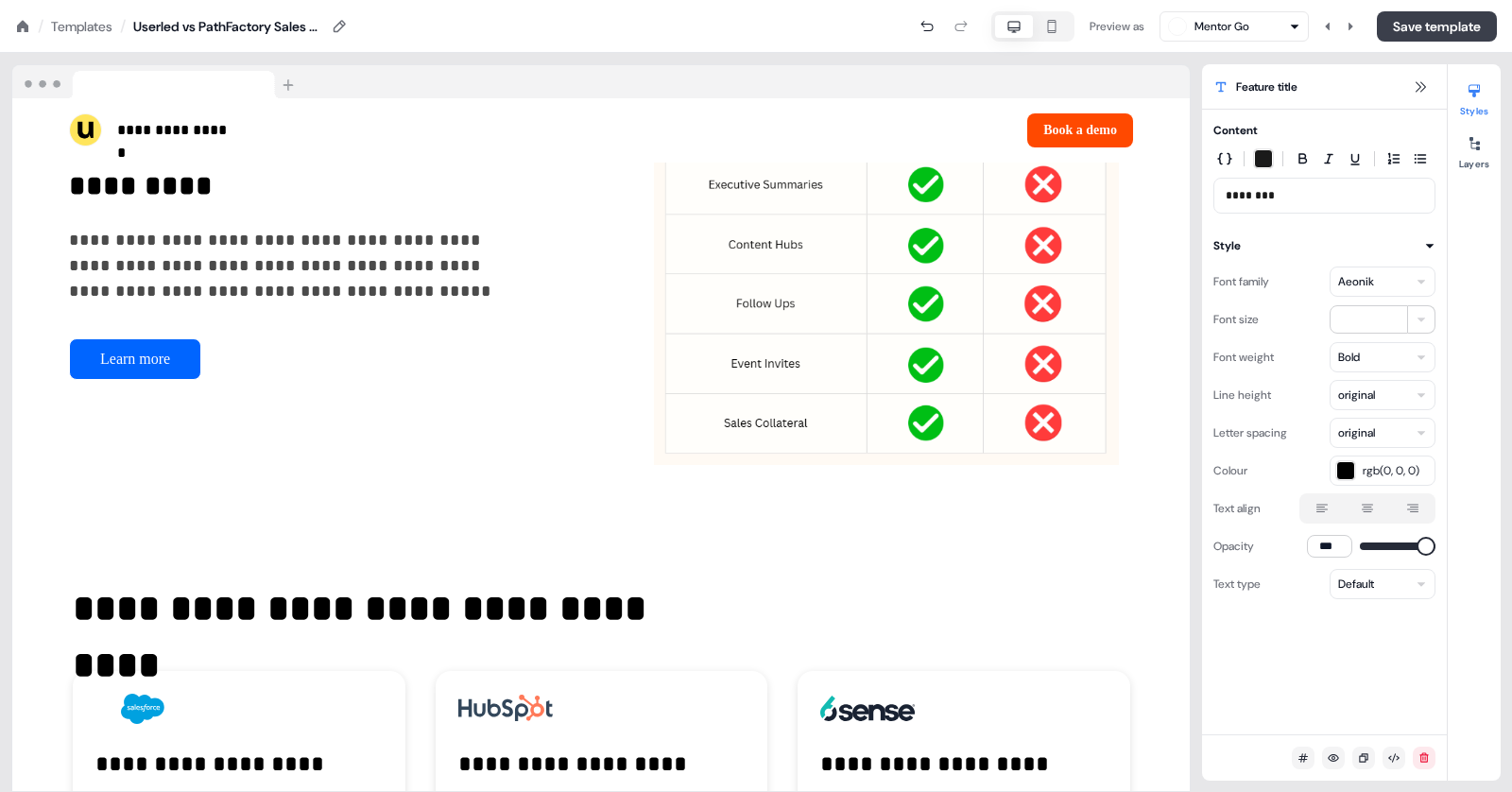 click on "Save template" at bounding box center [1436, 26] 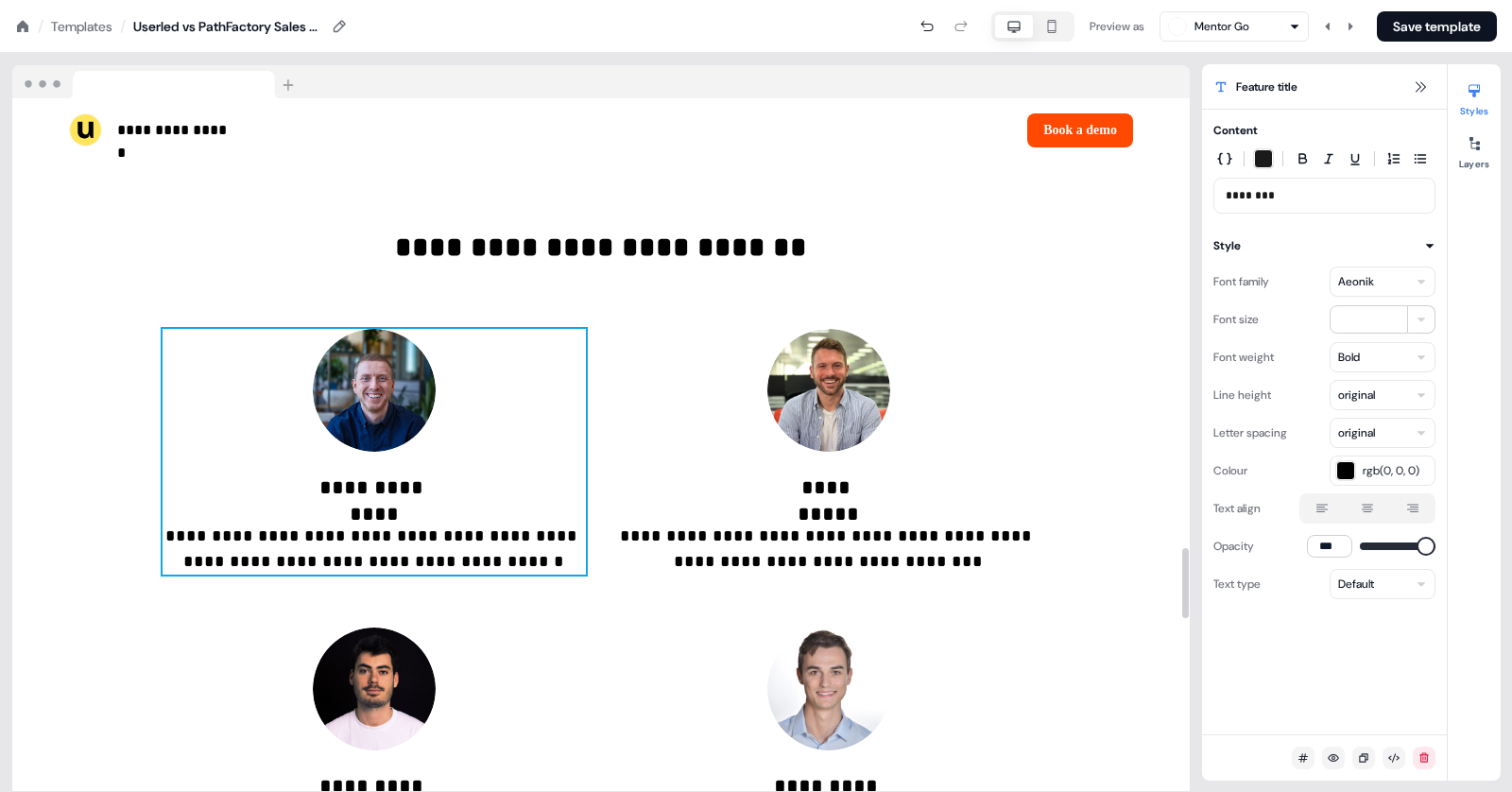 scroll, scrollTop: 4438, scrollLeft: 0, axis: vertical 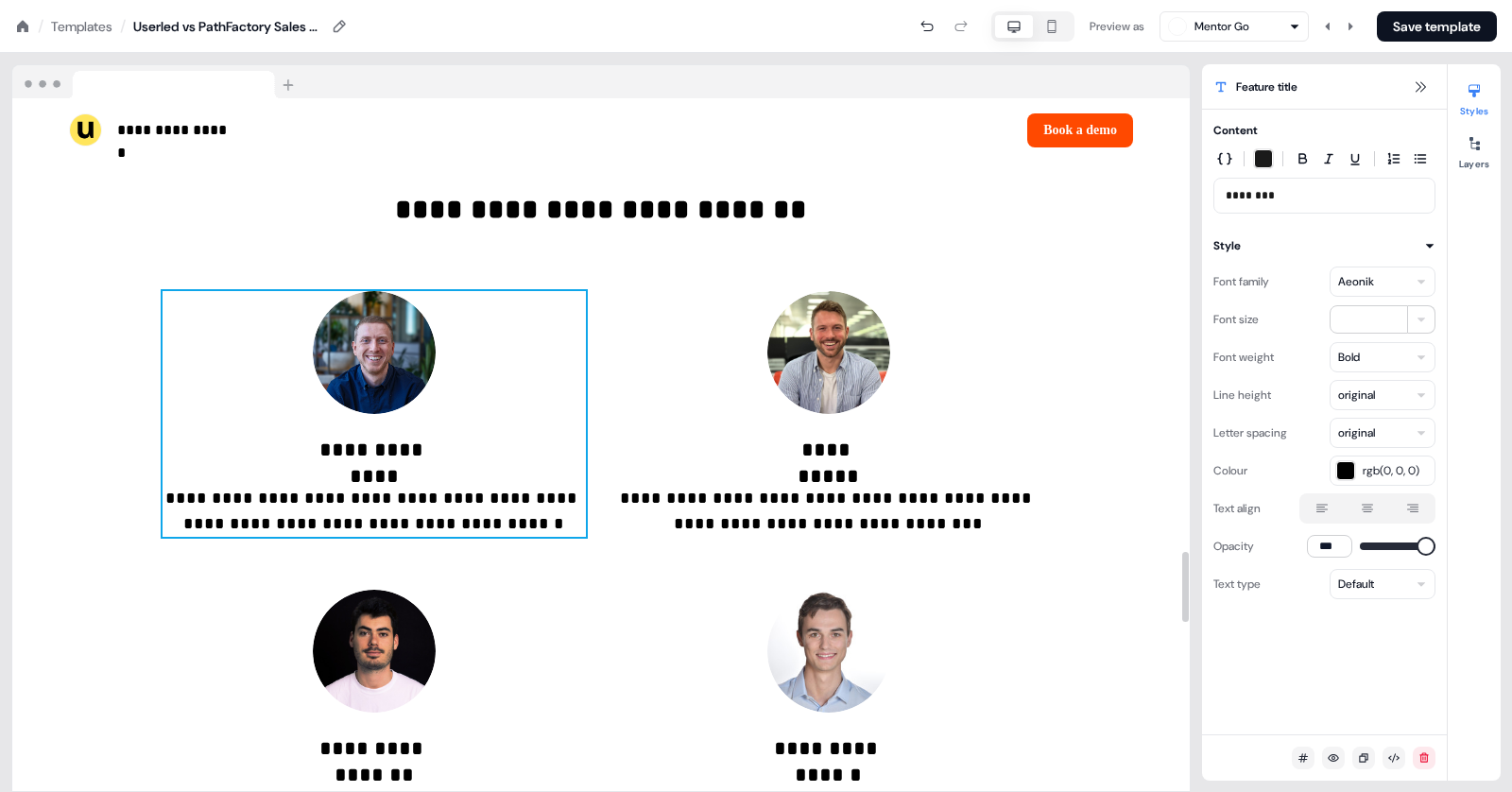 click on "**********" at bounding box center [374, 414] 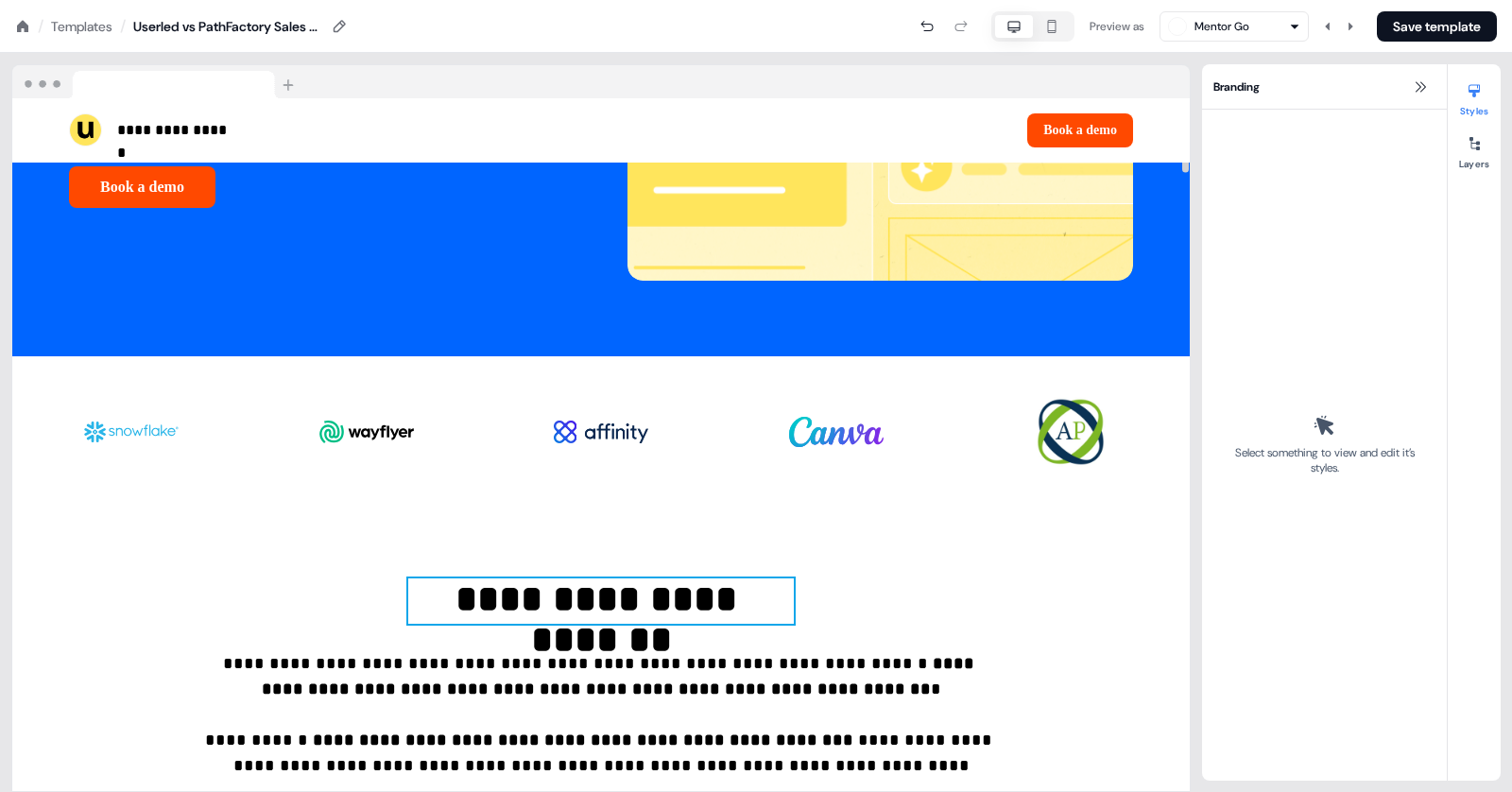 scroll, scrollTop: 0, scrollLeft: 0, axis: both 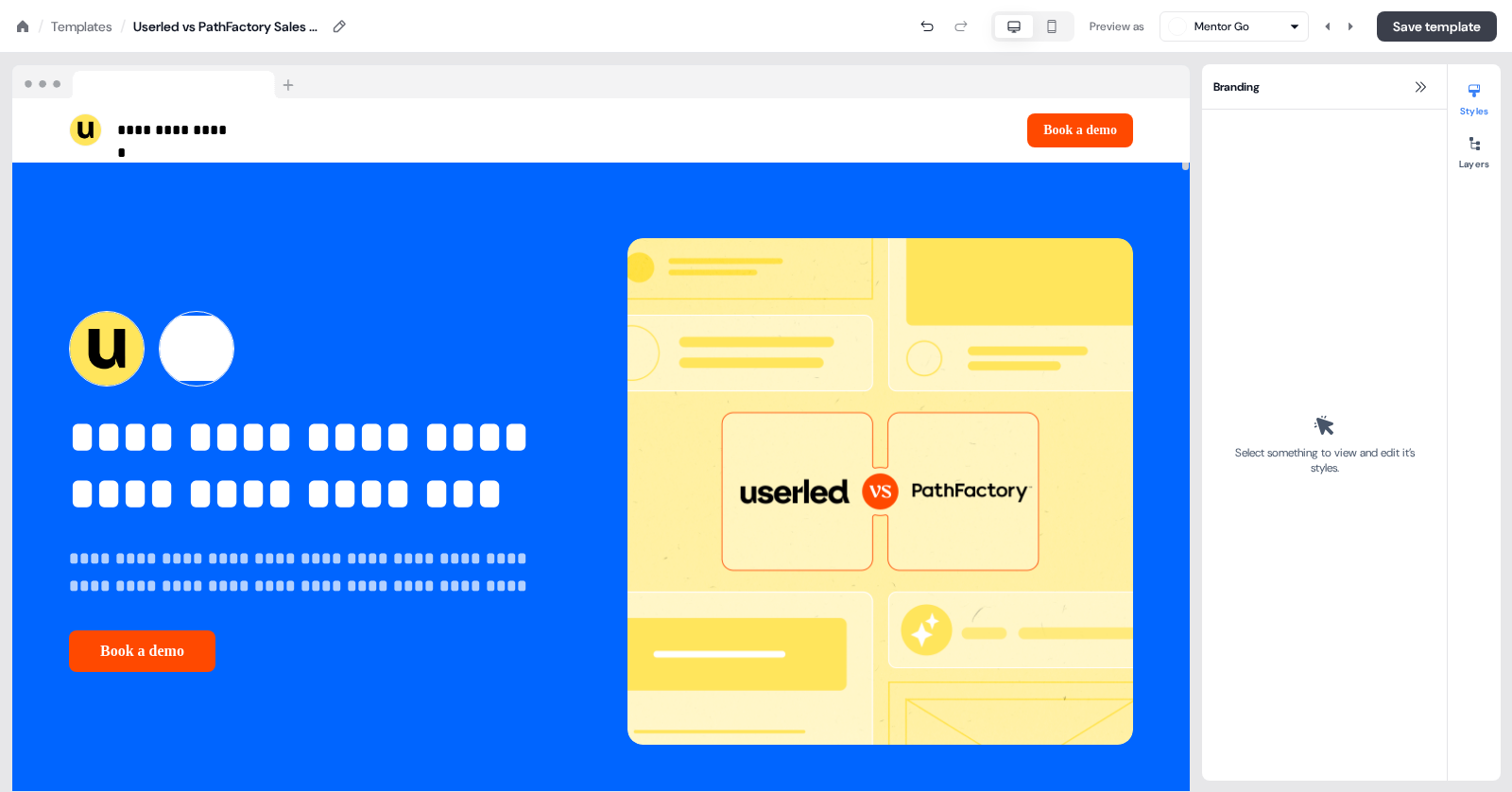 click on "Save template" at bounding box center [1436, 26] 